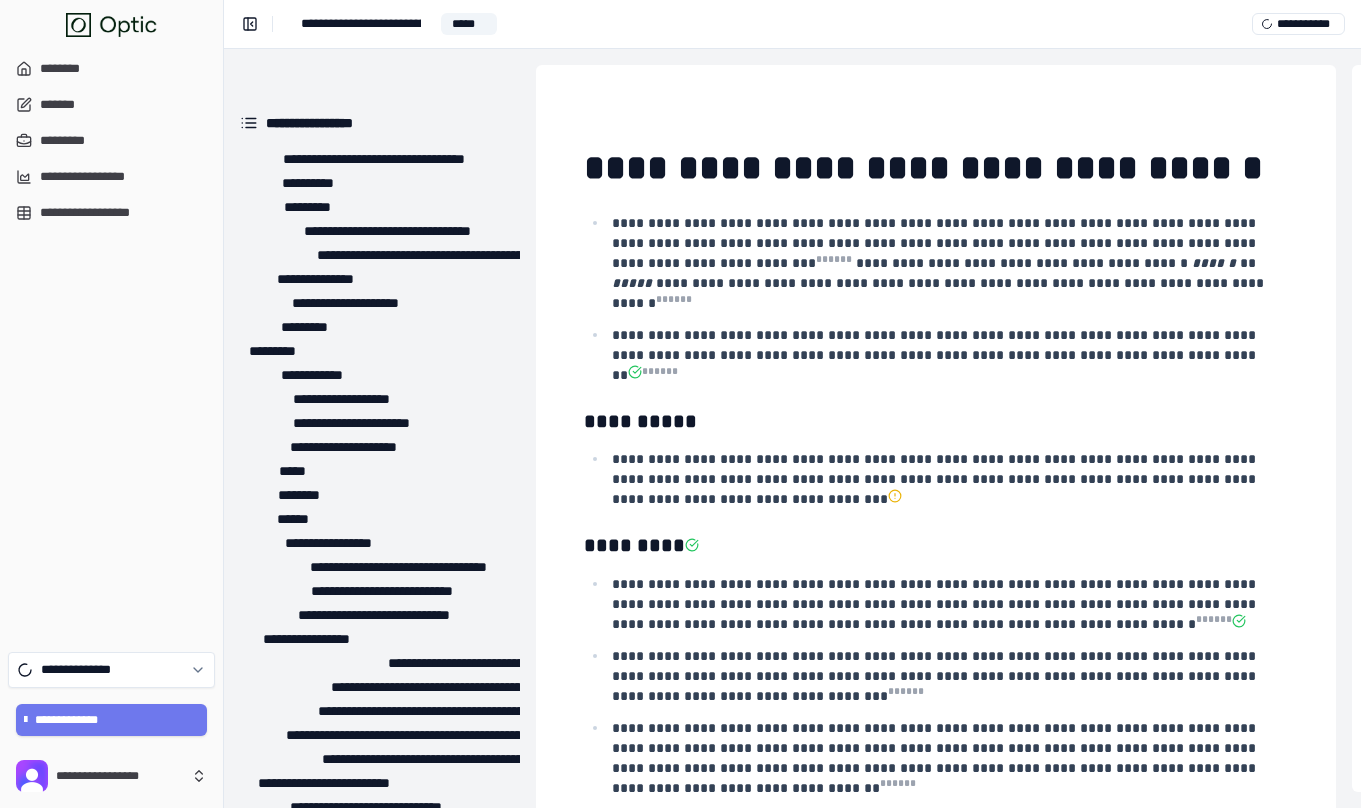 scroll, scrollTop: 0, scrollLeft: 0, axis: both 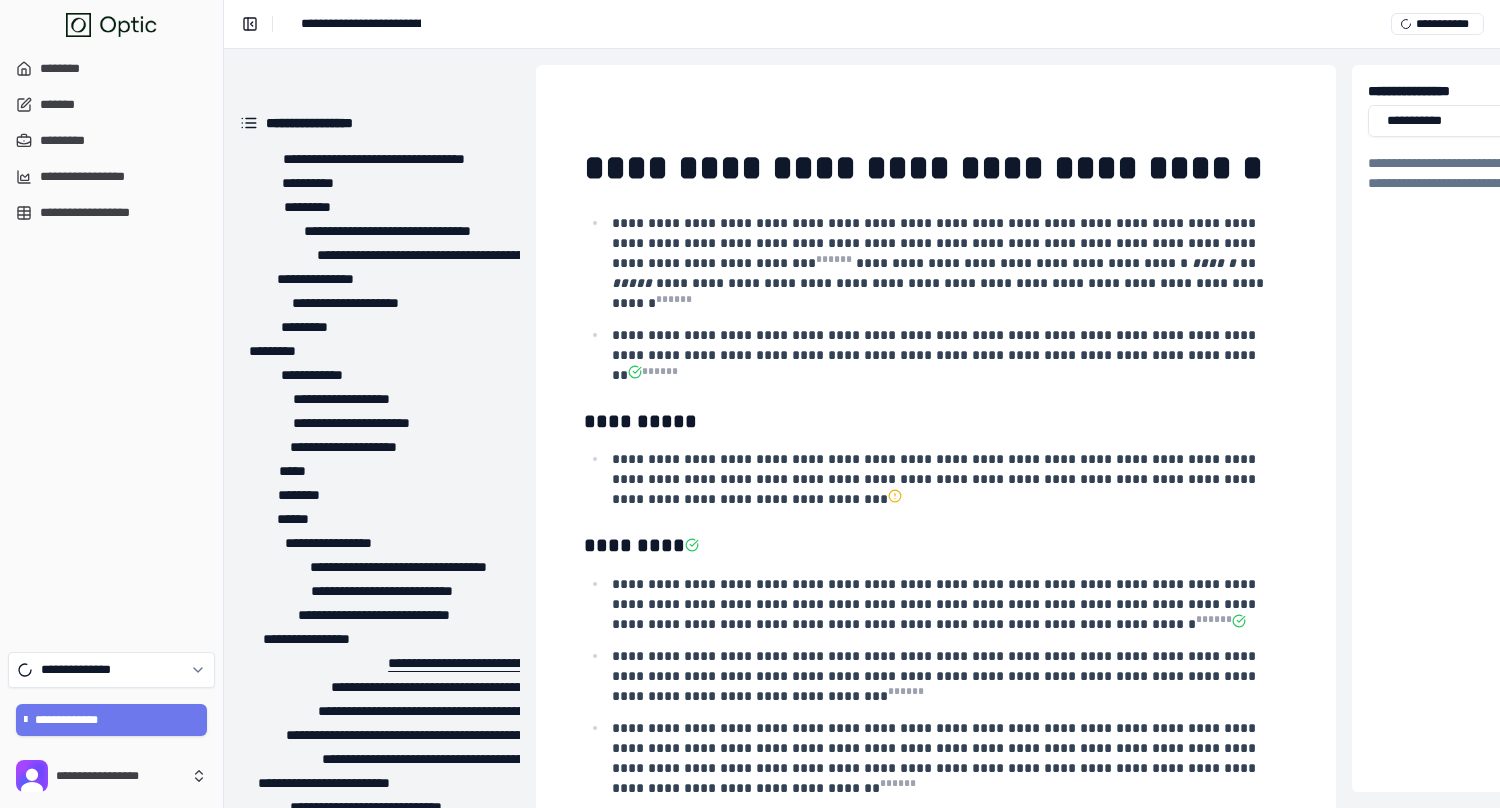 click on "**********" at bounding box center (713, 663) 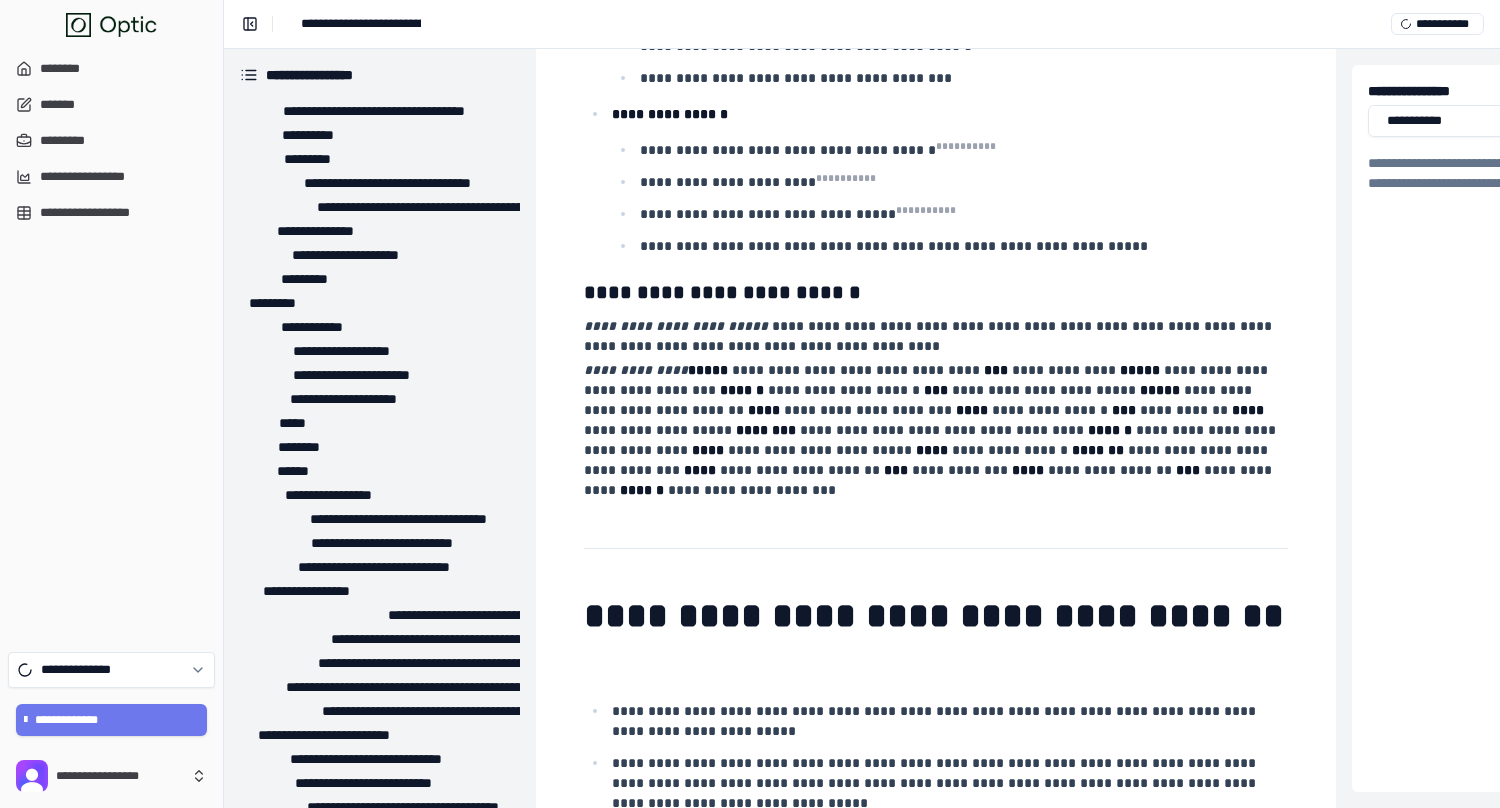scroll, scrollTop: 27897, scrollLeft: 0, axis: vertical 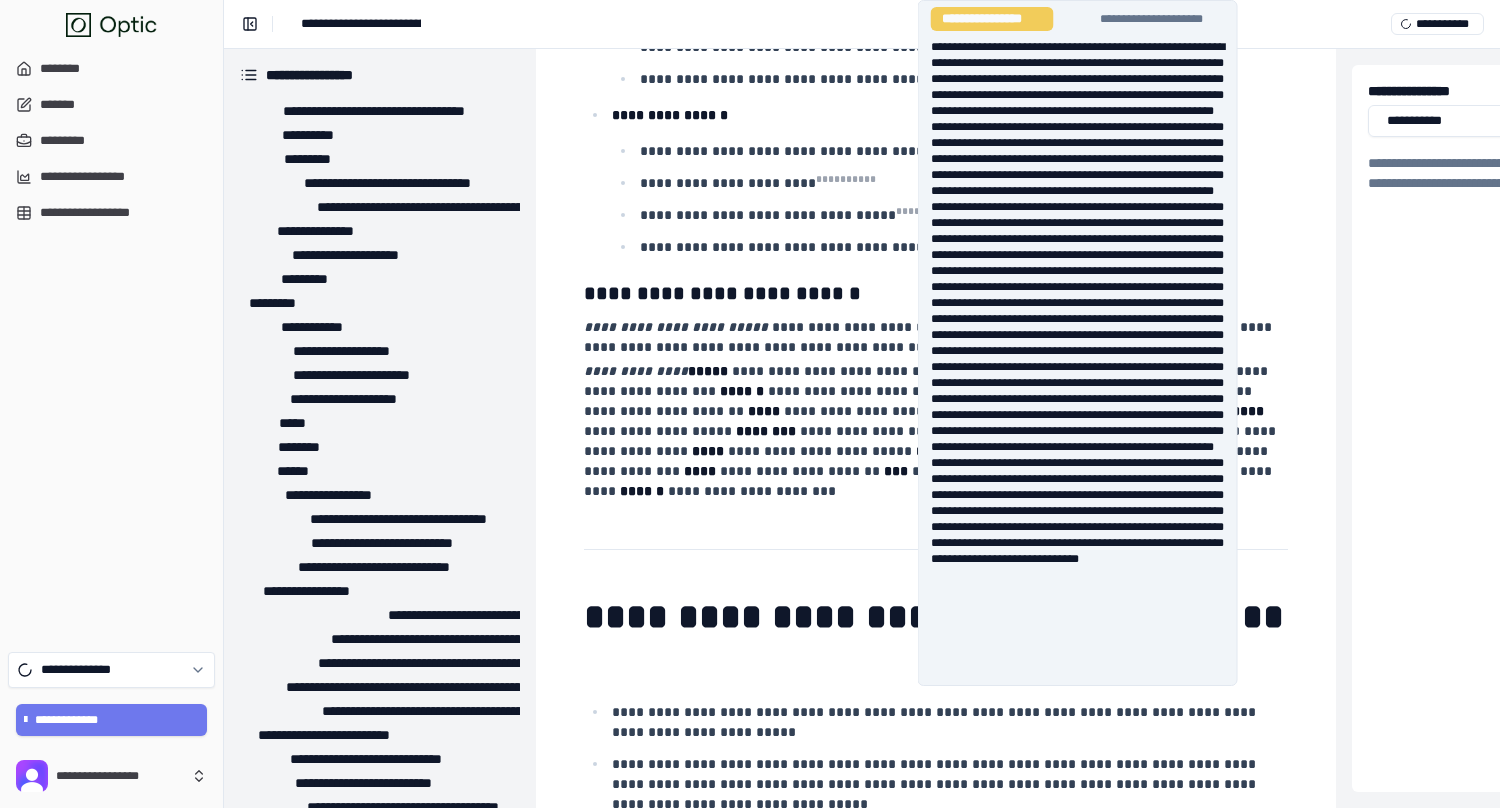 click 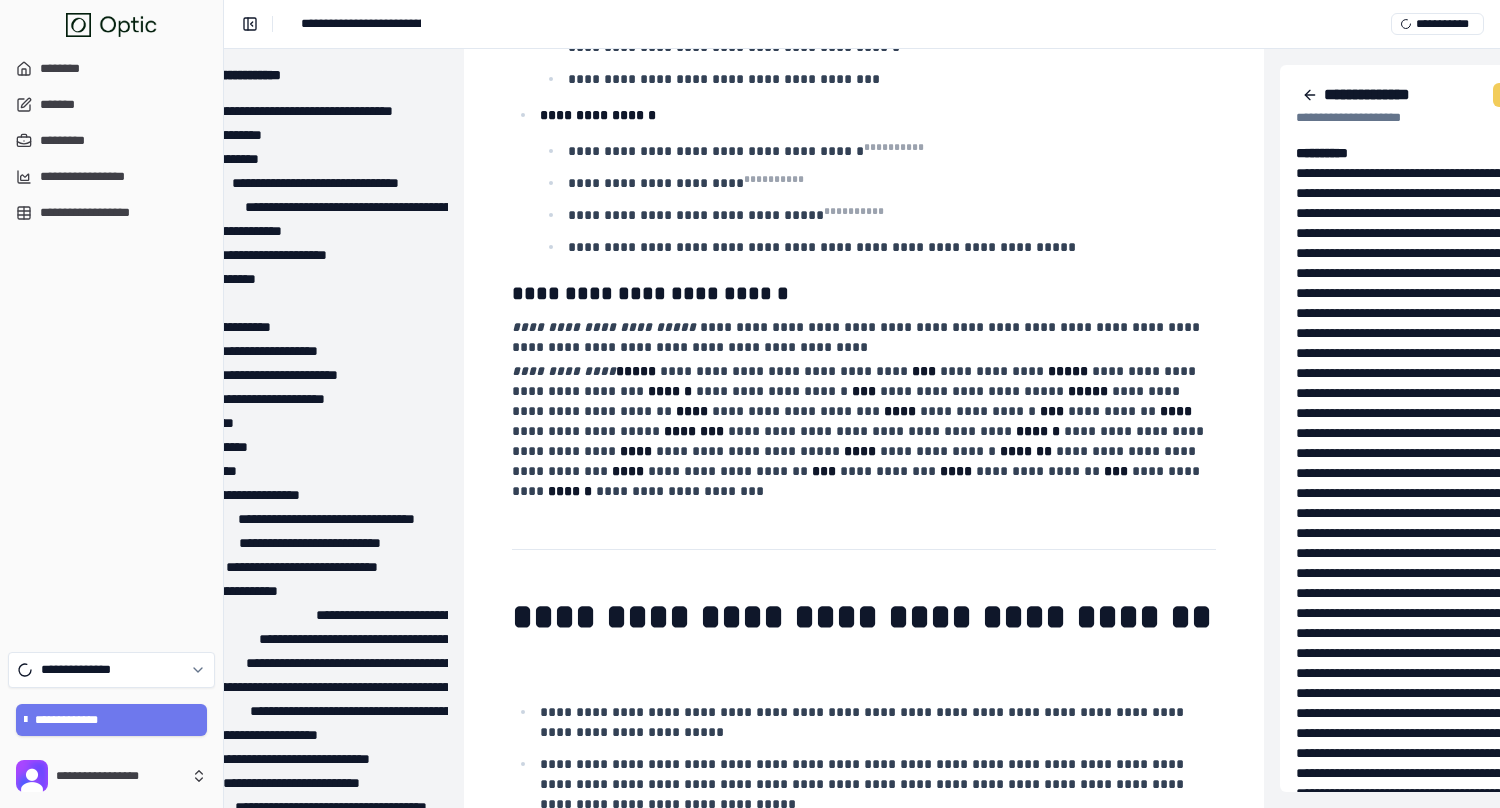 scroll, scrollTop: 27897, scrollLeft: 220, axis: both 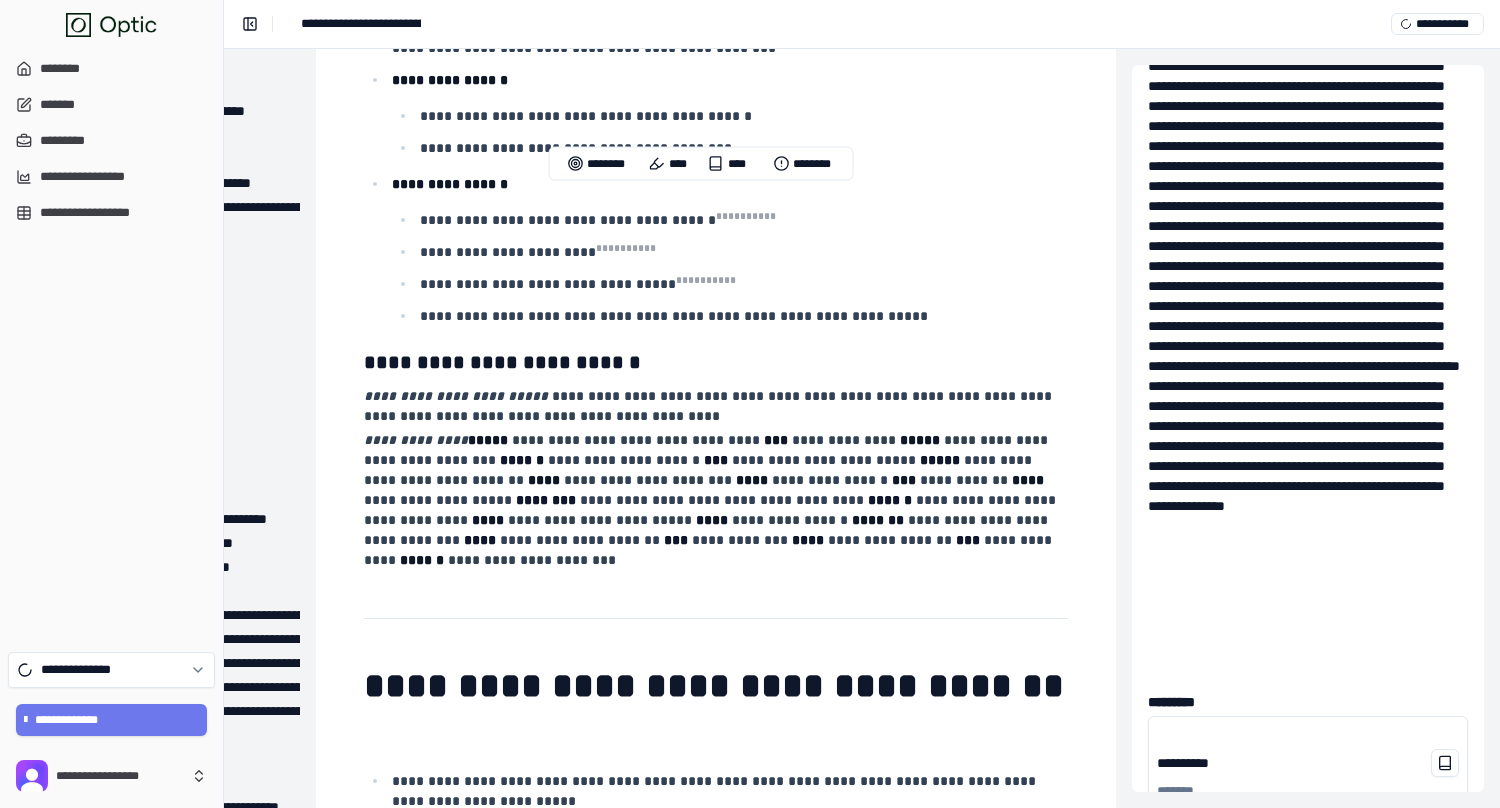 drag, startPoint x: 394, startPoint y: 197, endPoint x: 1012, endPoint y: 217, distance: 618.32355 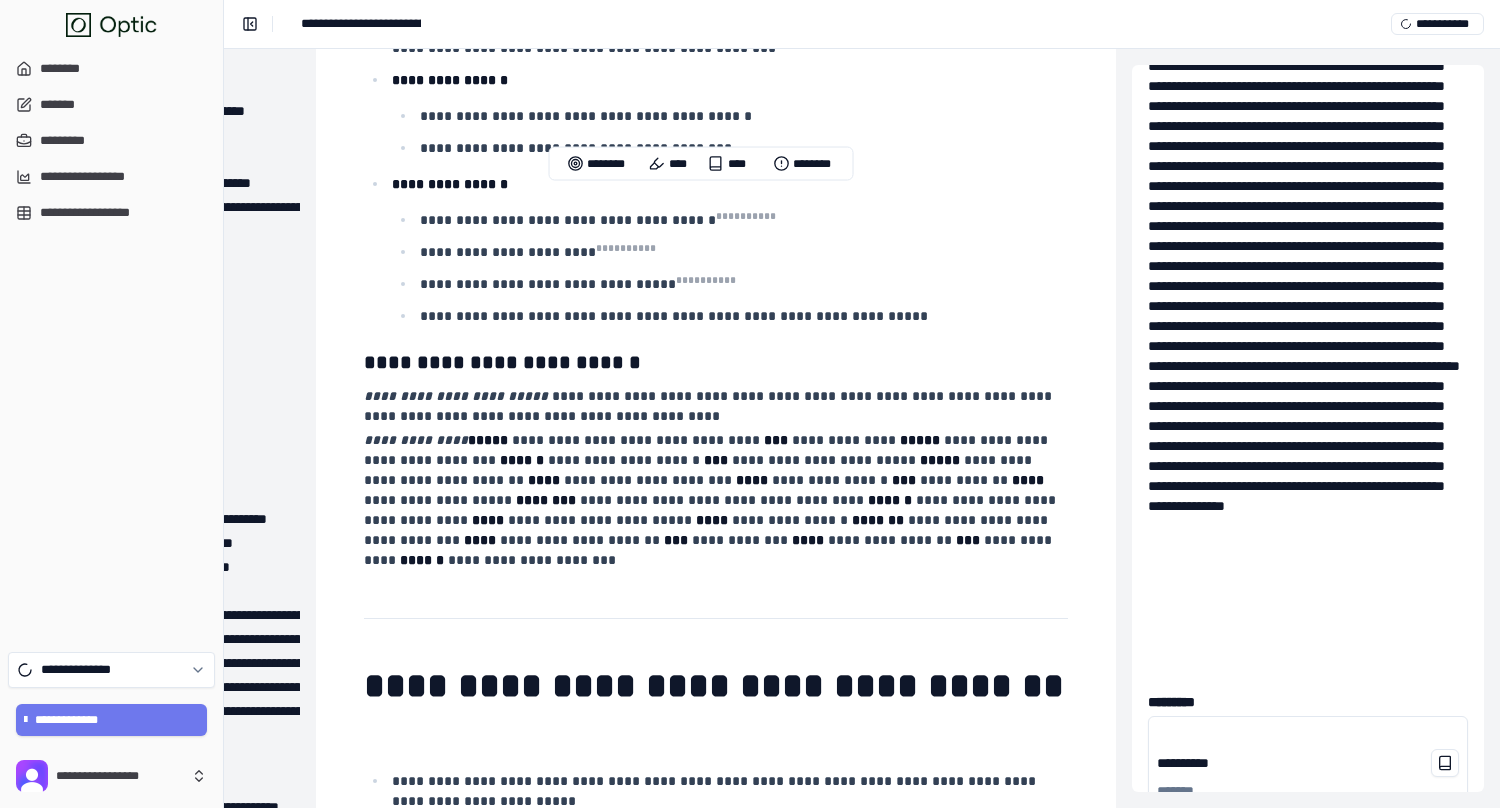 click on "**********" at bounding box center [716, 1049] 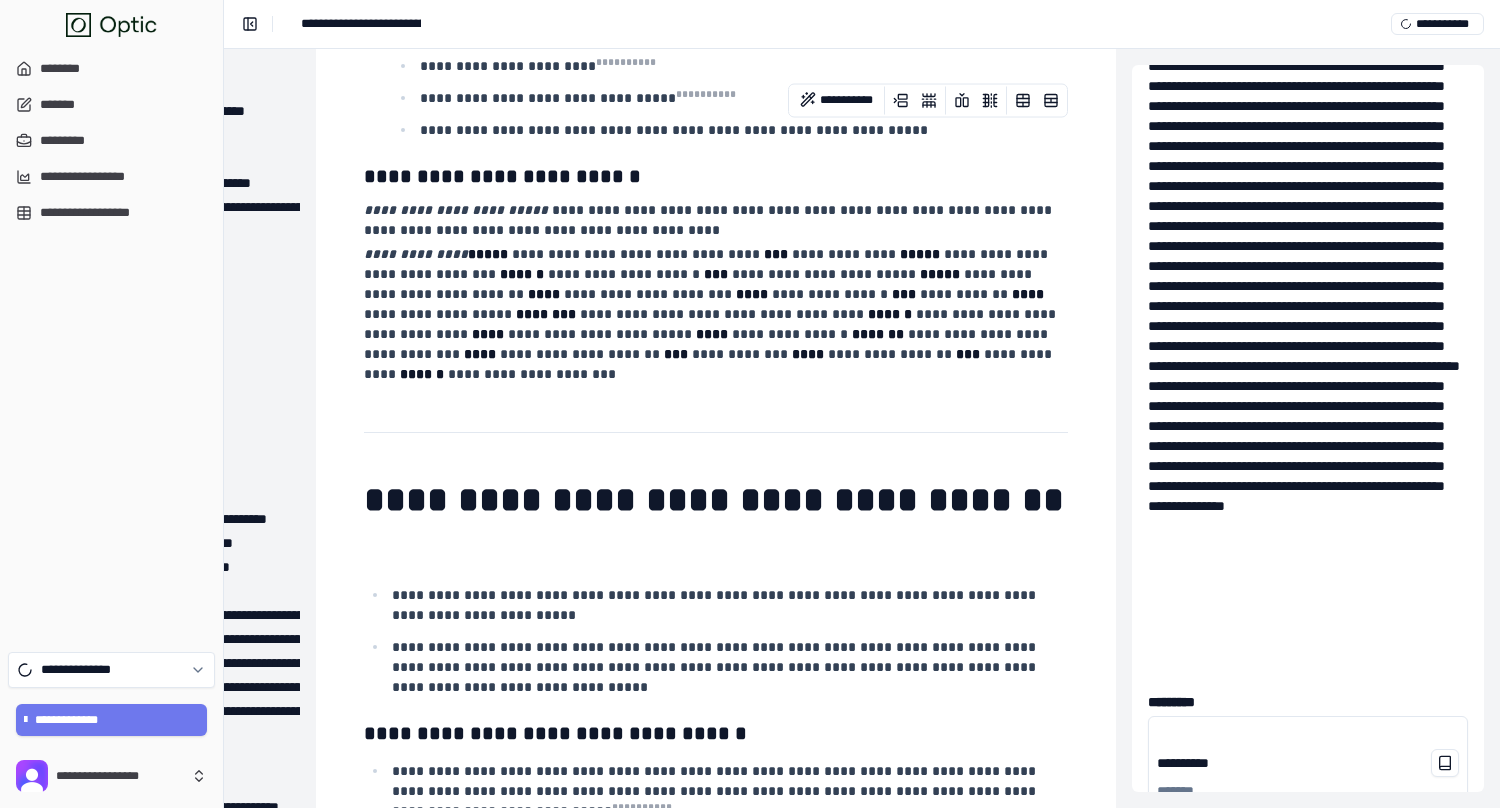 click on "**********" at bounding box center (930, 1116) 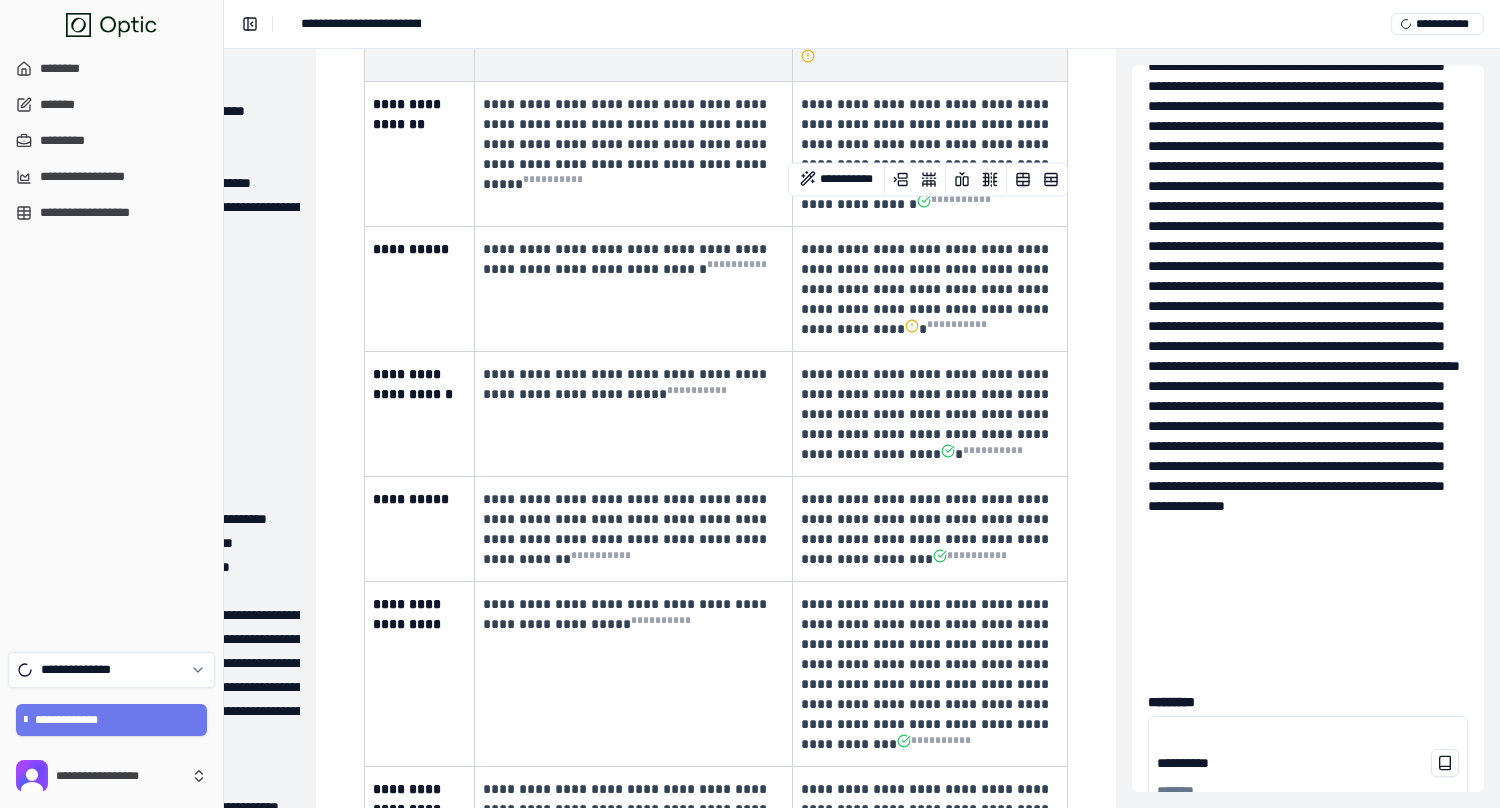scroll, scrollTop: 28978, scrollLeft: 220, axis: both 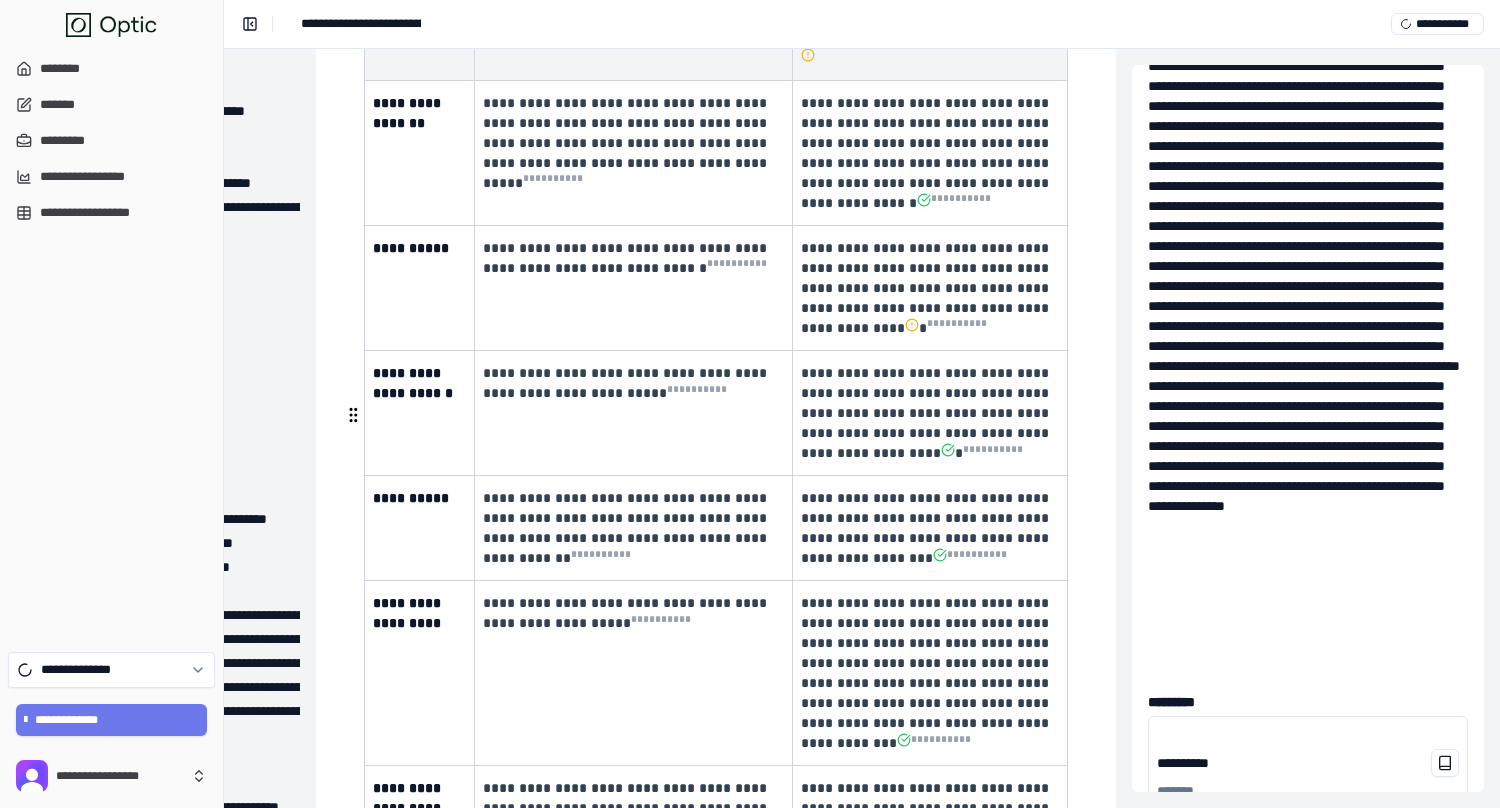 click on "**********" at bounding box center (708, 1273) 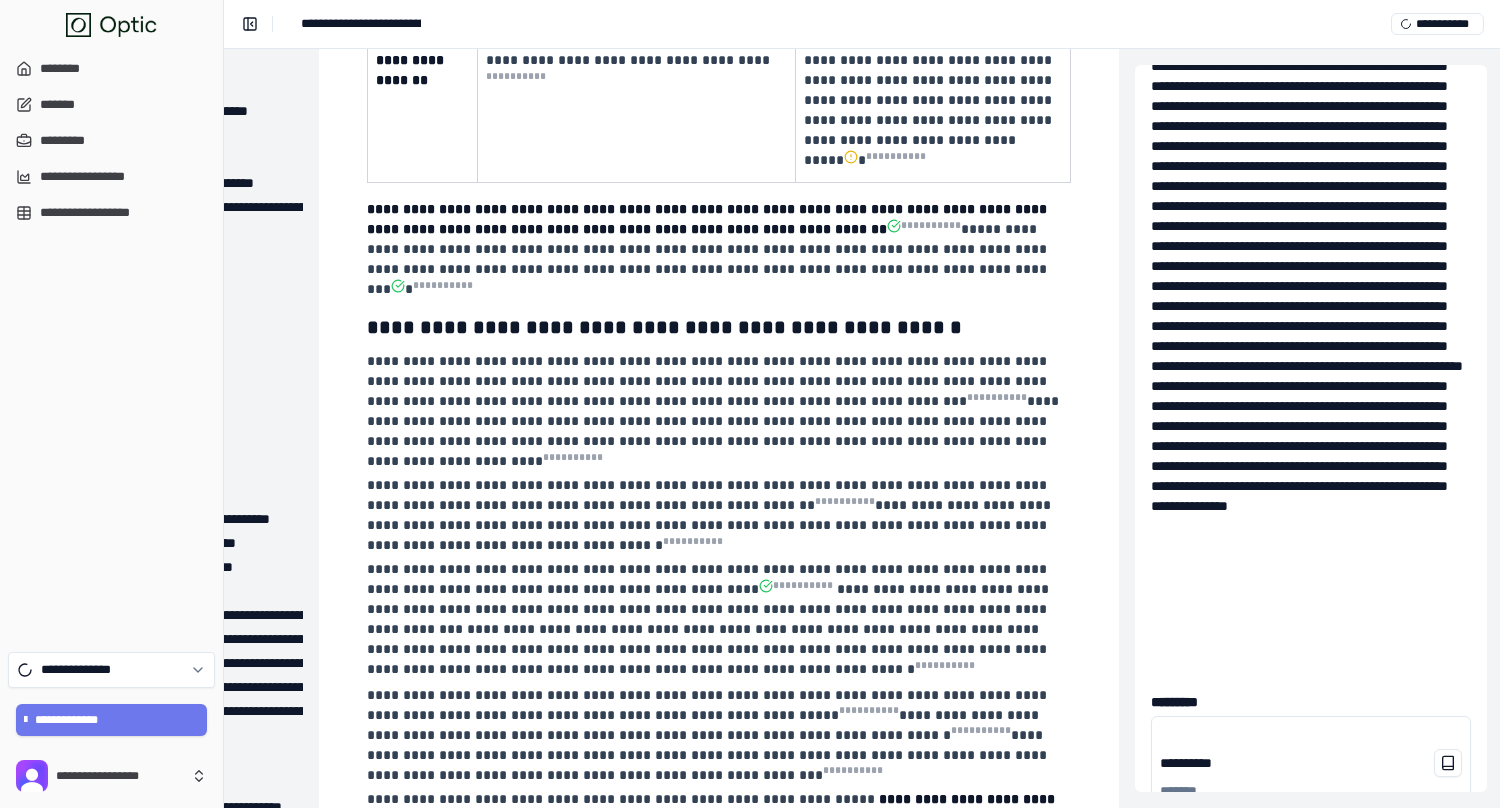 scroll, scrollTop: 29747, scrollLeft: 217, axis: both 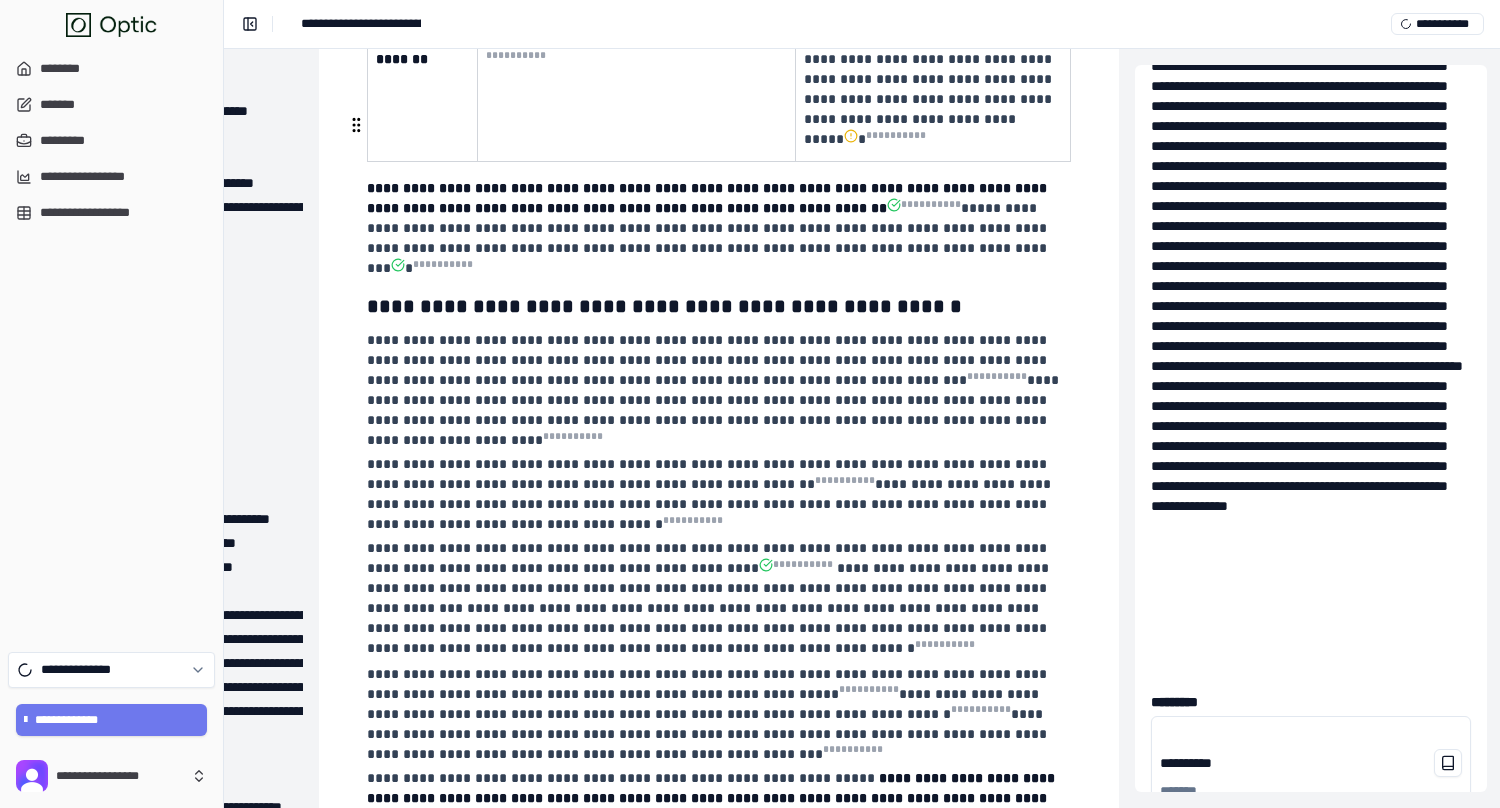 click at bounding box center (356, 125) 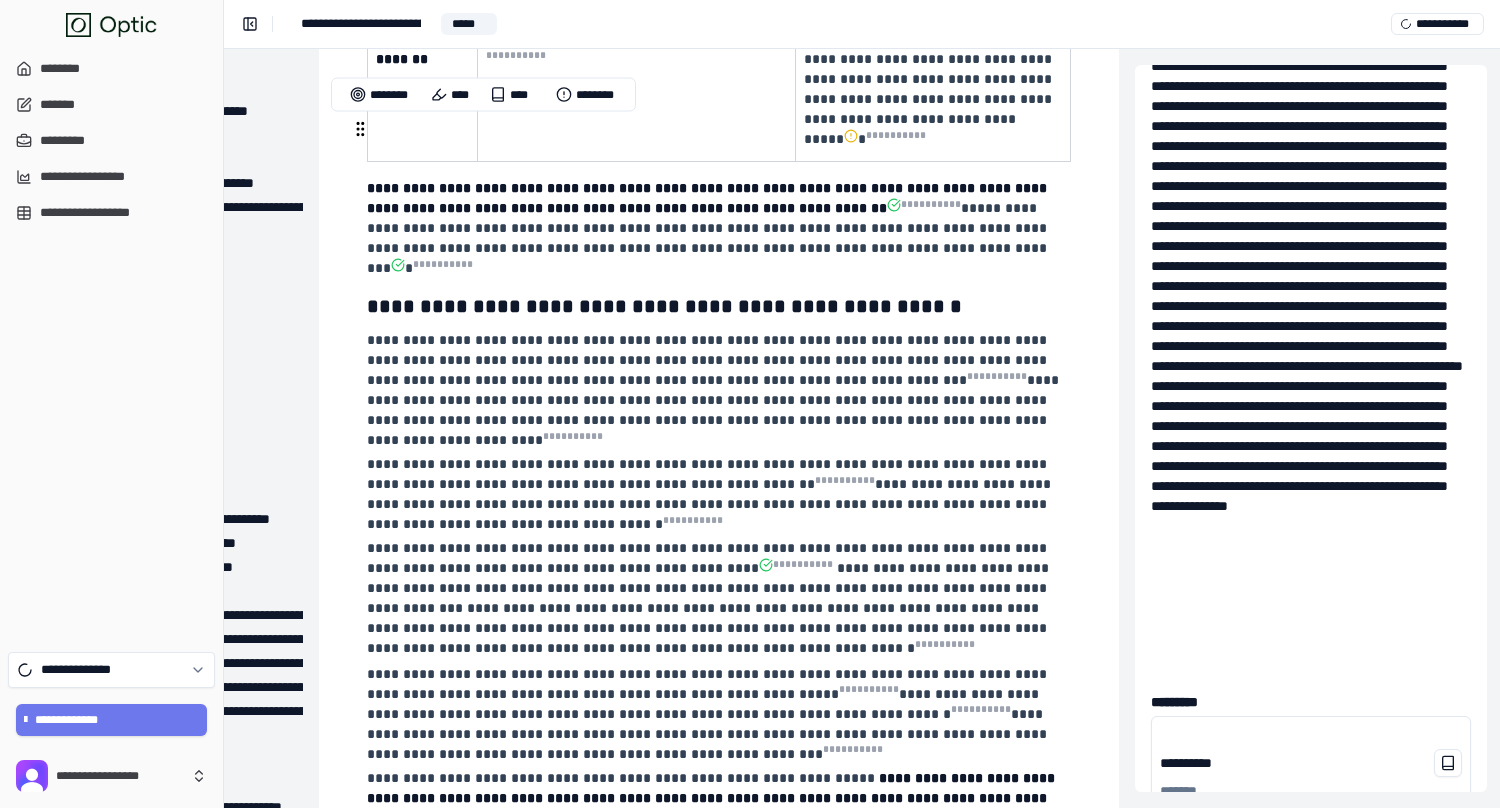 drag, startPoint x: 399, startPoint y: 129, endPoint x: 564, endPoint y: 148, distance: 166.09033 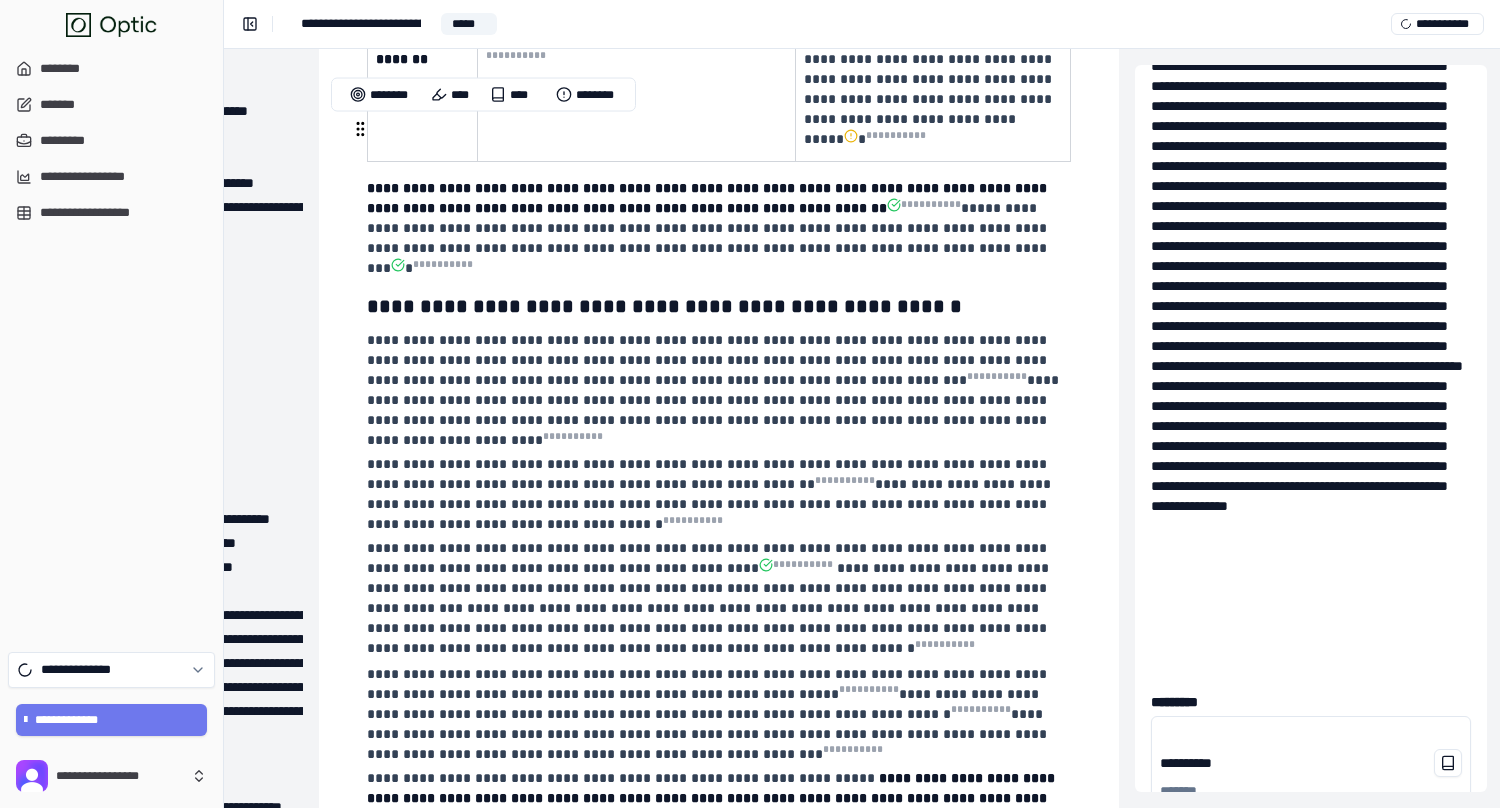 click on "**********" at bounding box center [719, 996] 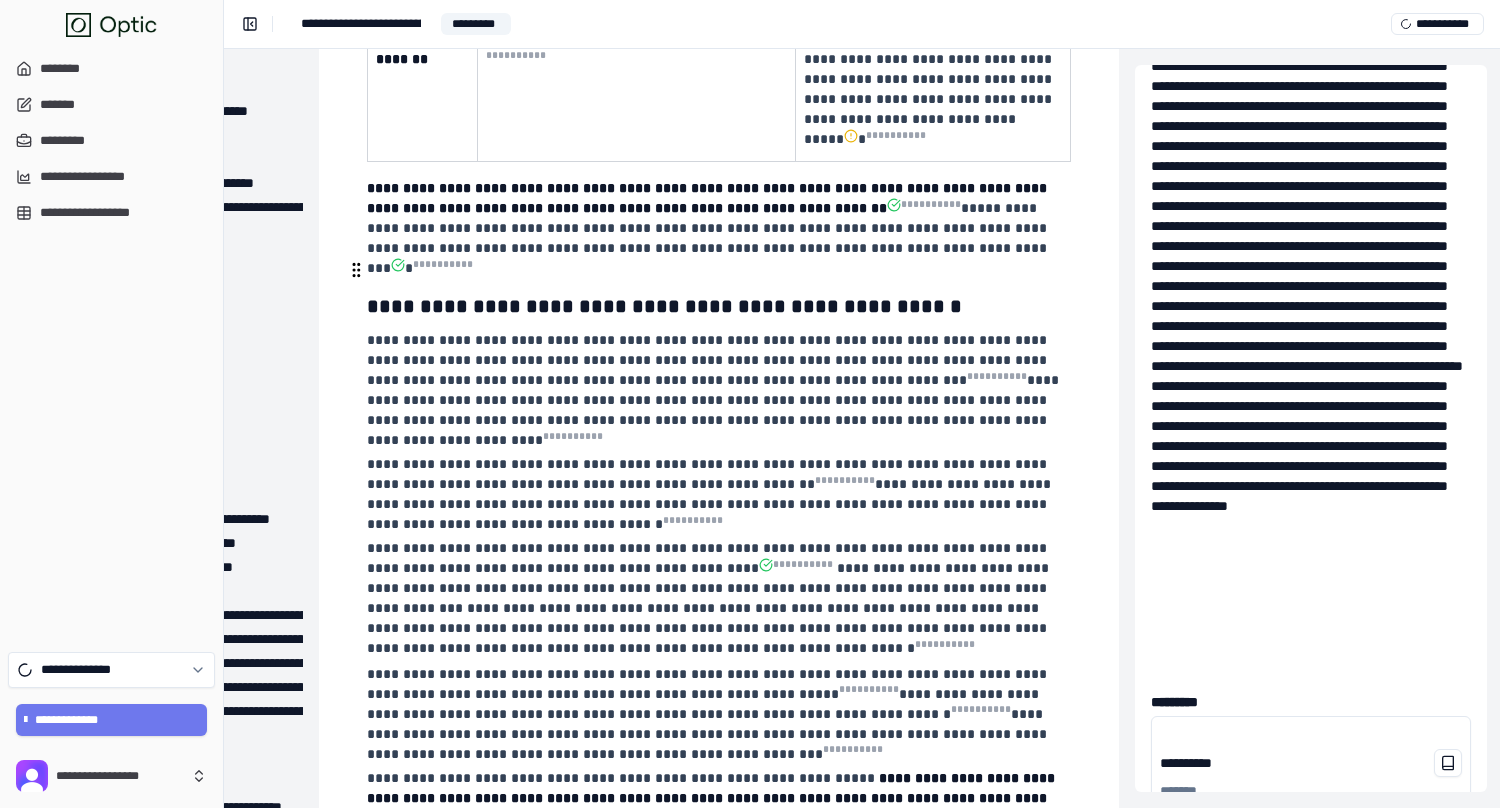 click on "**********" at bounding box center [709, 1146] 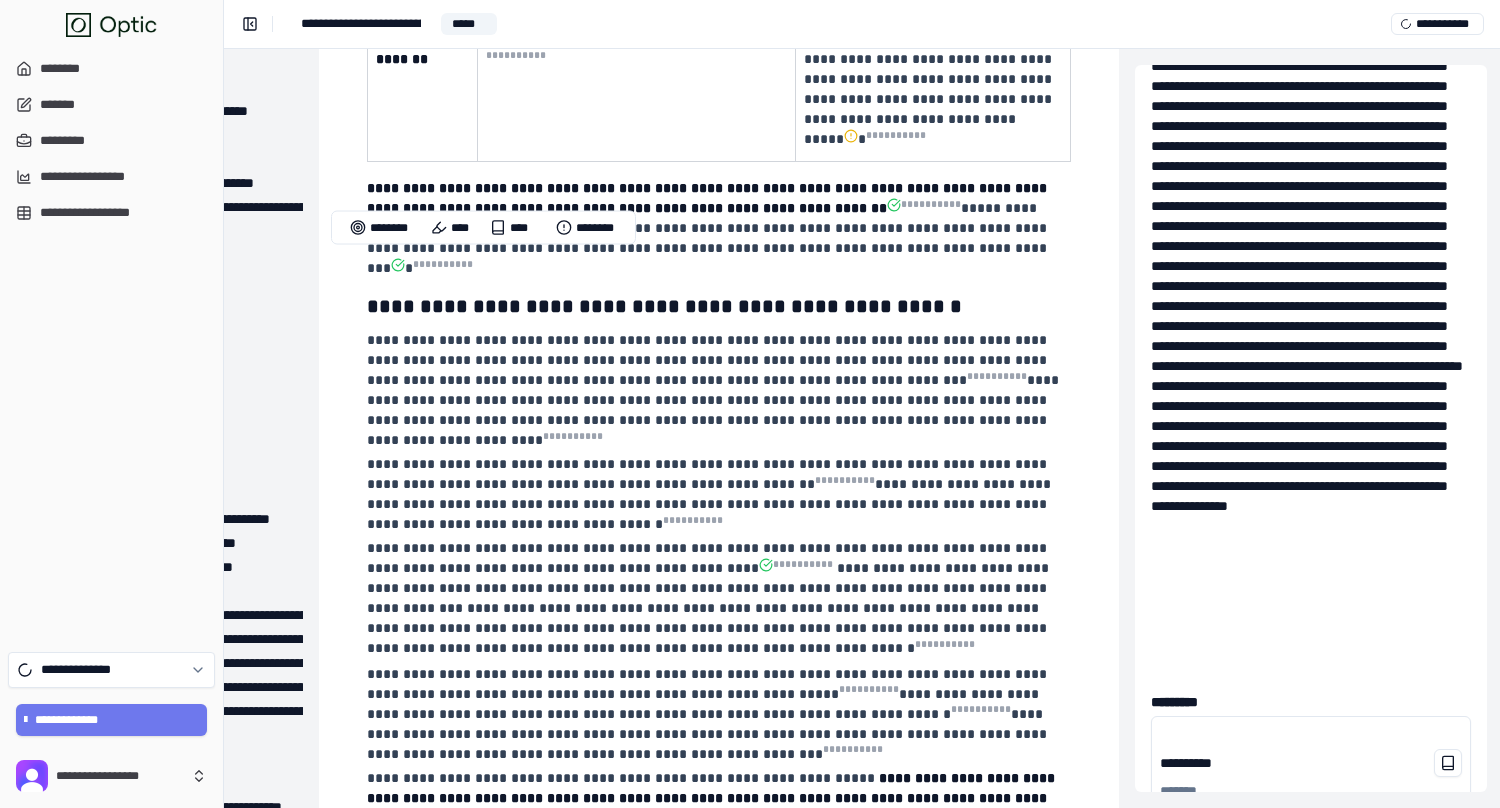 drag, startPoint x: 451, startPoint y: 264, endPoint x: 516, endPoint y: 300, distance: 74.30343 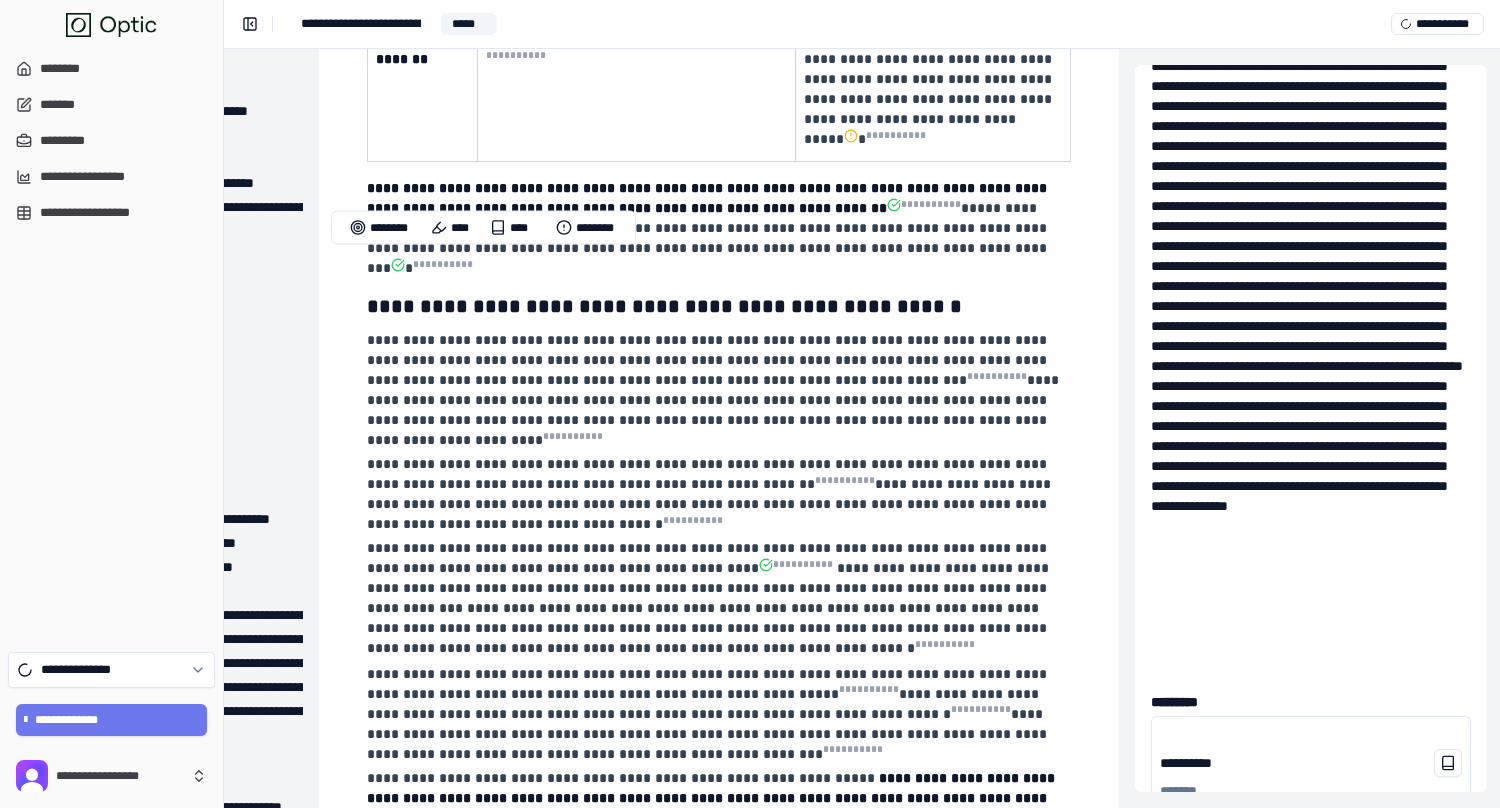 click on "**********" at bounding box center (731, 1128) 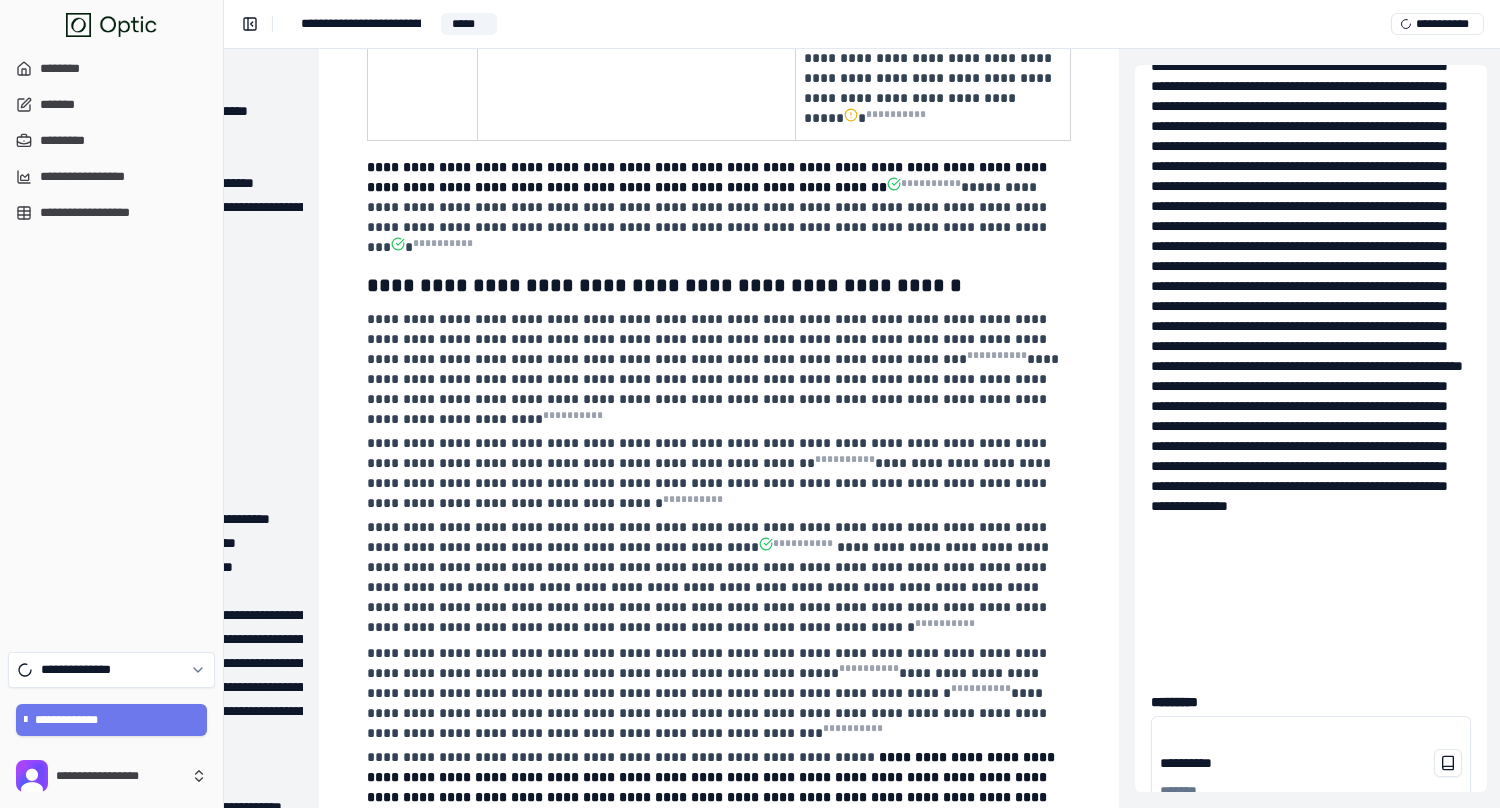 scroll, scrollTop: 29769, scrollLeft: 217, axis: both 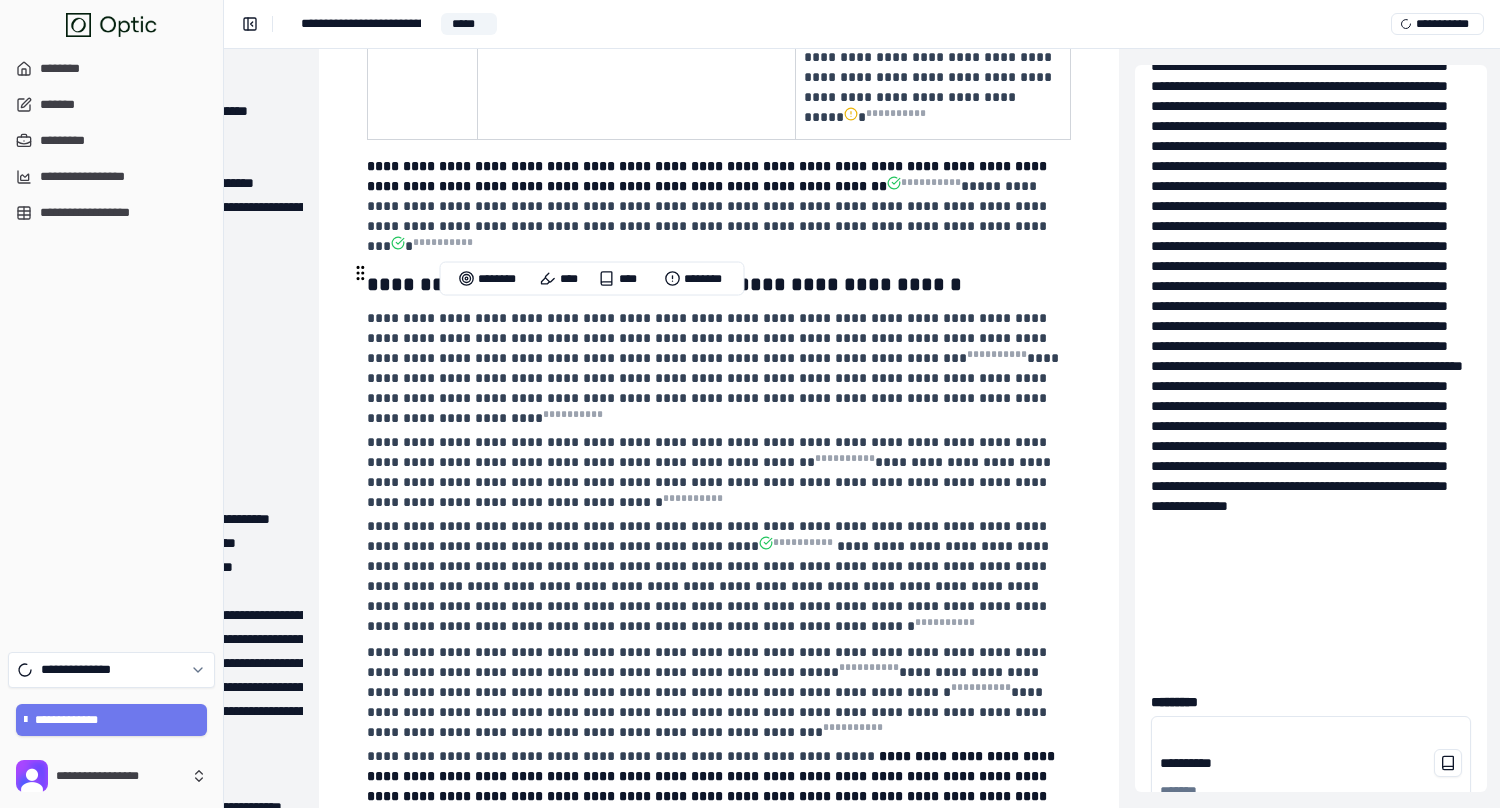 drag, startPoint x: 397, startPoint y: 314, endPoint x: 866, endPoint y: 332, distance: 469.34528 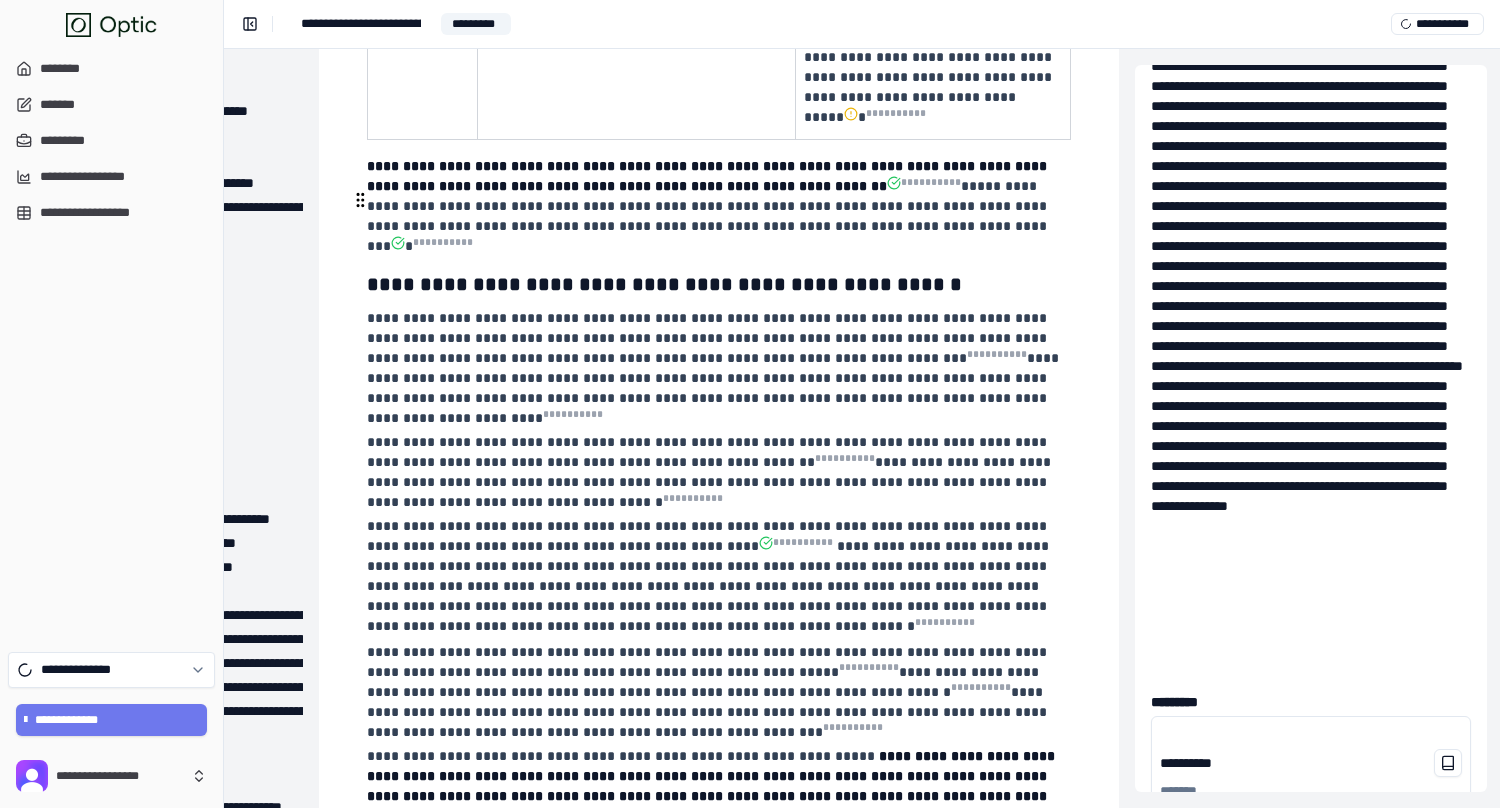 click on "**********" at bounding box center (731, 1056) 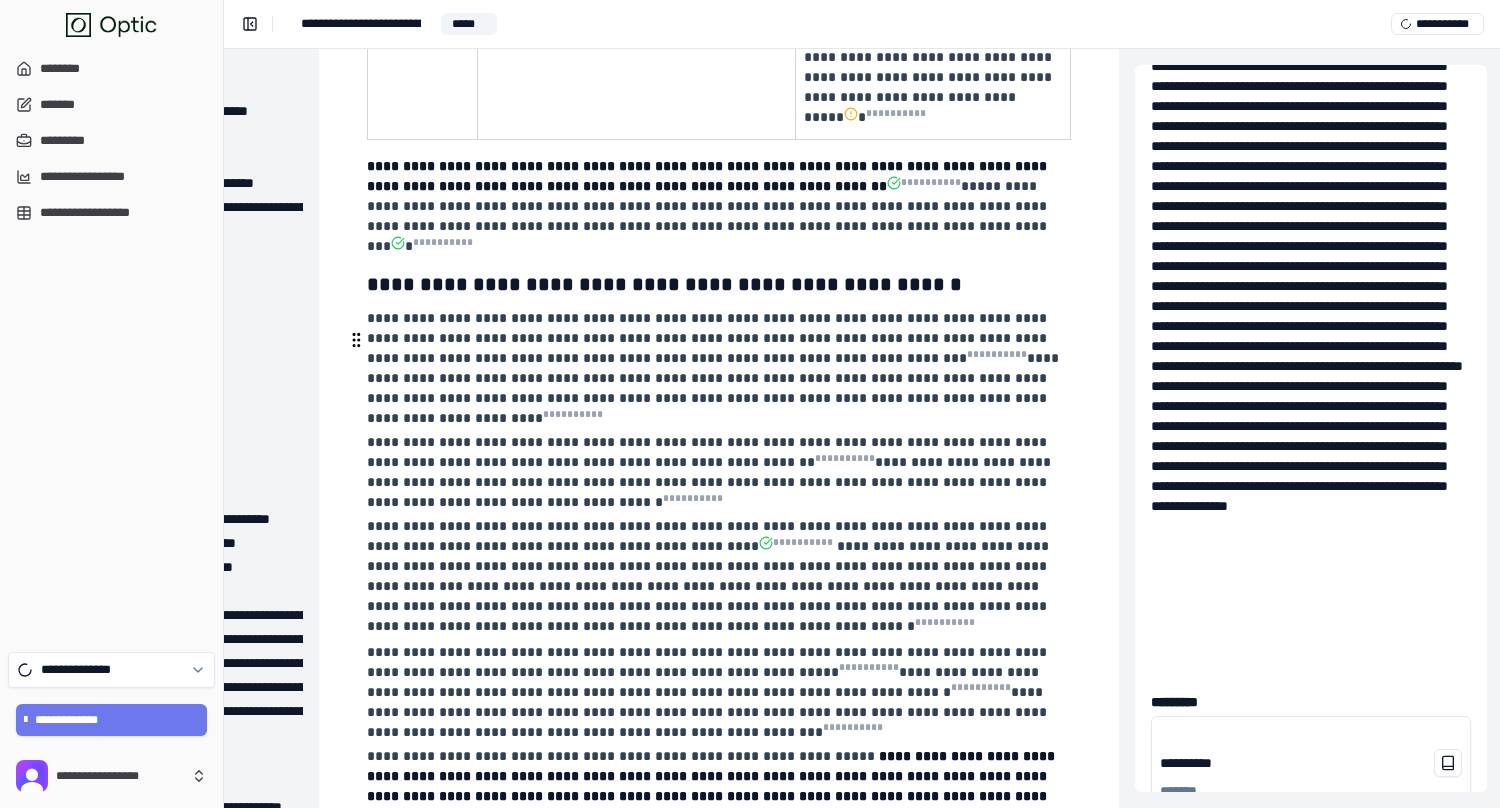 click on "**********" at bounding box center [719, 1174] 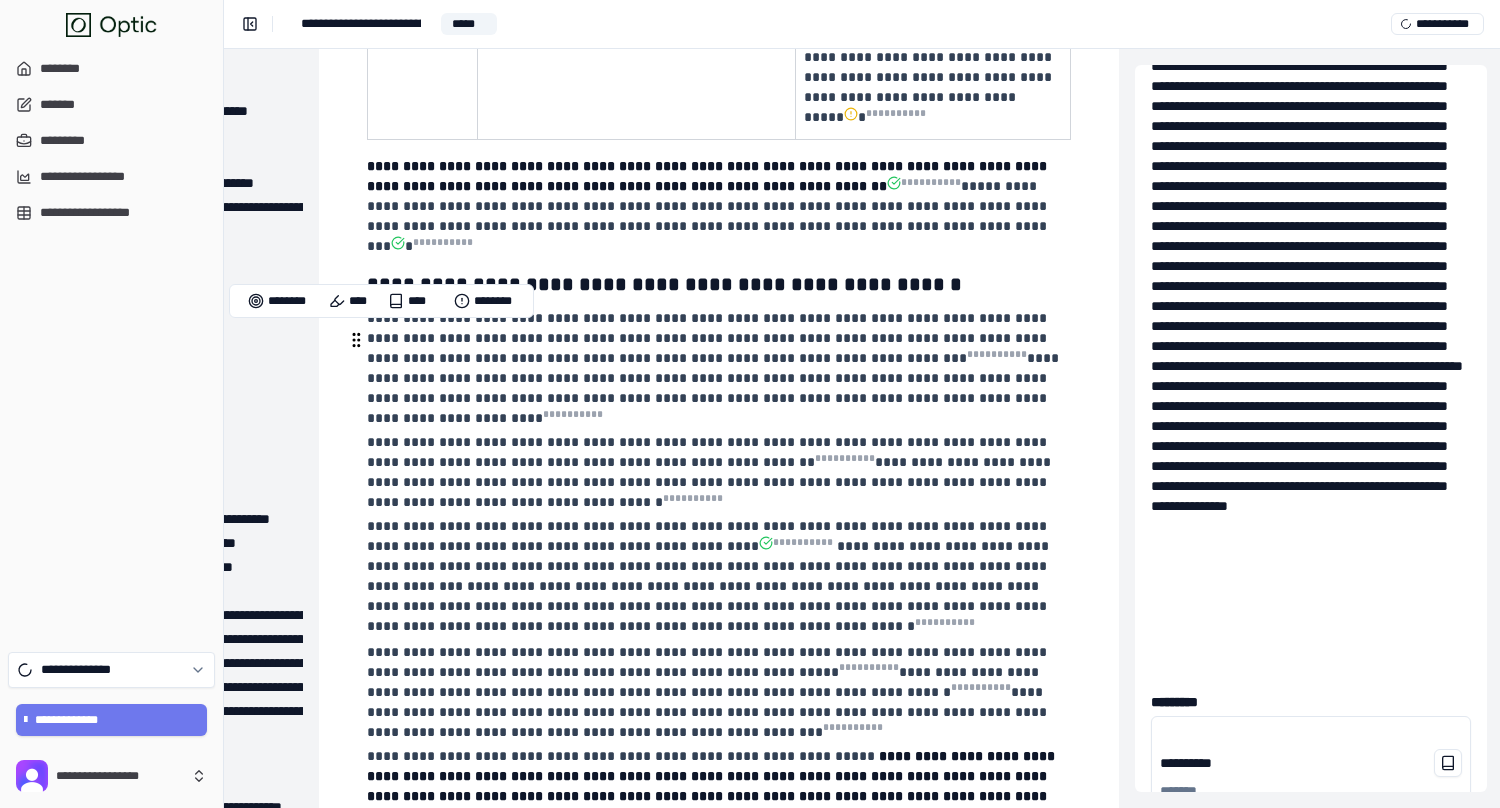click on "**********" at bounding box center (719, 1174) 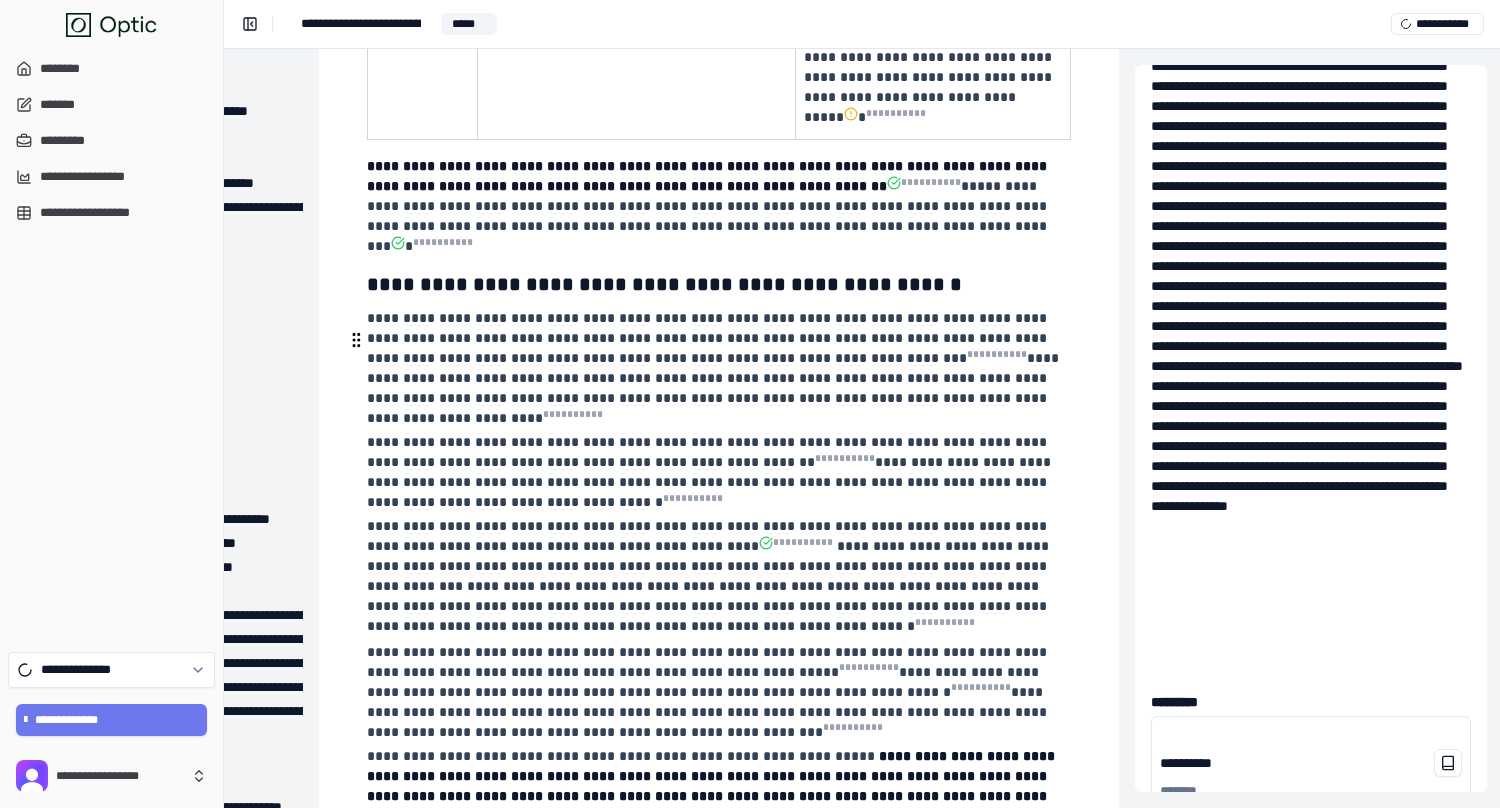drag, startPoint x: 851, startPoint y: 342, endPoint x: 425, endPoint y: 344, distance: 426.0047 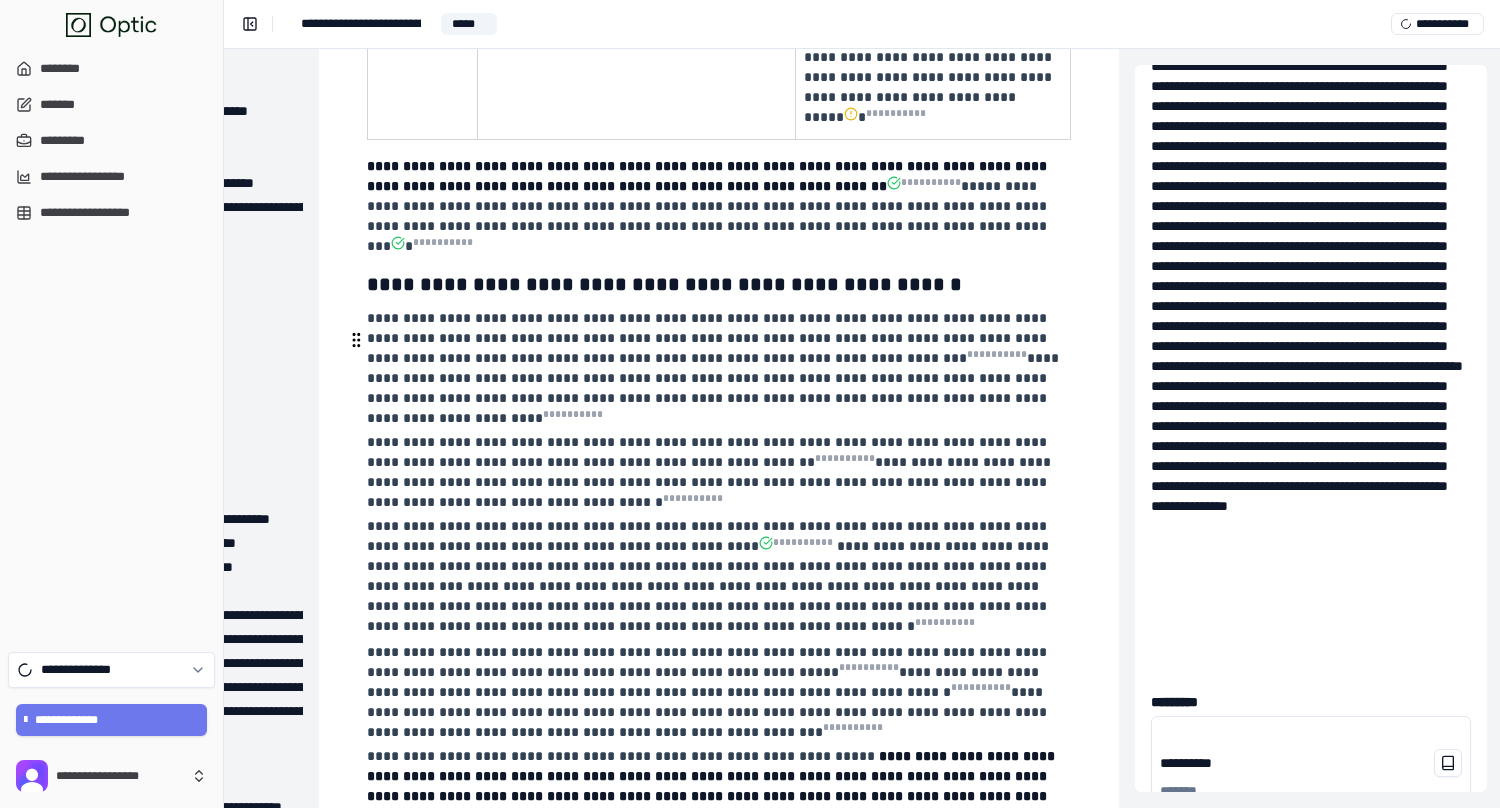 click on "**********" at bounding box center [719, 1174] 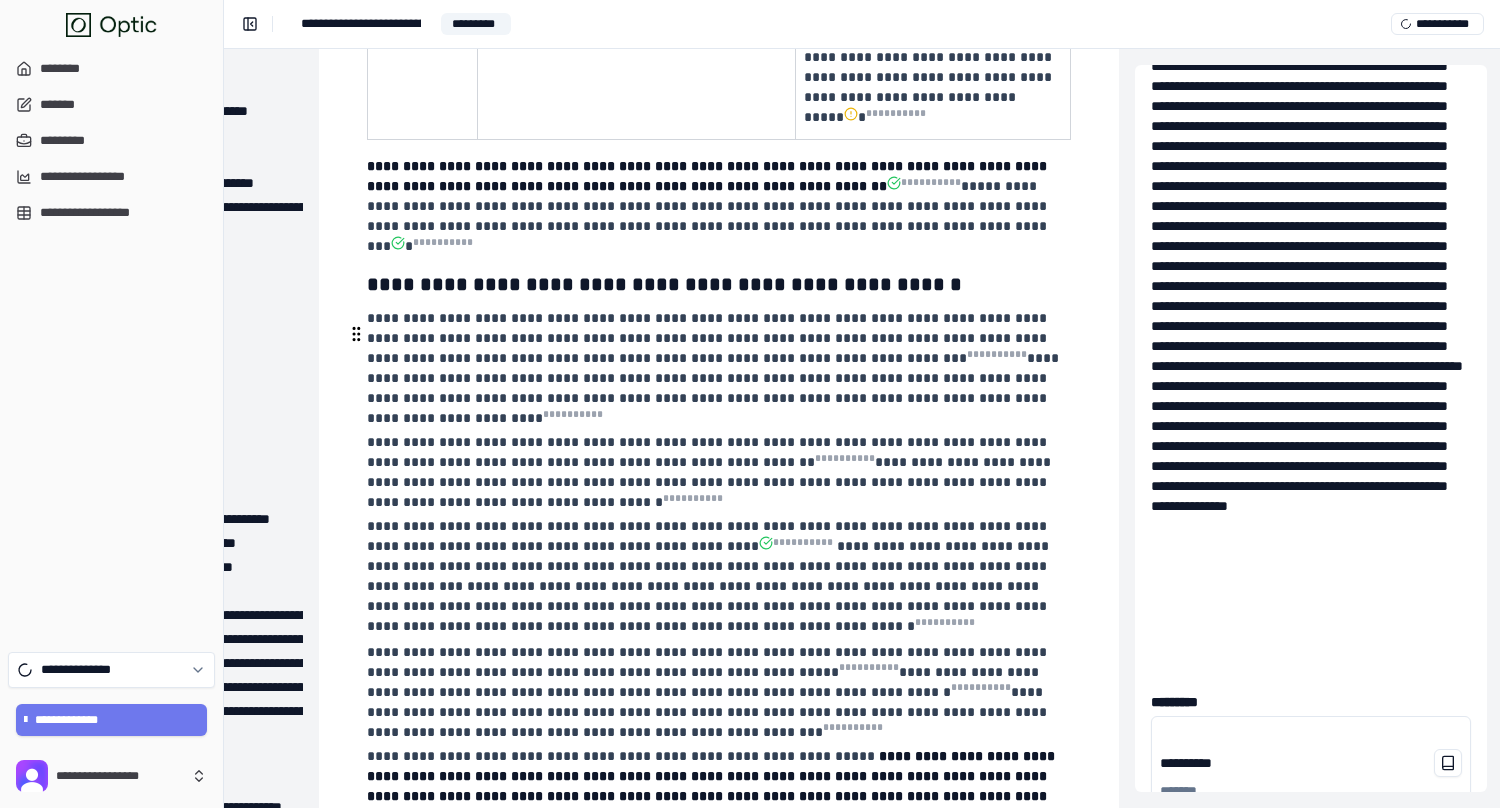 click on "**********" at bounding box center (709, 1178) 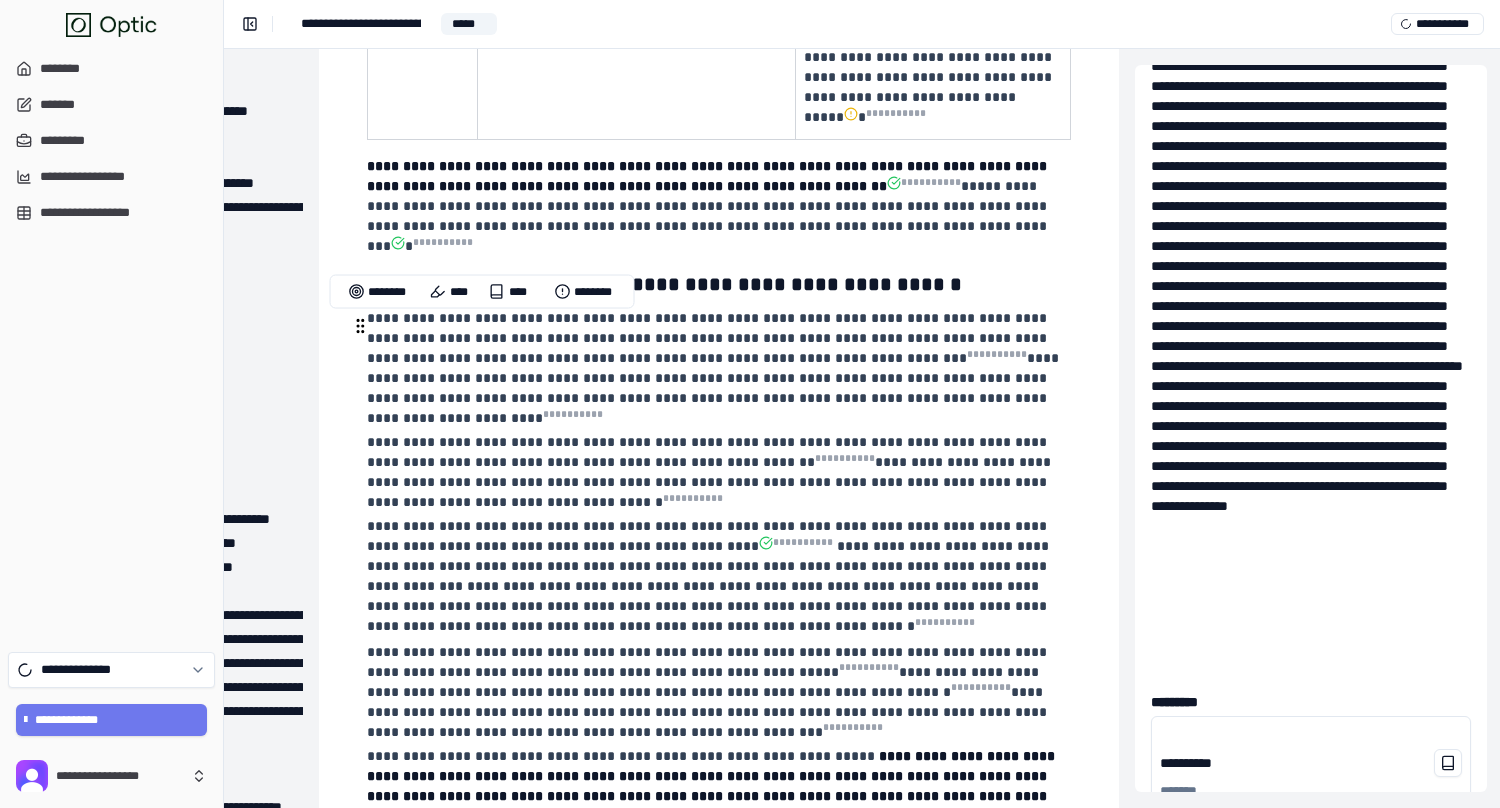 drag, startPoint x: 590, startPoint y: 551, endPoint x: 388, endPoint y: 323, distance: 304.61124 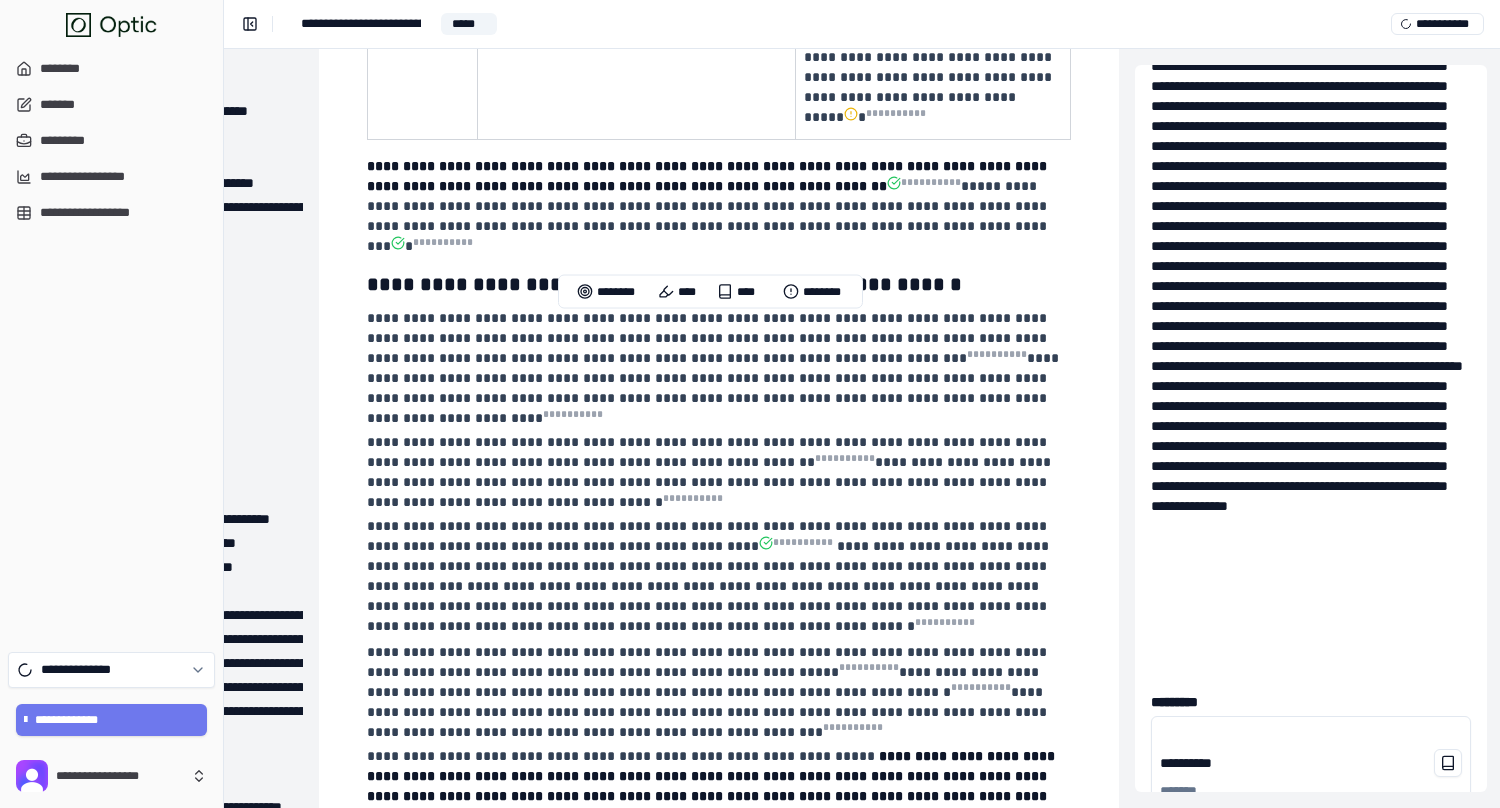 drag, startPoint x: 424, startPoint y: 322, endPoint x: 1077, endPoint y: 384, distance: 655.9367 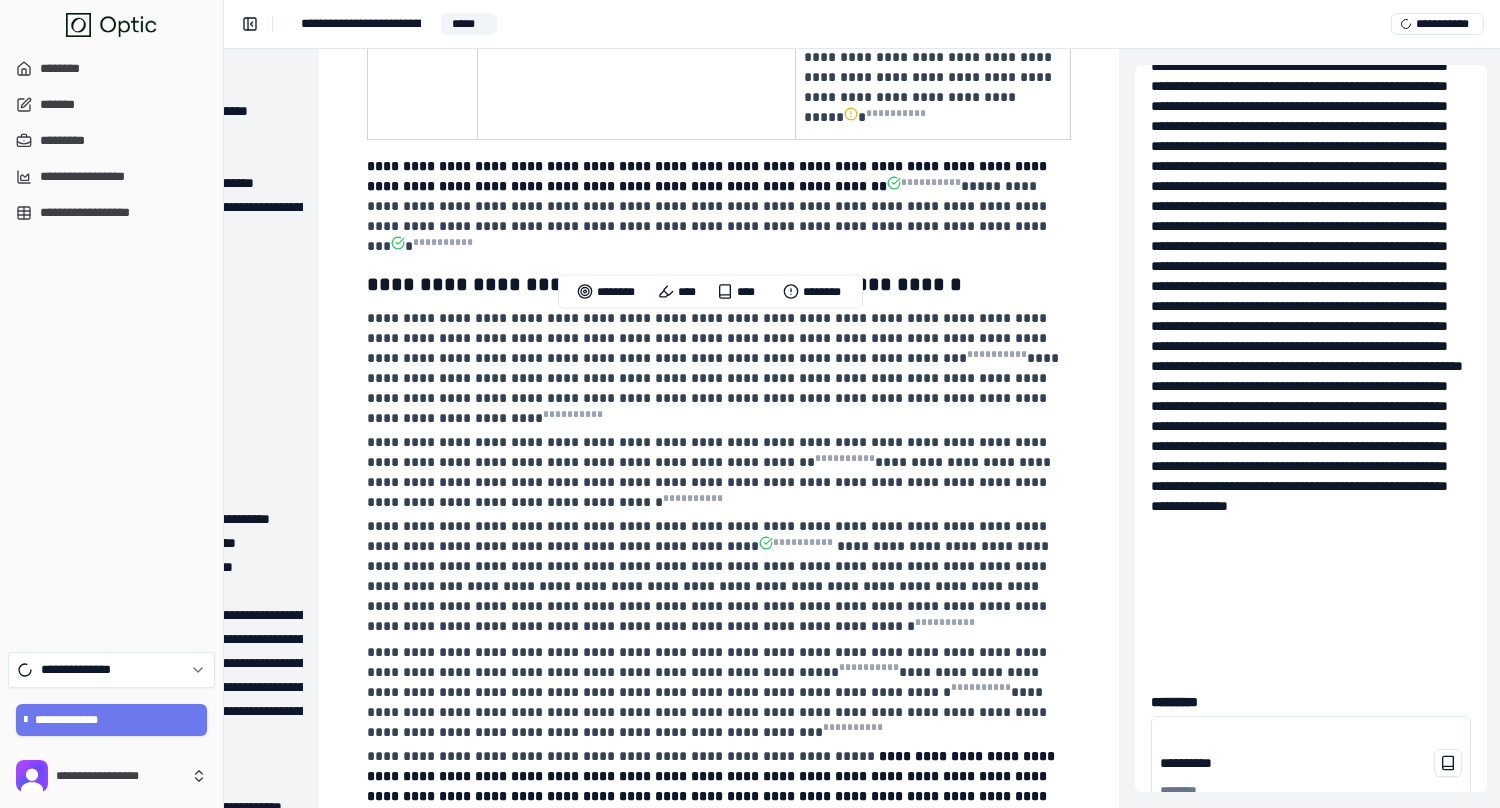 click on "**********" at bounding box center (719, -9563) 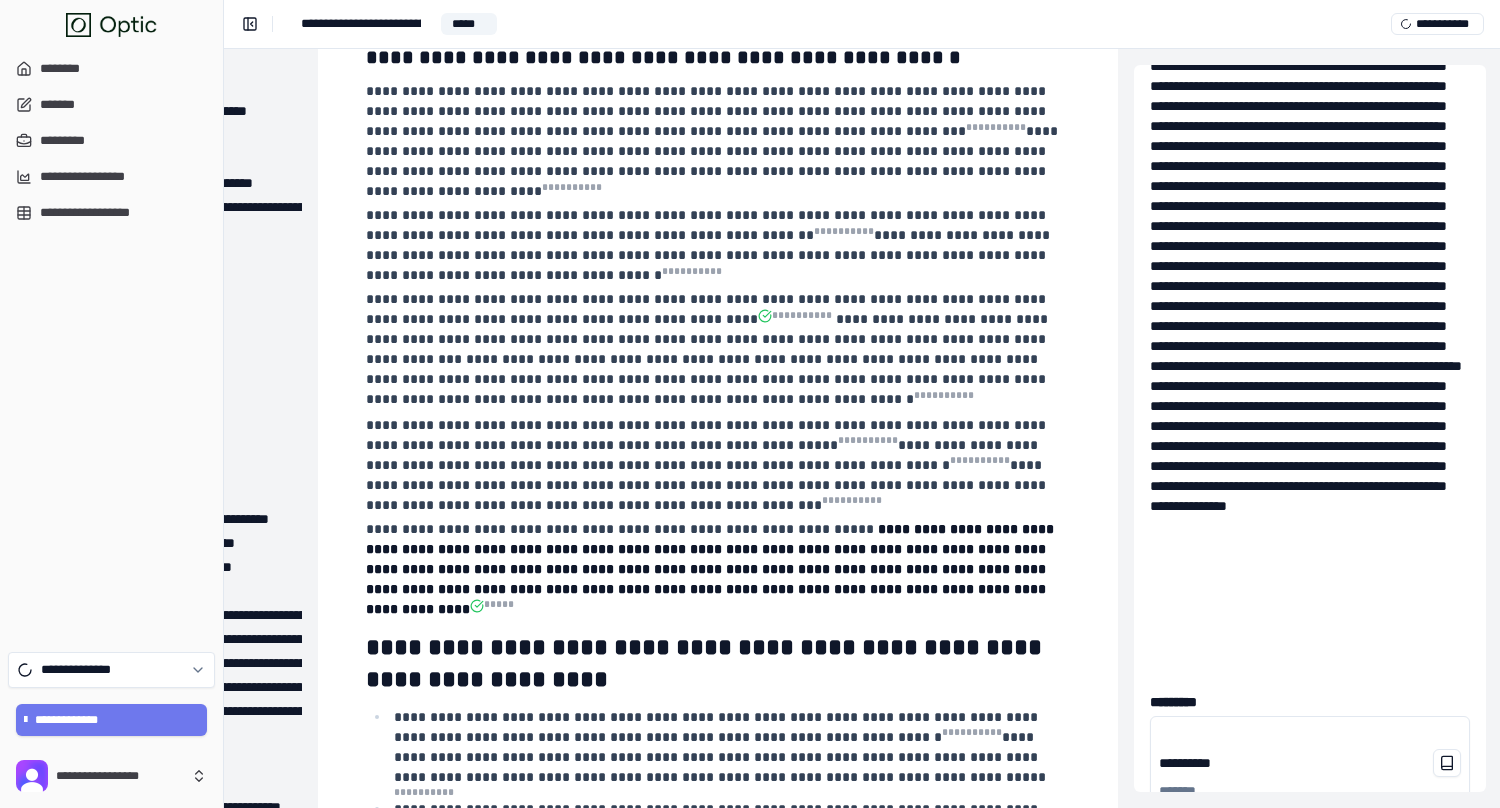 scroll, scrollTop: 29995, scrollLeft: 218, axis: both 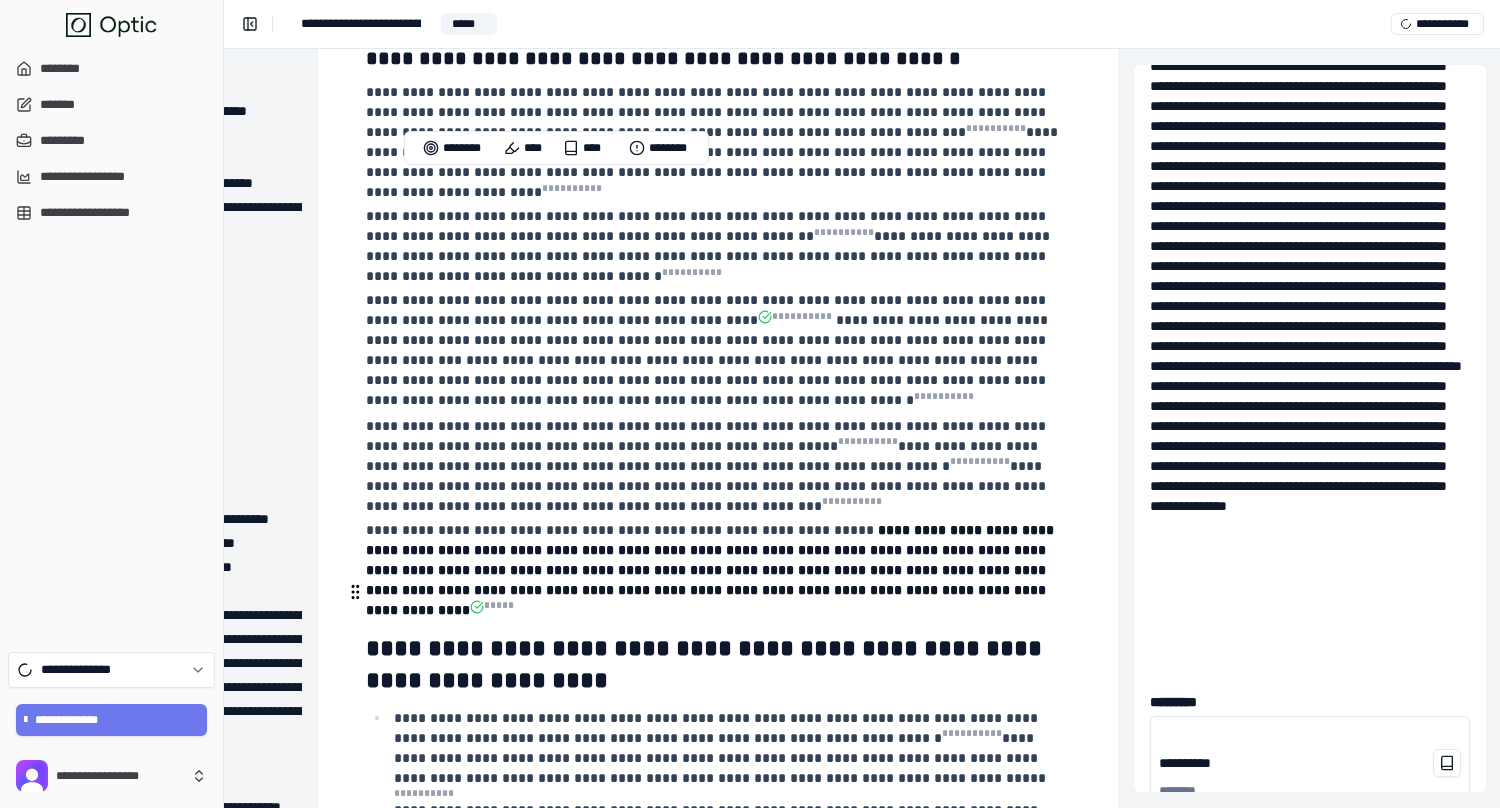 drag, startPoint x: 372, startPoint y: 185, endPoint x: 748, endPoint y: 589, distance: 551.89856 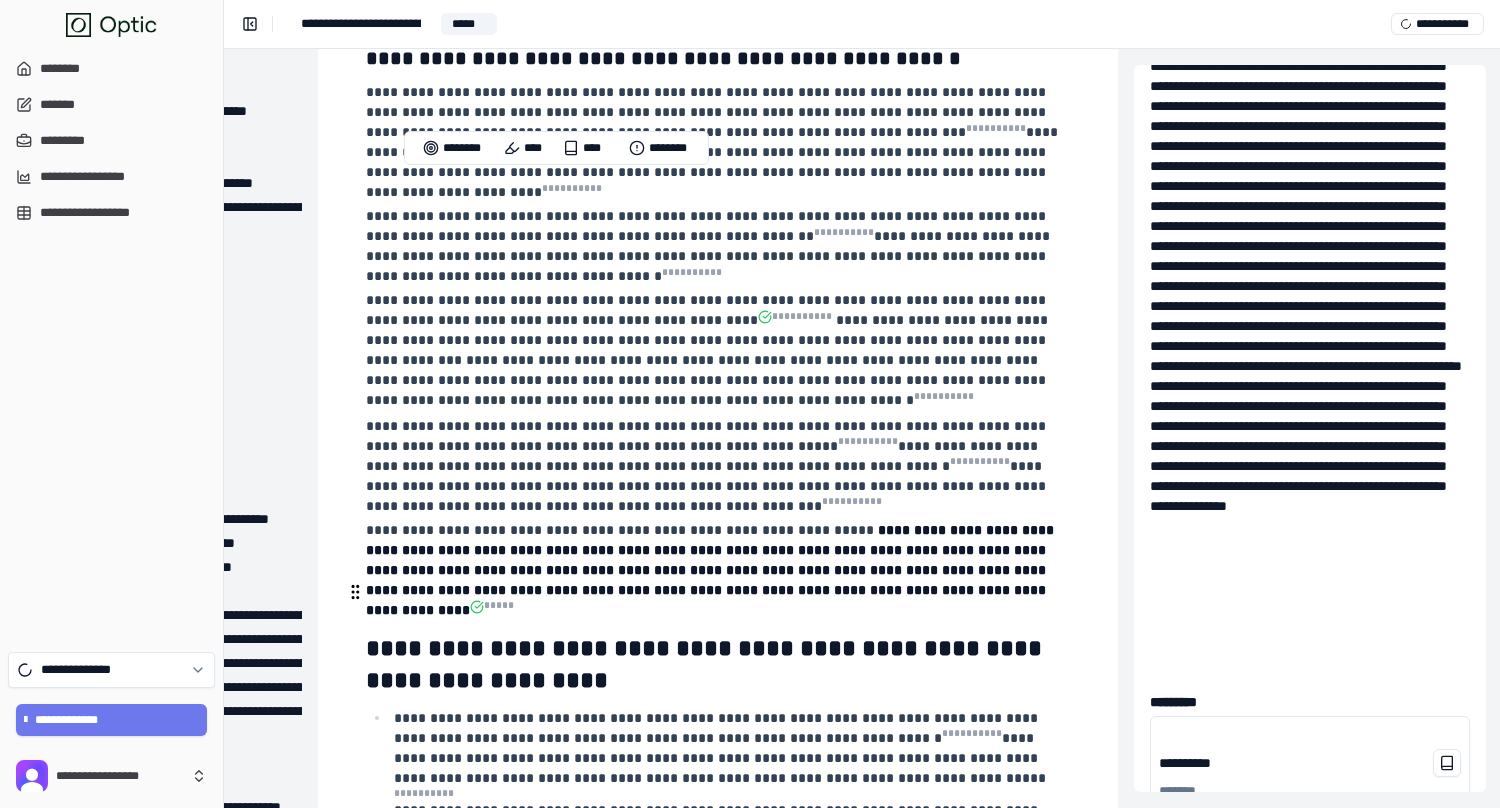 click on "**********" at bounding box center (718, -9805) 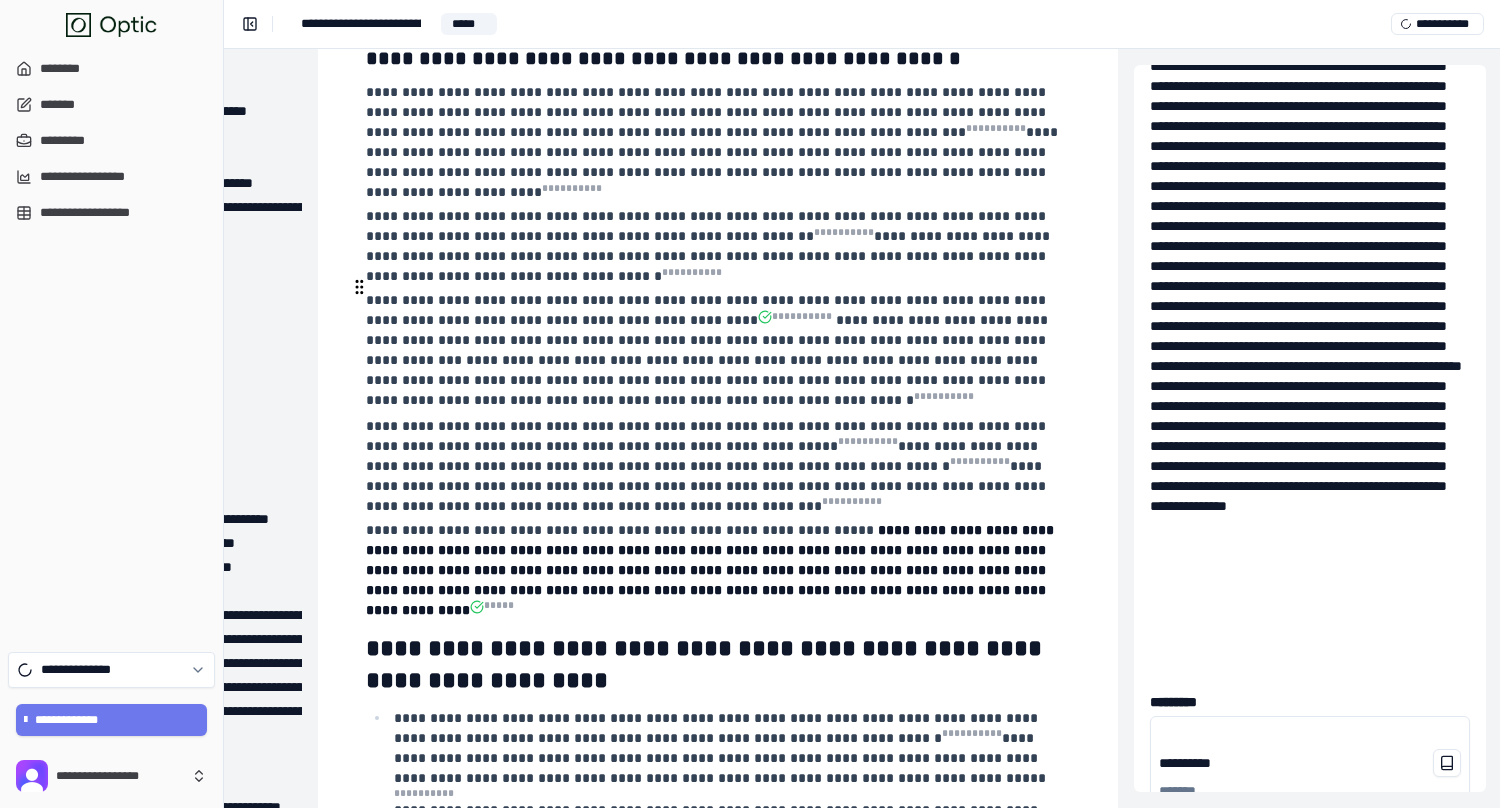 click on "**********" at bounding box center [452, 1118] 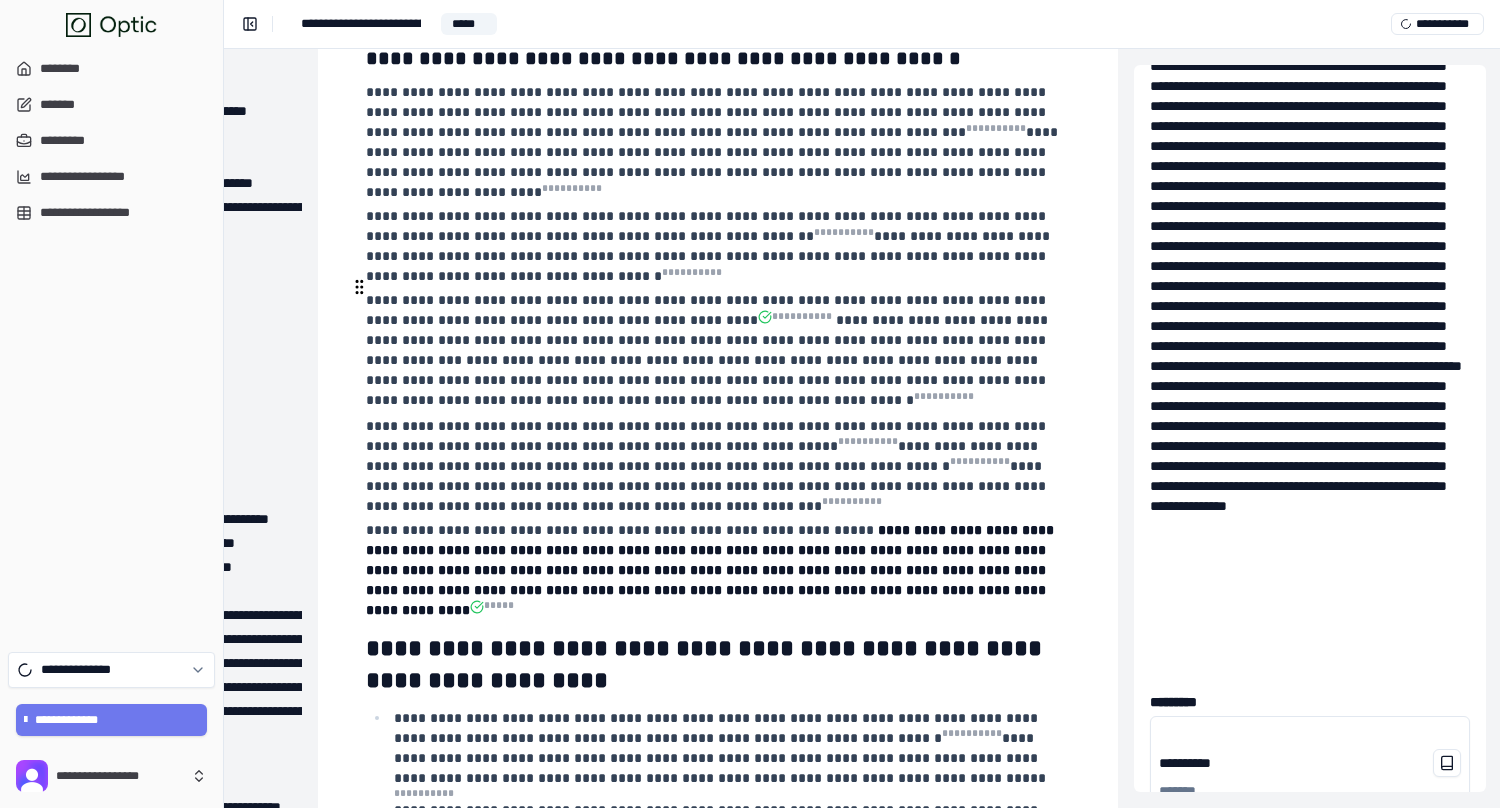 click on "**********" at bounding box center [452, 1118] 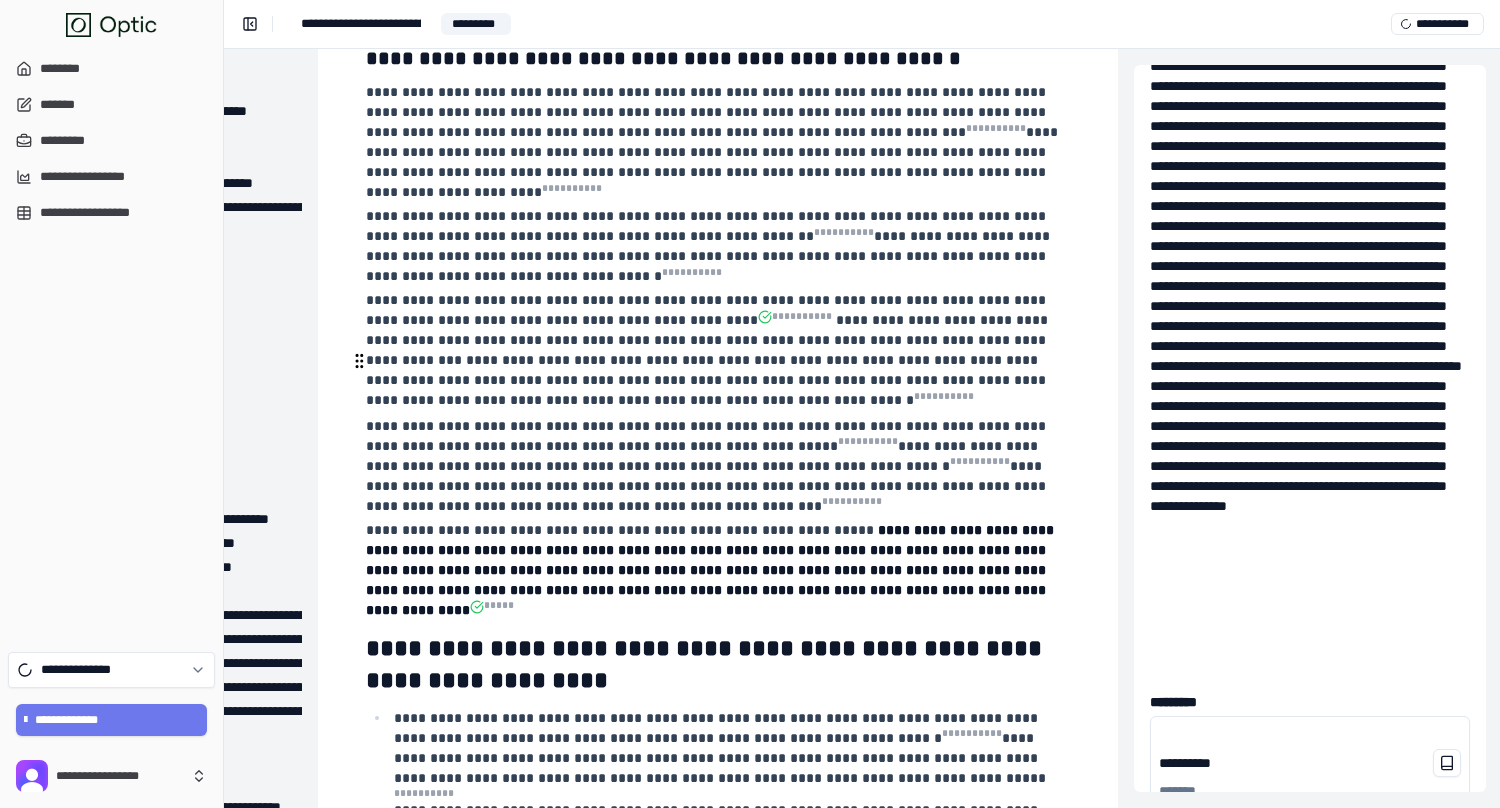 click on "******" at bounding box center (416, 1190) 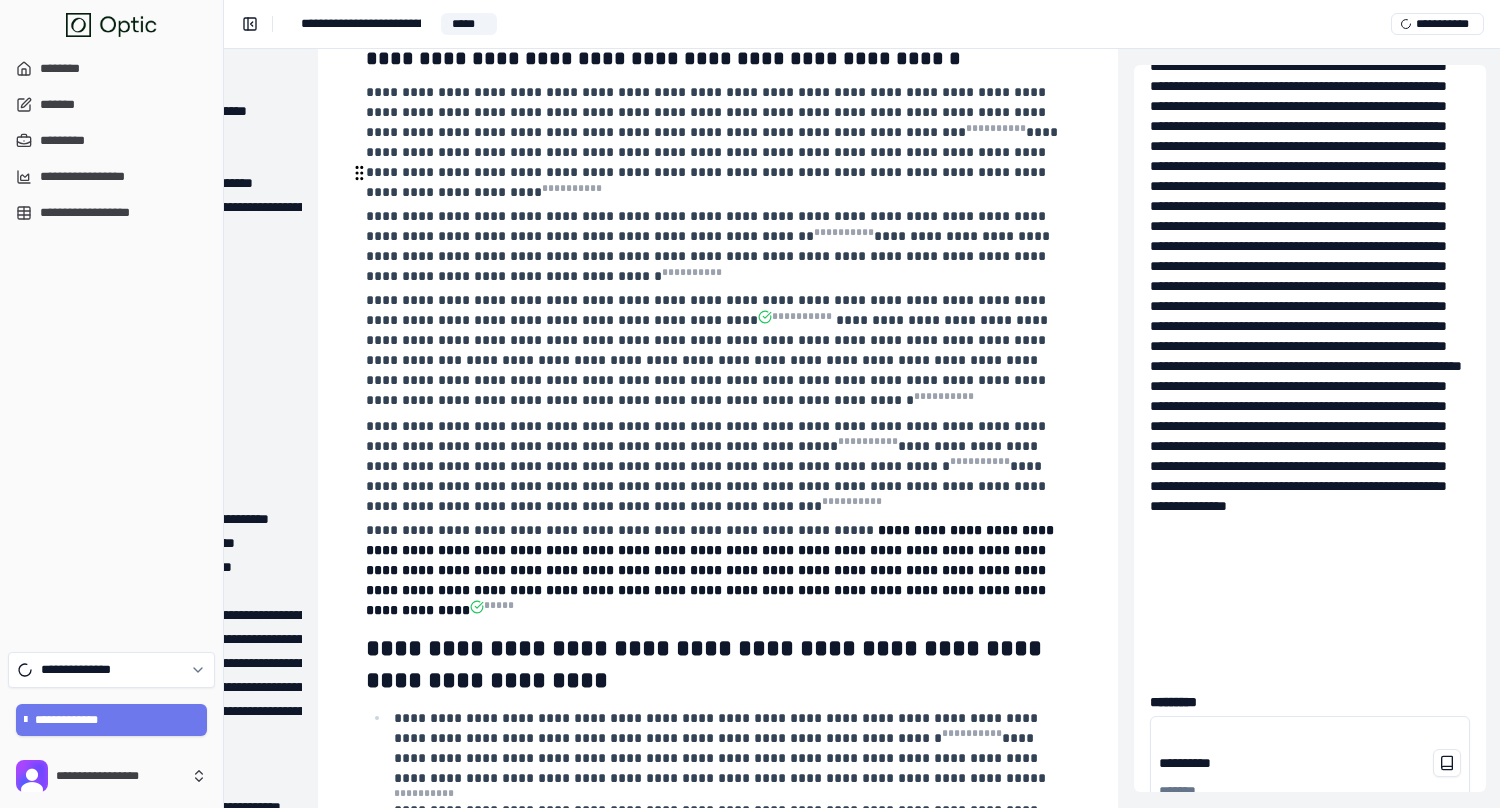 click on "**********" at bounding box center [730, 1006] 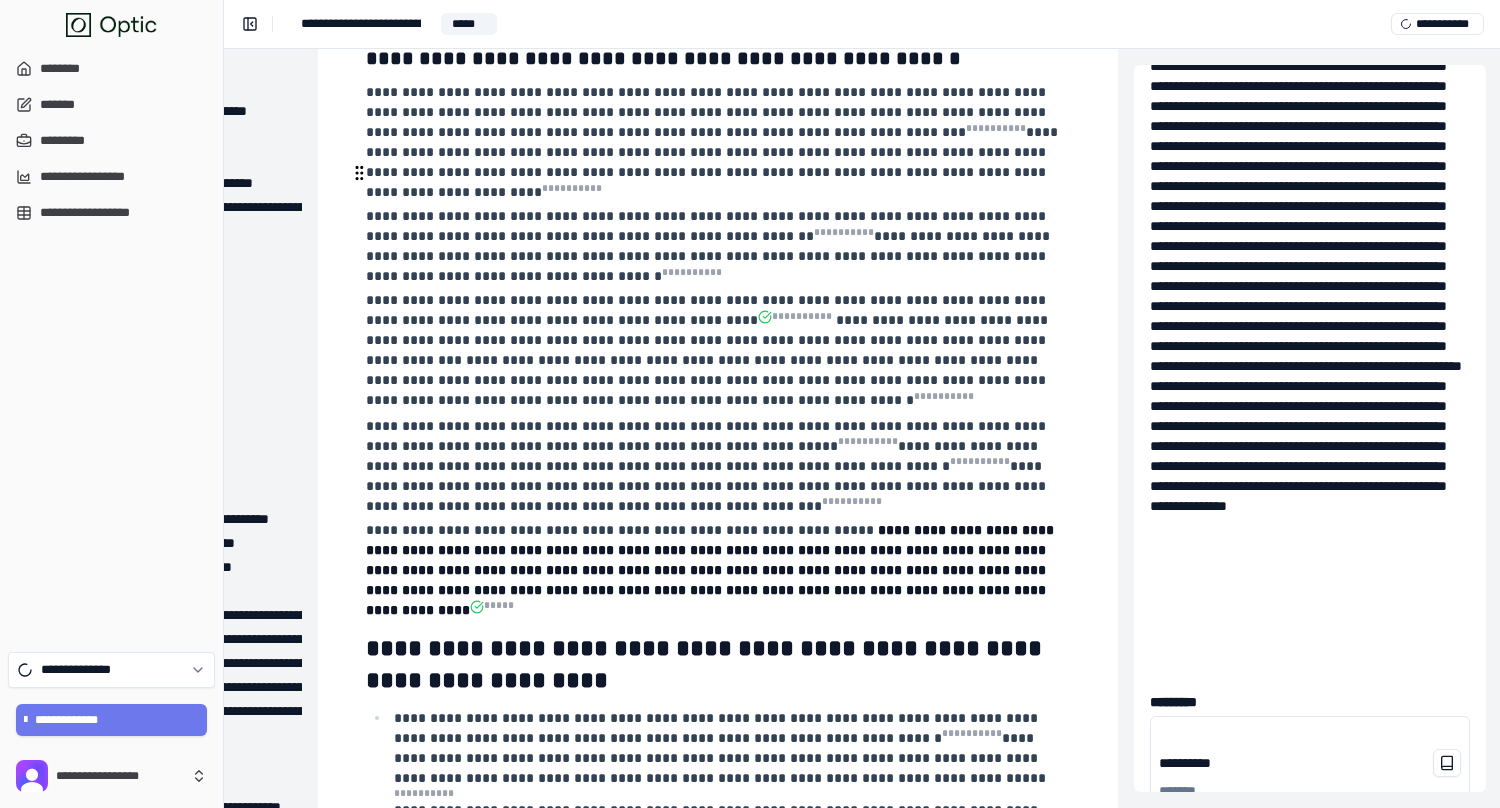 click on "**********" at bounding box center (730, 1006) 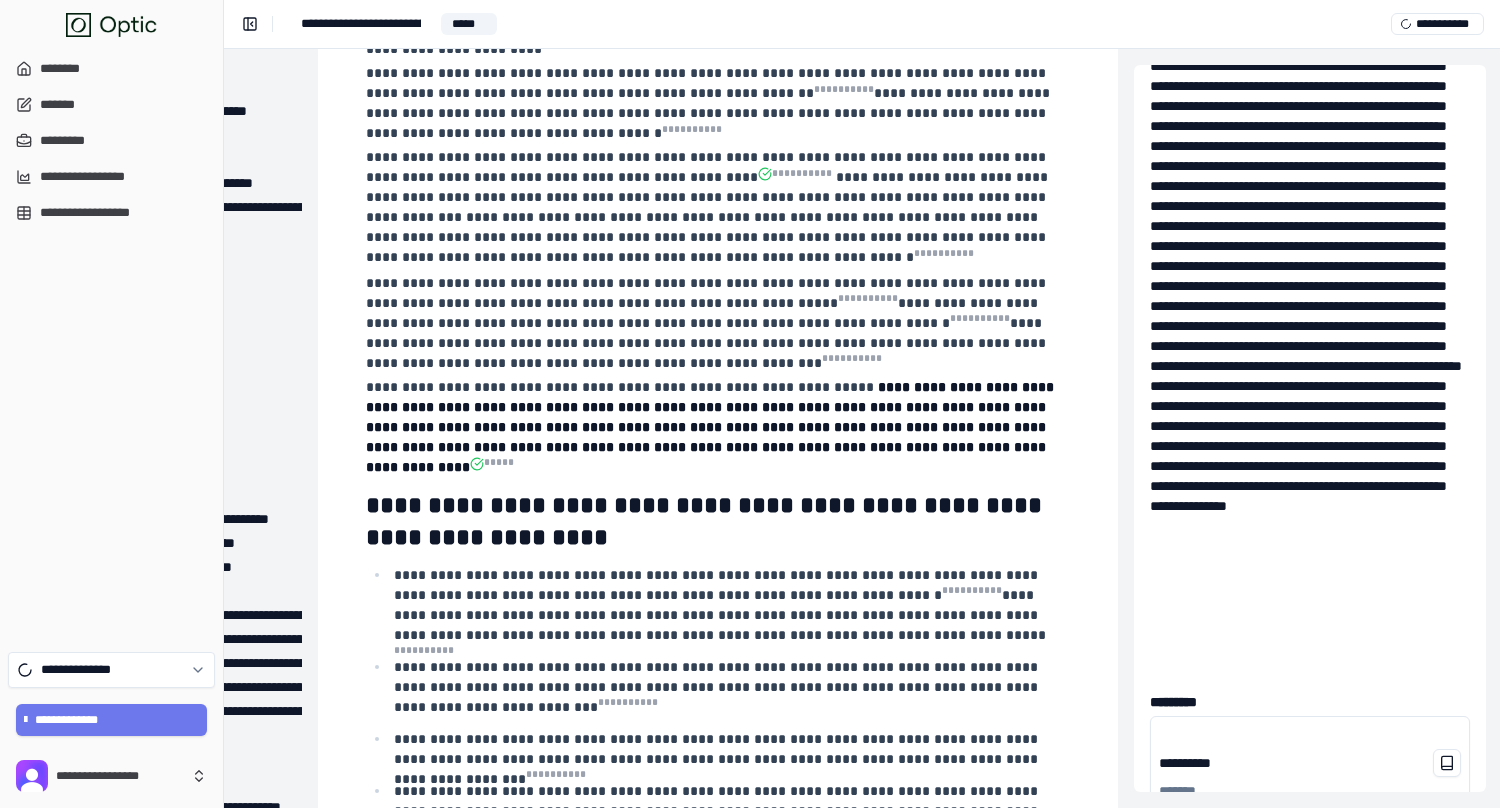 scroll, scrollTop: 30048, scrollLeft: 218, axis: both 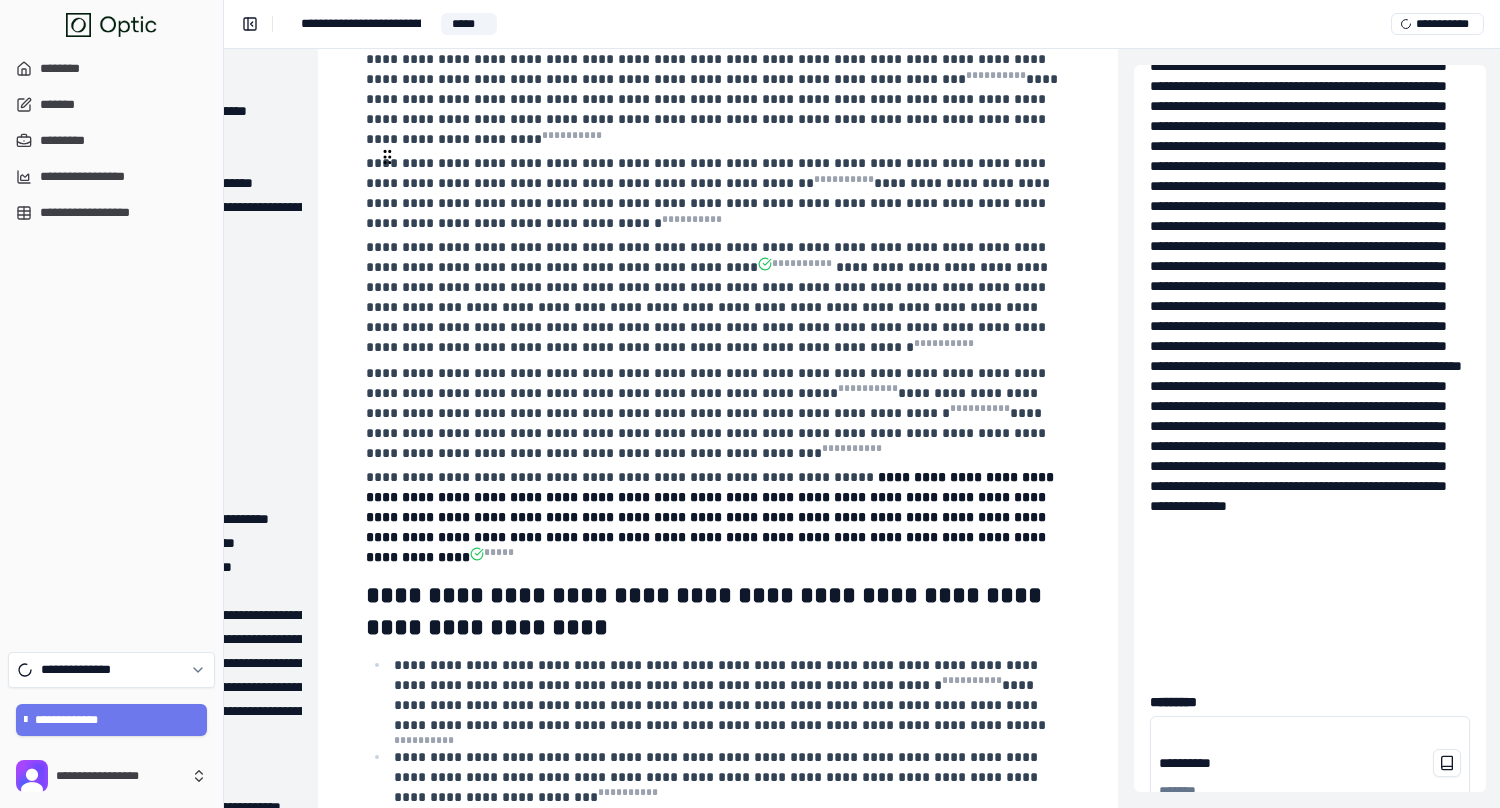 drag, startPoint x: 518, startPoint y: 197, endPoint x: 466, endPoint y: 161, distance: 63.245552 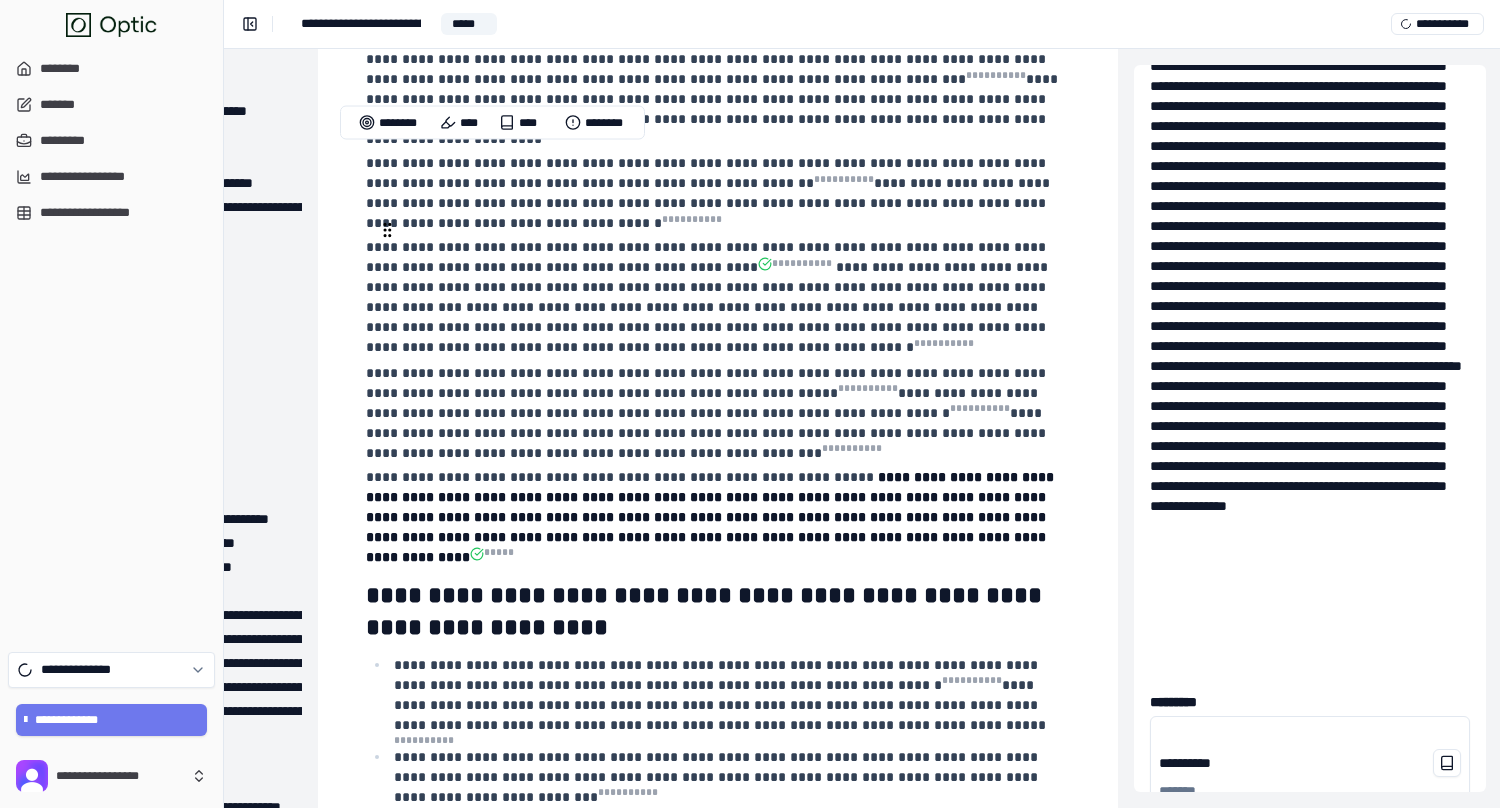 click on "**********" at bounding box center [480, 1061] 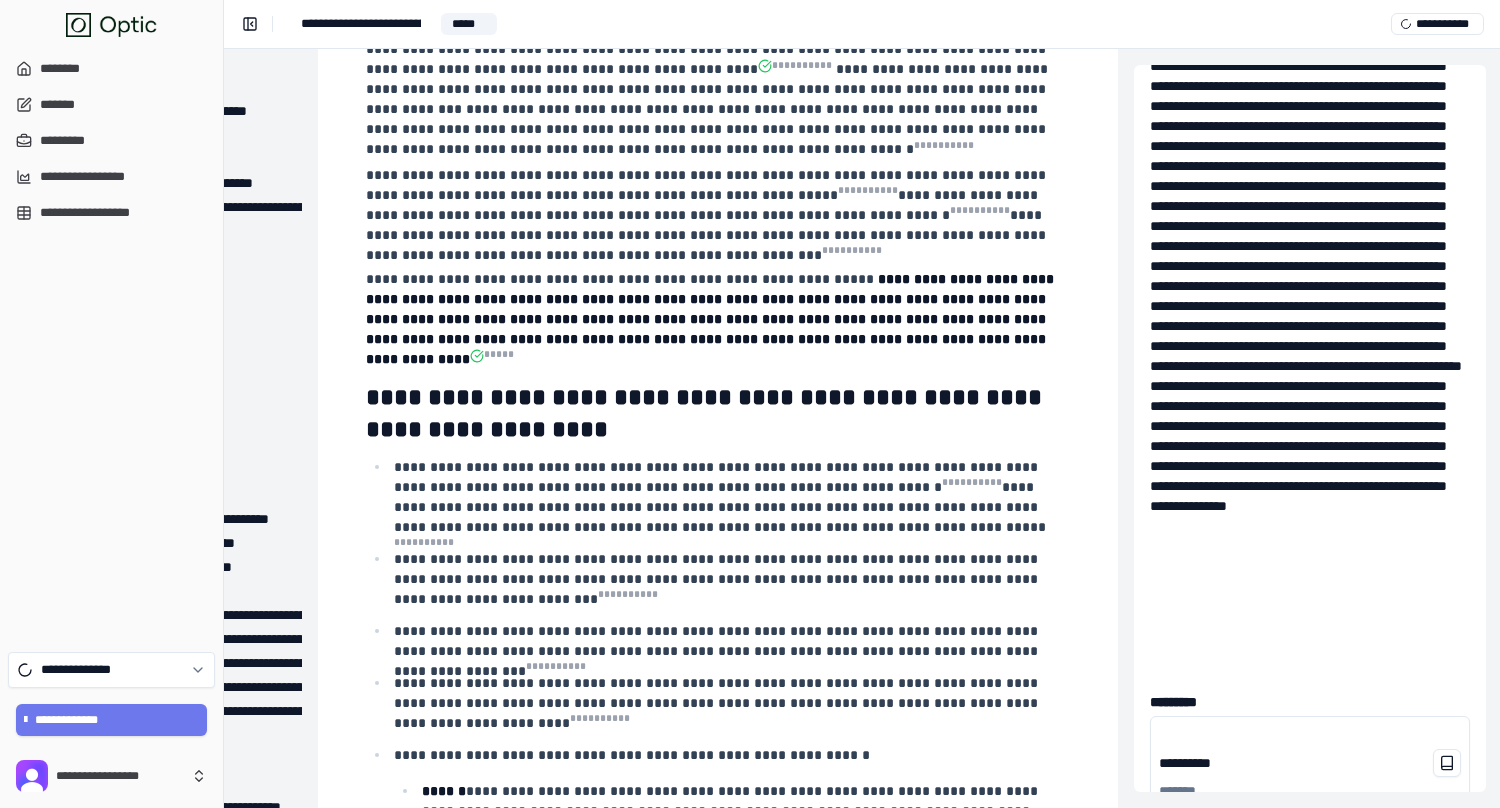 scroll, scrollTop: 30250, scrollLeft: 218, axis: both 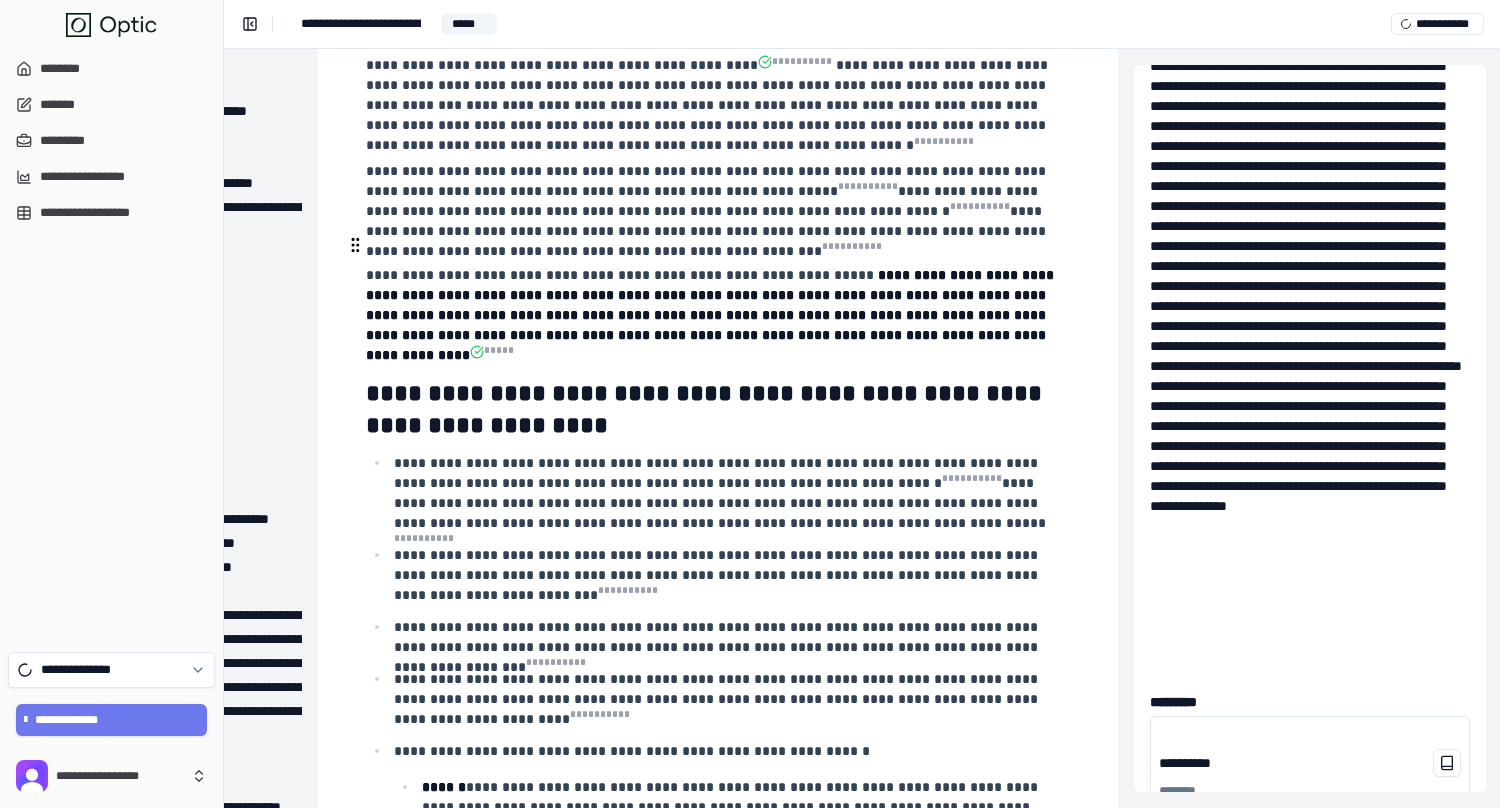 click at bounding box center [355, 245] 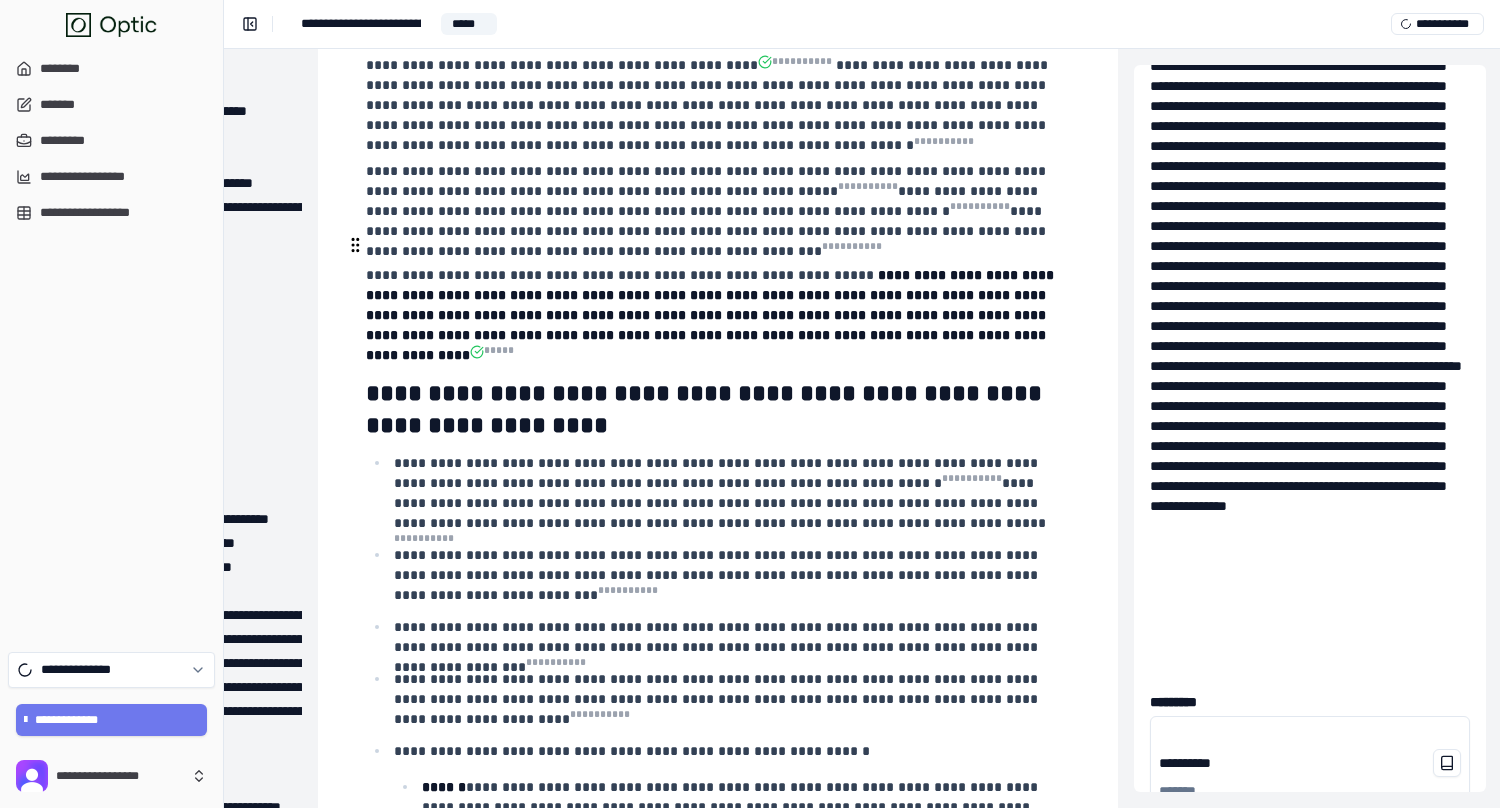 click on "**********" at bounding box center [718, -10292] 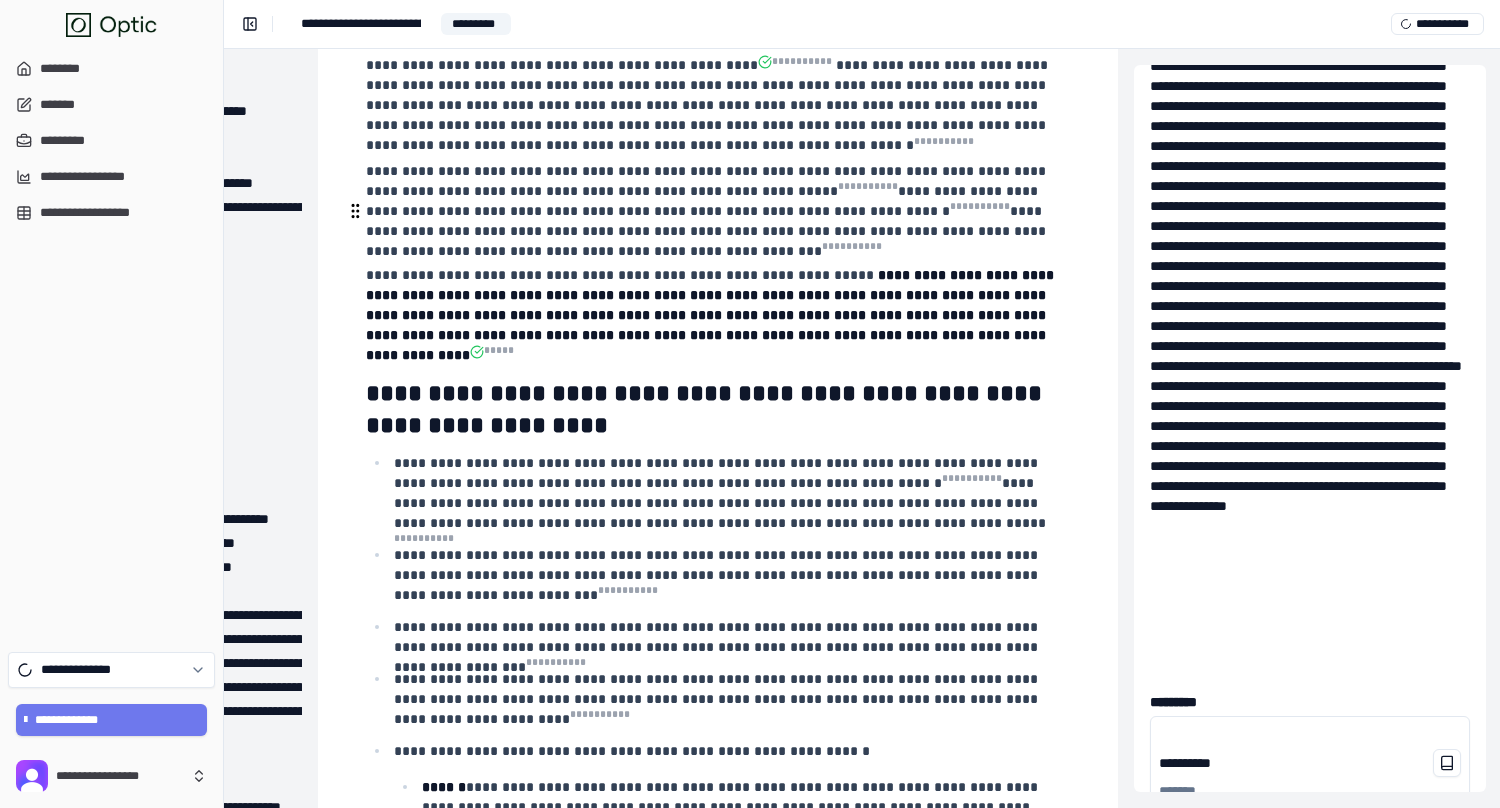 click on "**********" at bounding box center [718, 1038] 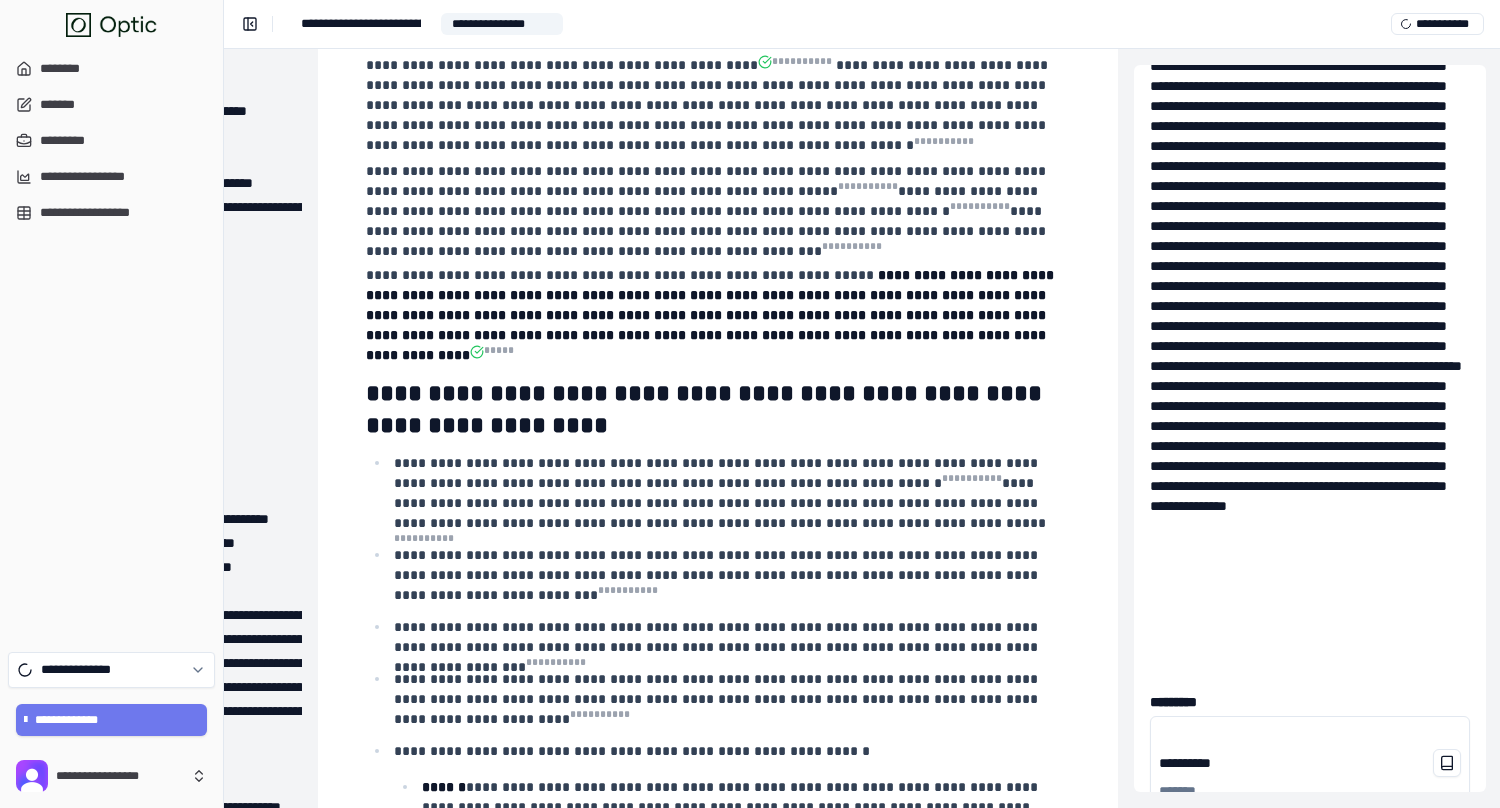 drag, startPoint x: 673, startPoint y: 207, endPoint x: 429, endPoint y: 217, distance: 244.20483 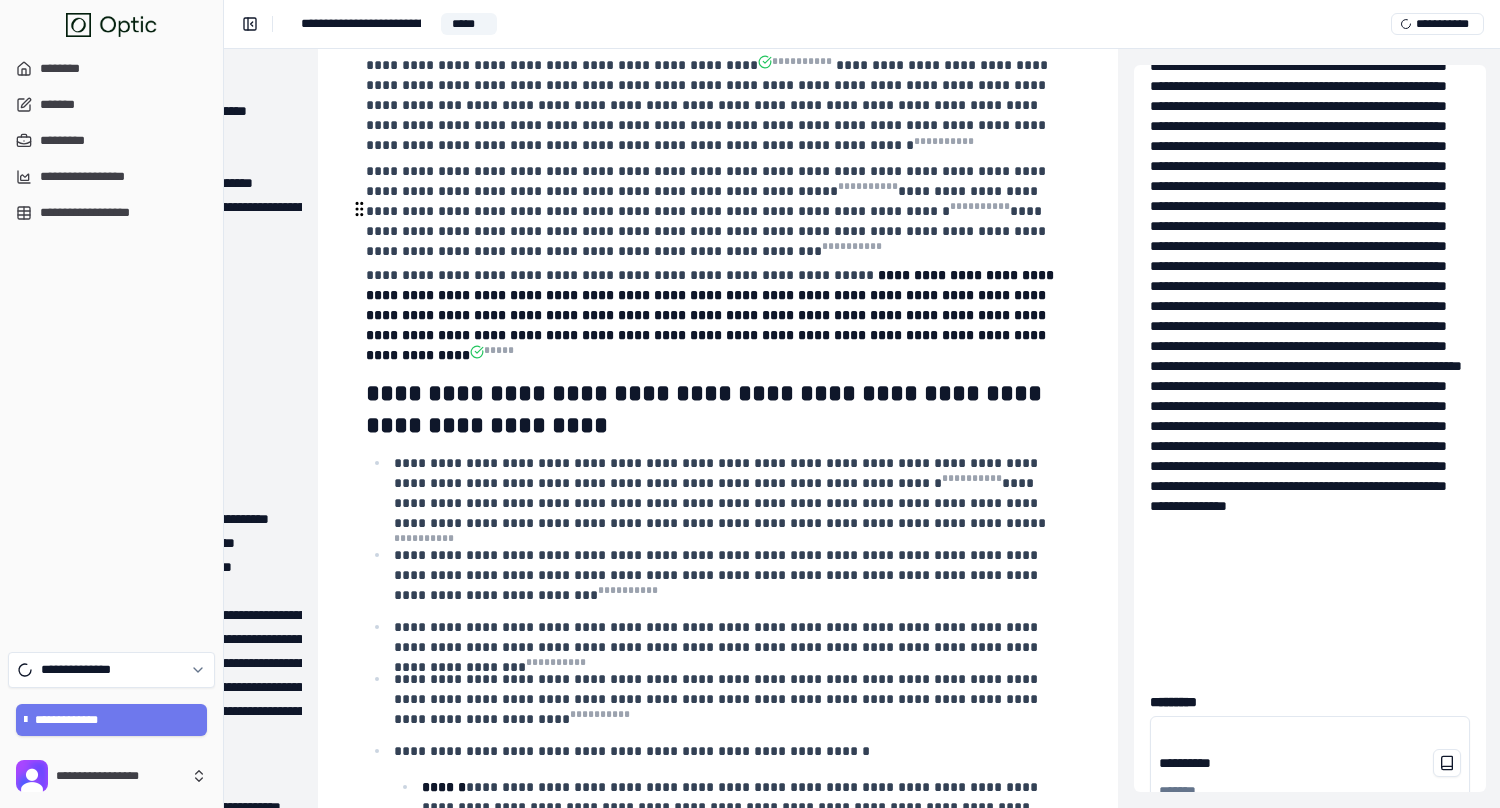 drag, startPoint x: 687, startPoint y: 328, endPoint x: 393, endPoint y: 210, distance: 316.79648 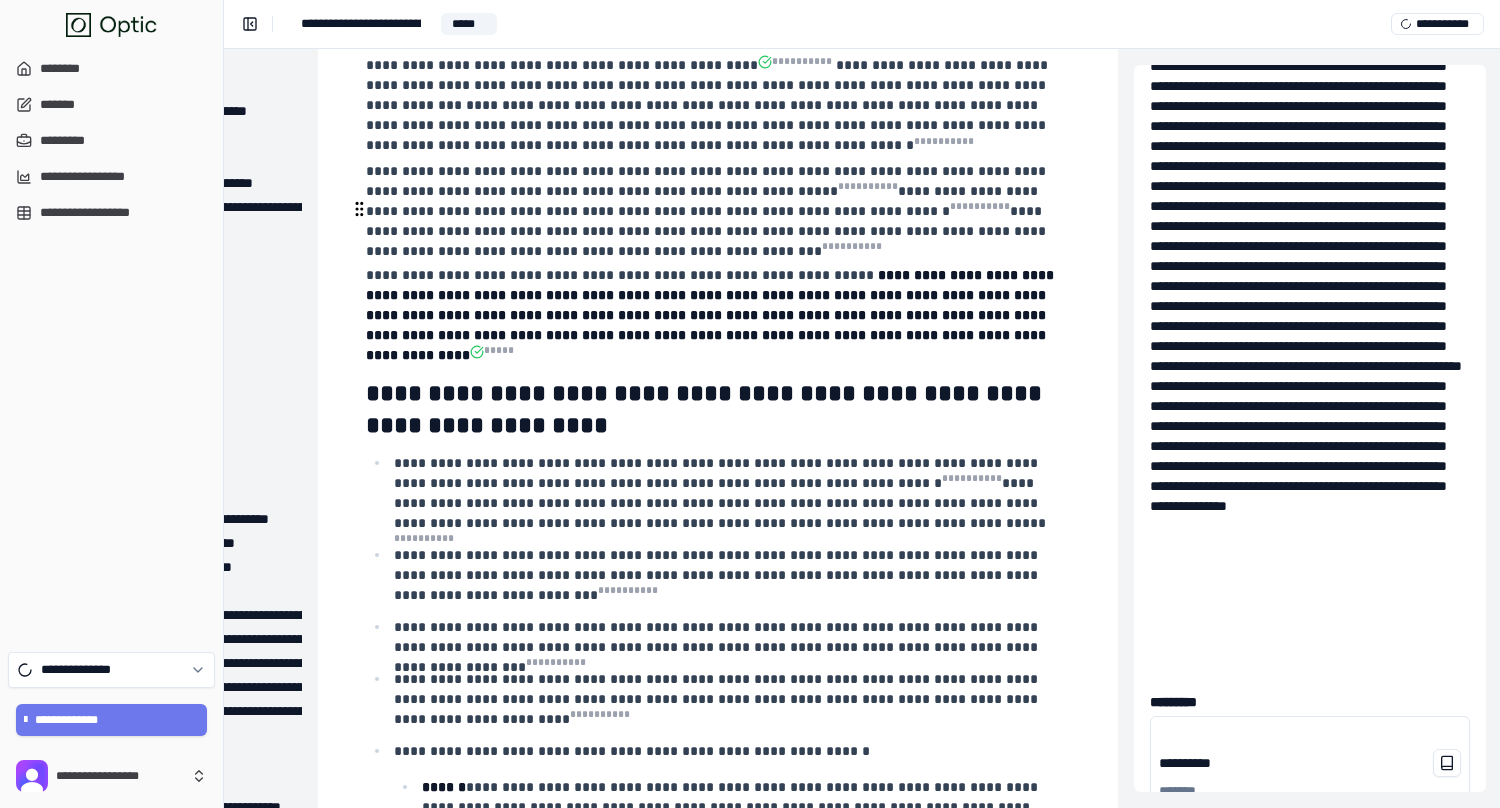 click on "**********" at bounding box center (730, 1094) 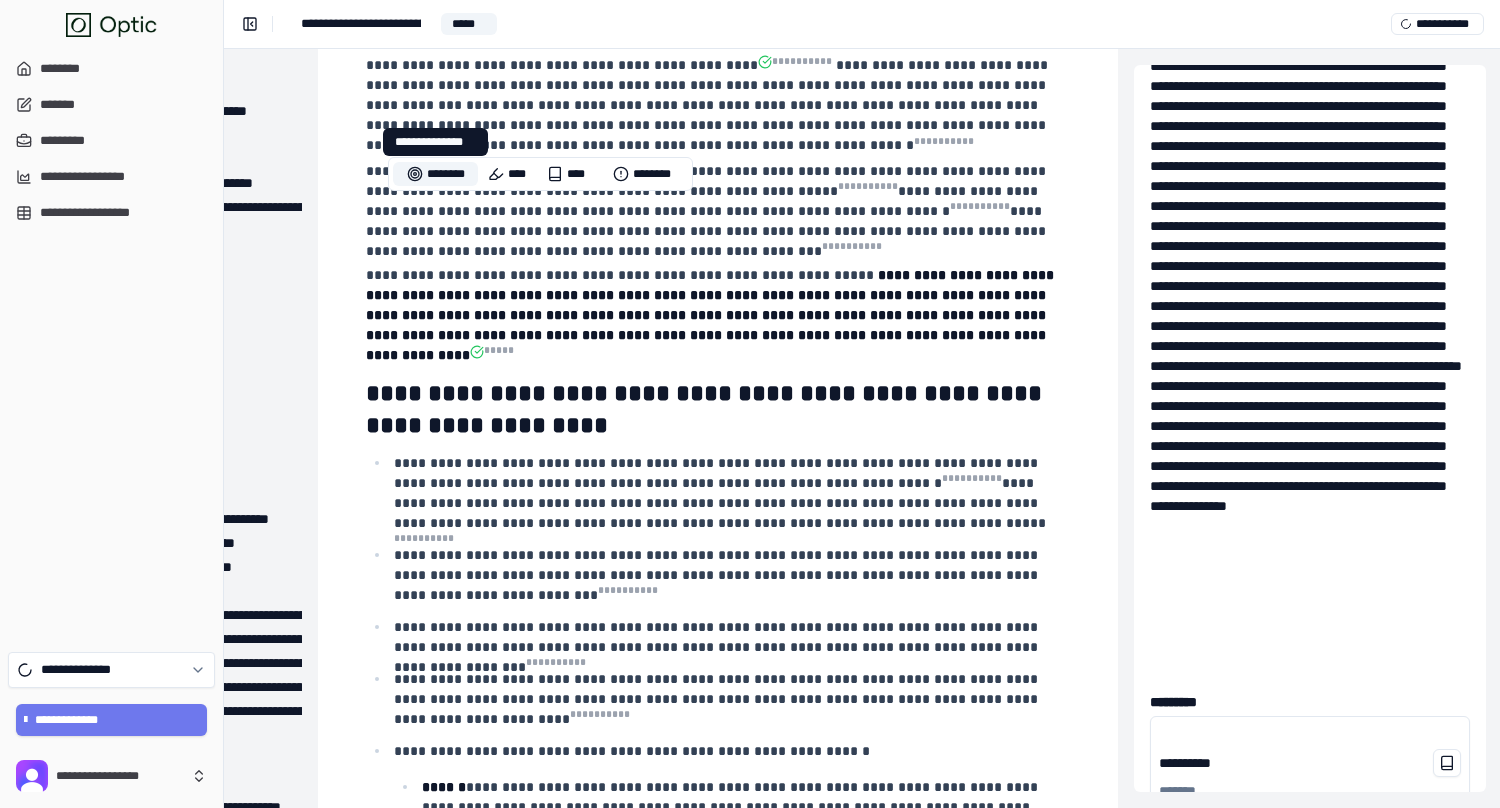 click on "********" at bounding box center [435, 174] 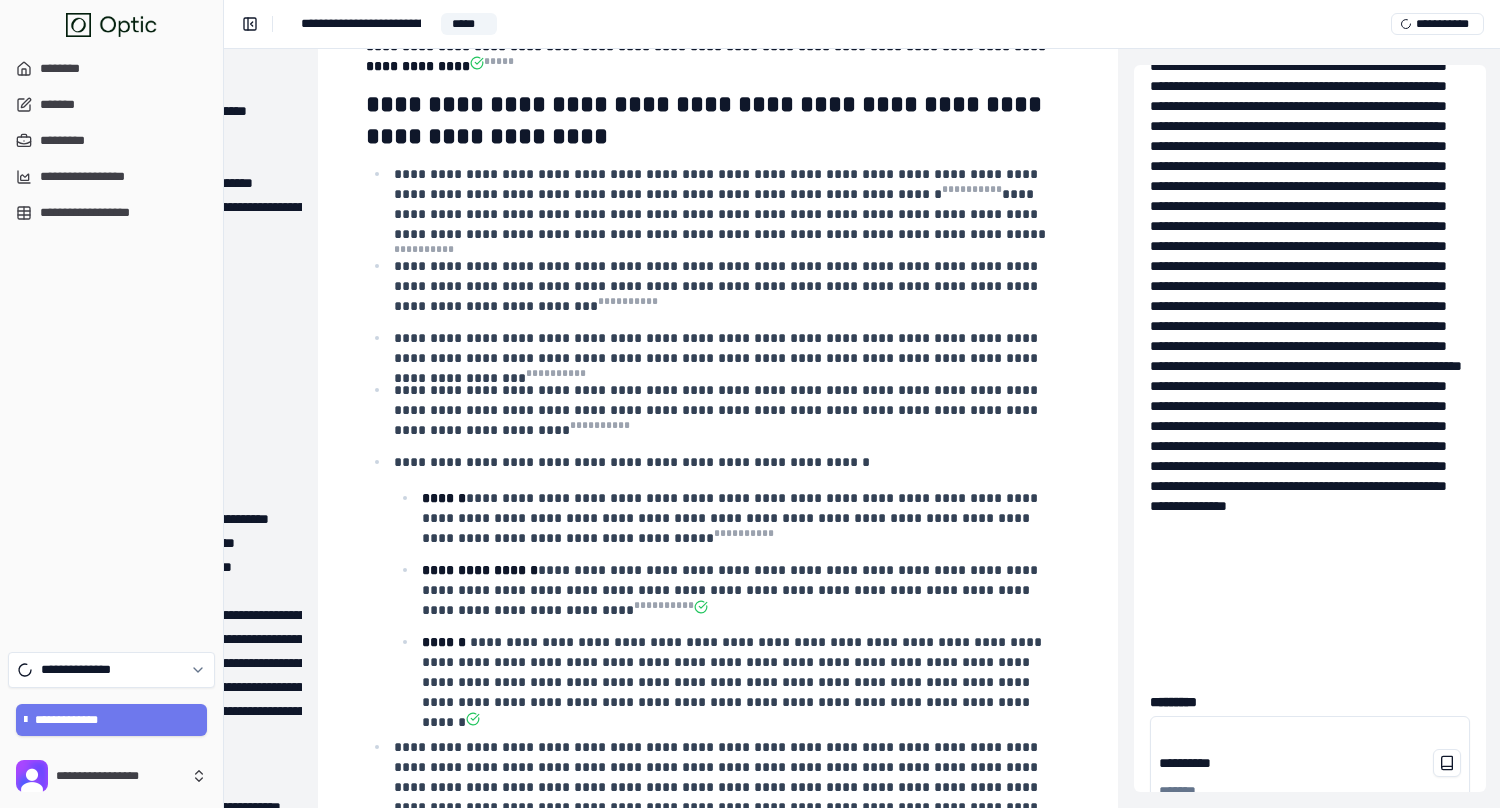 scroll, scrollTop: 30549, scrollLeft: 218, axis: both 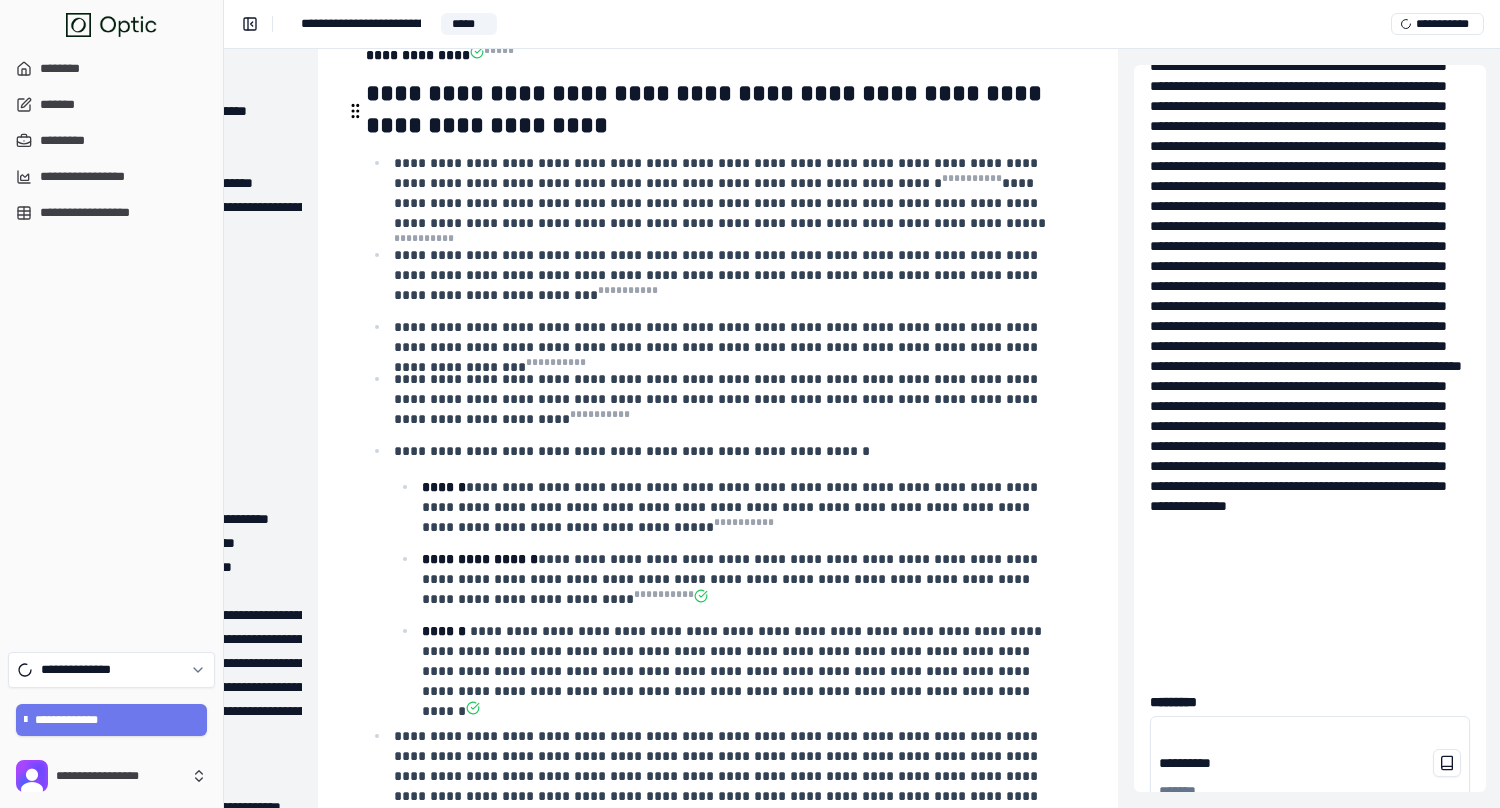 click on "**********" at bounding box center [708, 957] 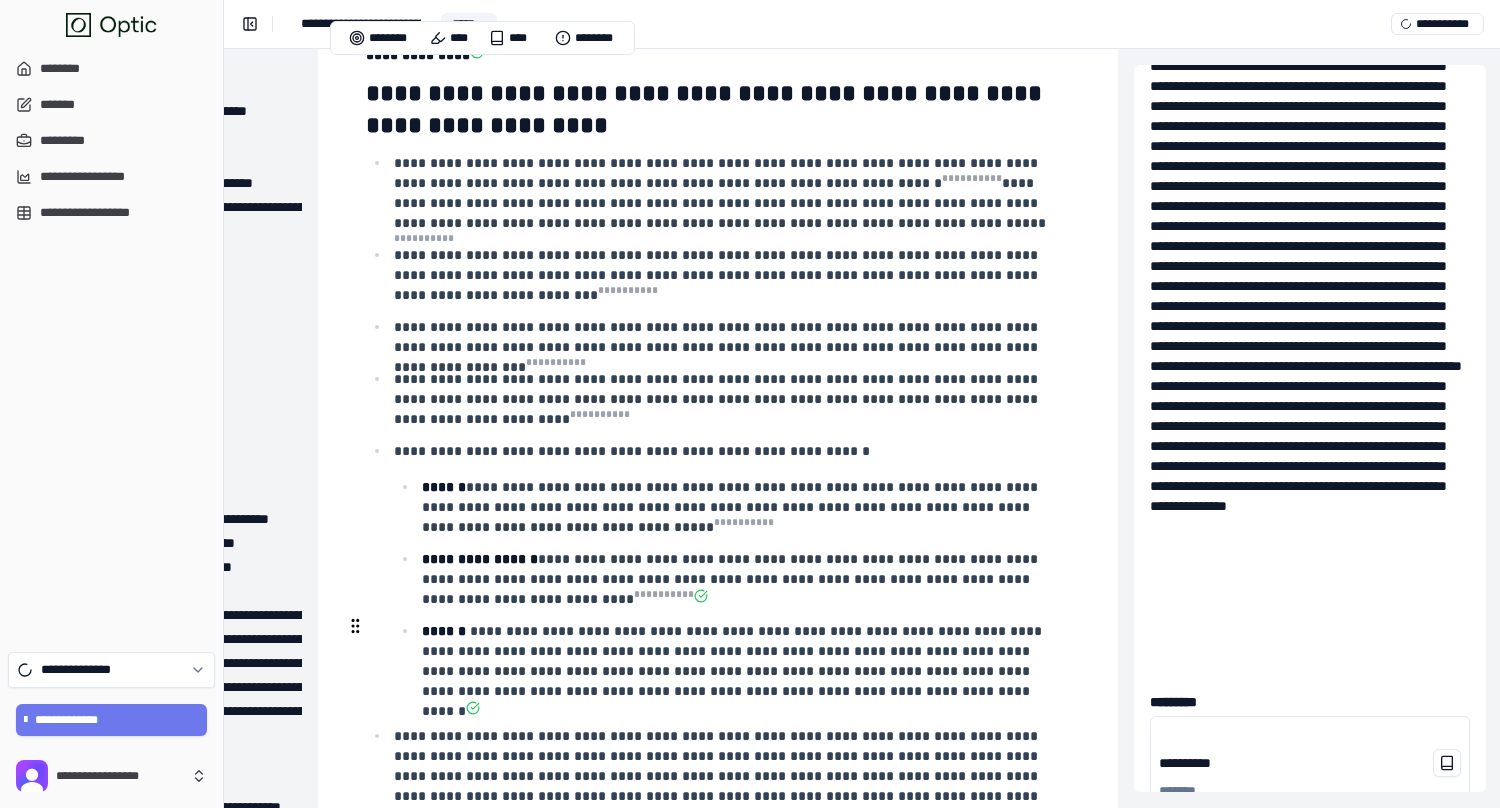drag, startPoint x: 369, startPoint y: 75, endPoint x: 602, endPoint y: 625, distance: 597.3182 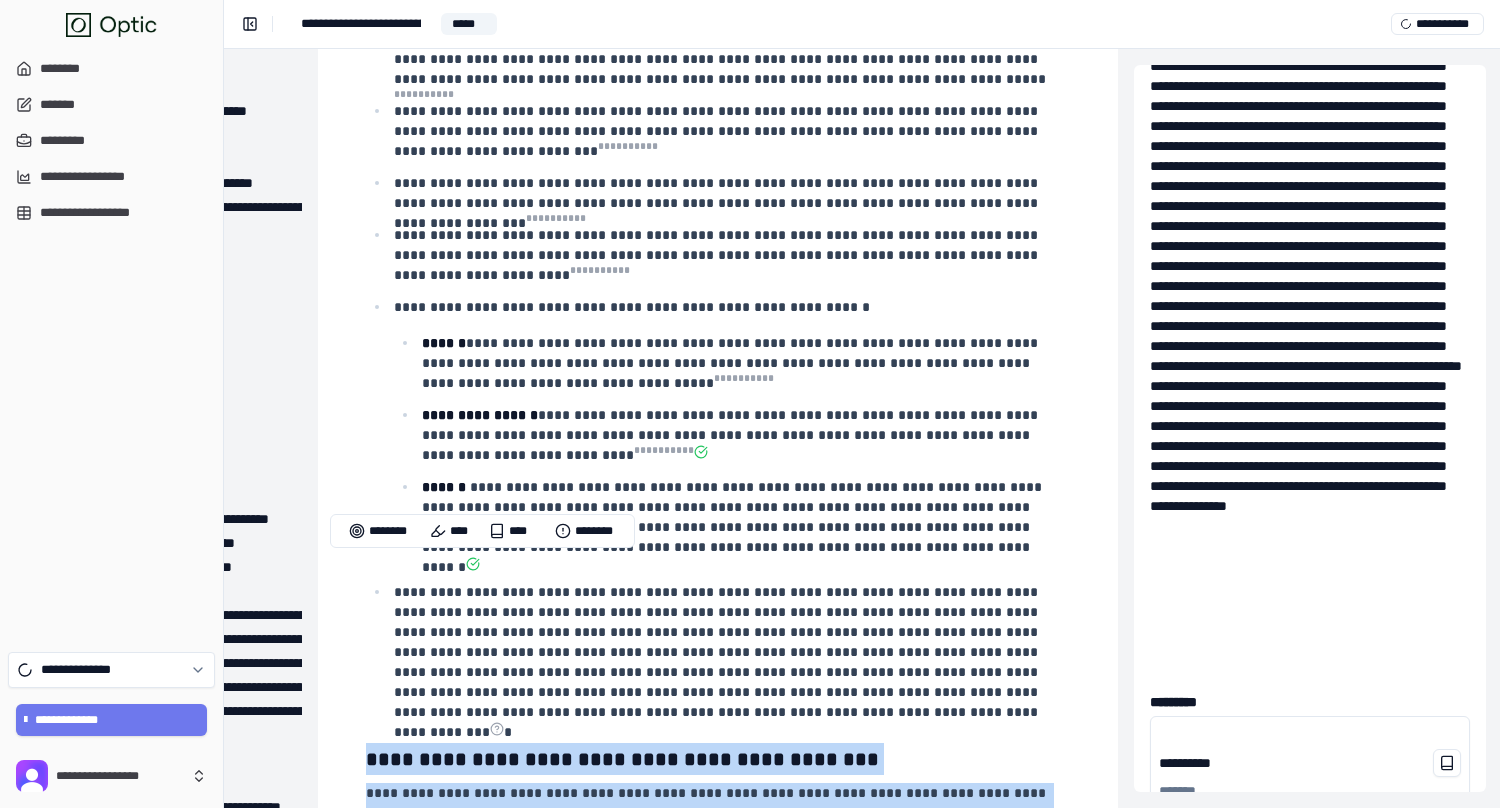 scroll, scrollTop: 30723, scrollLeft: 218, axis: both 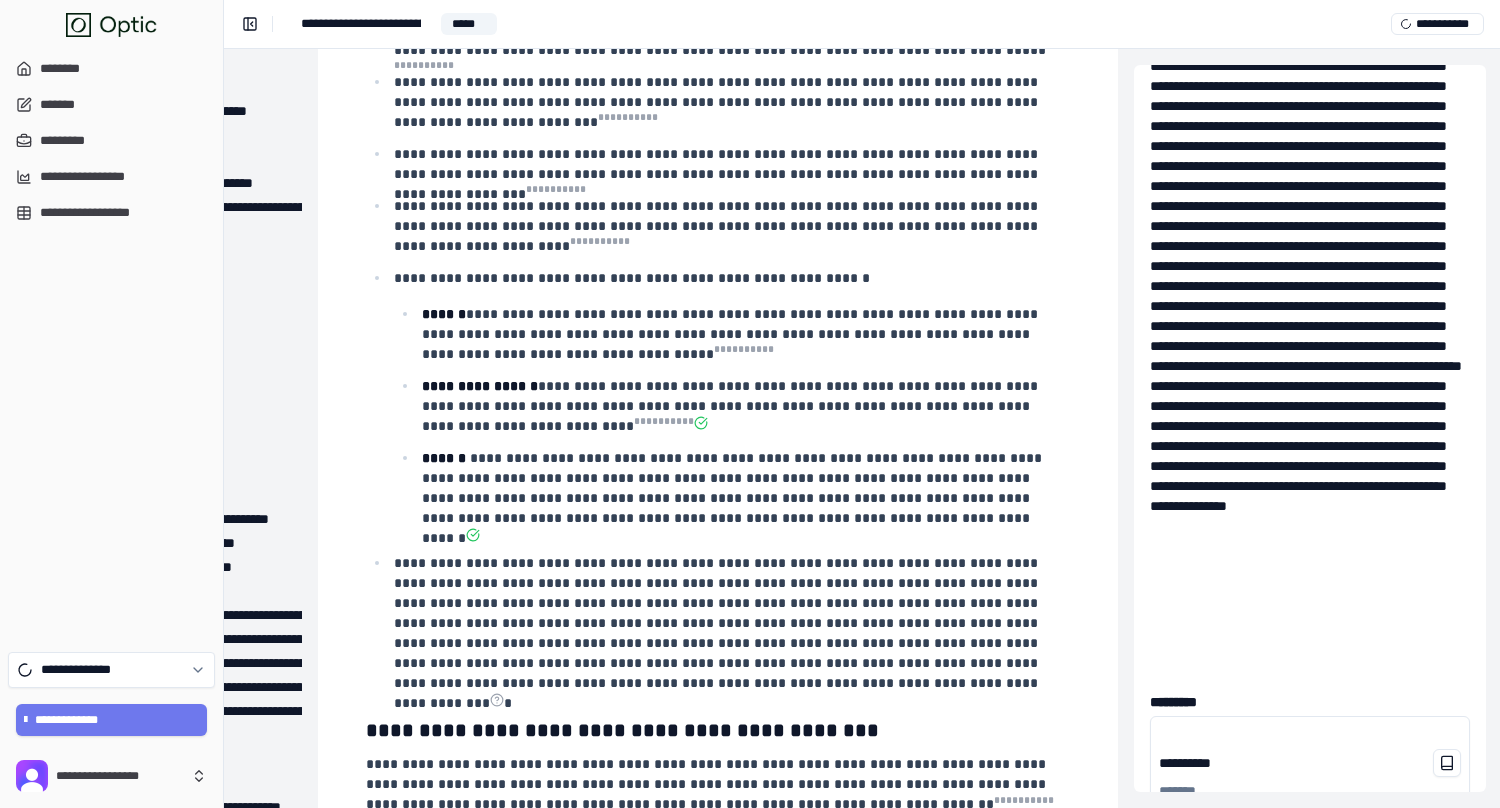 click on "**********" at bounding box center [718, -10778] 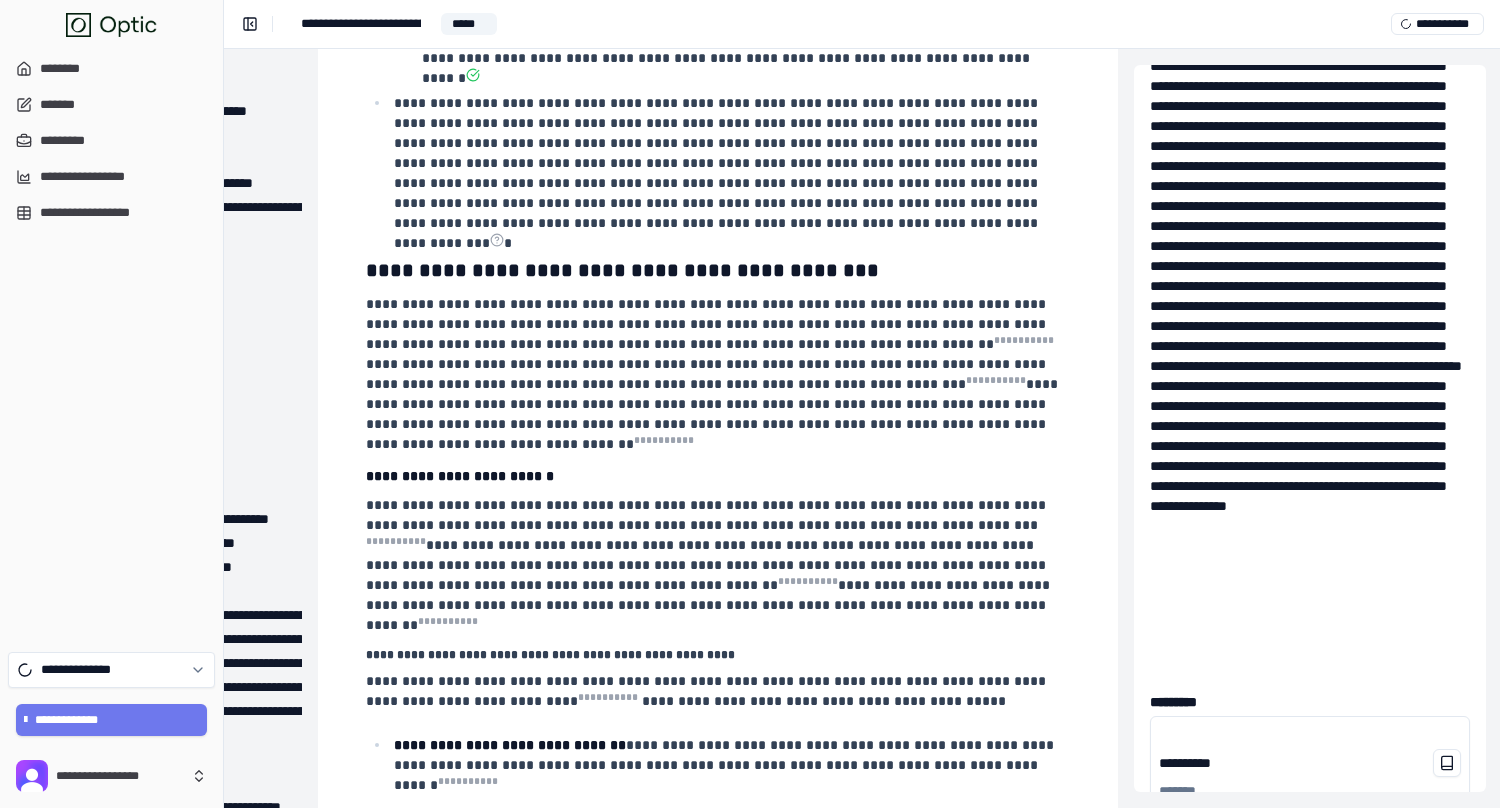scroll, scrollTop: 31178, scrollLeft: 218, axis: both 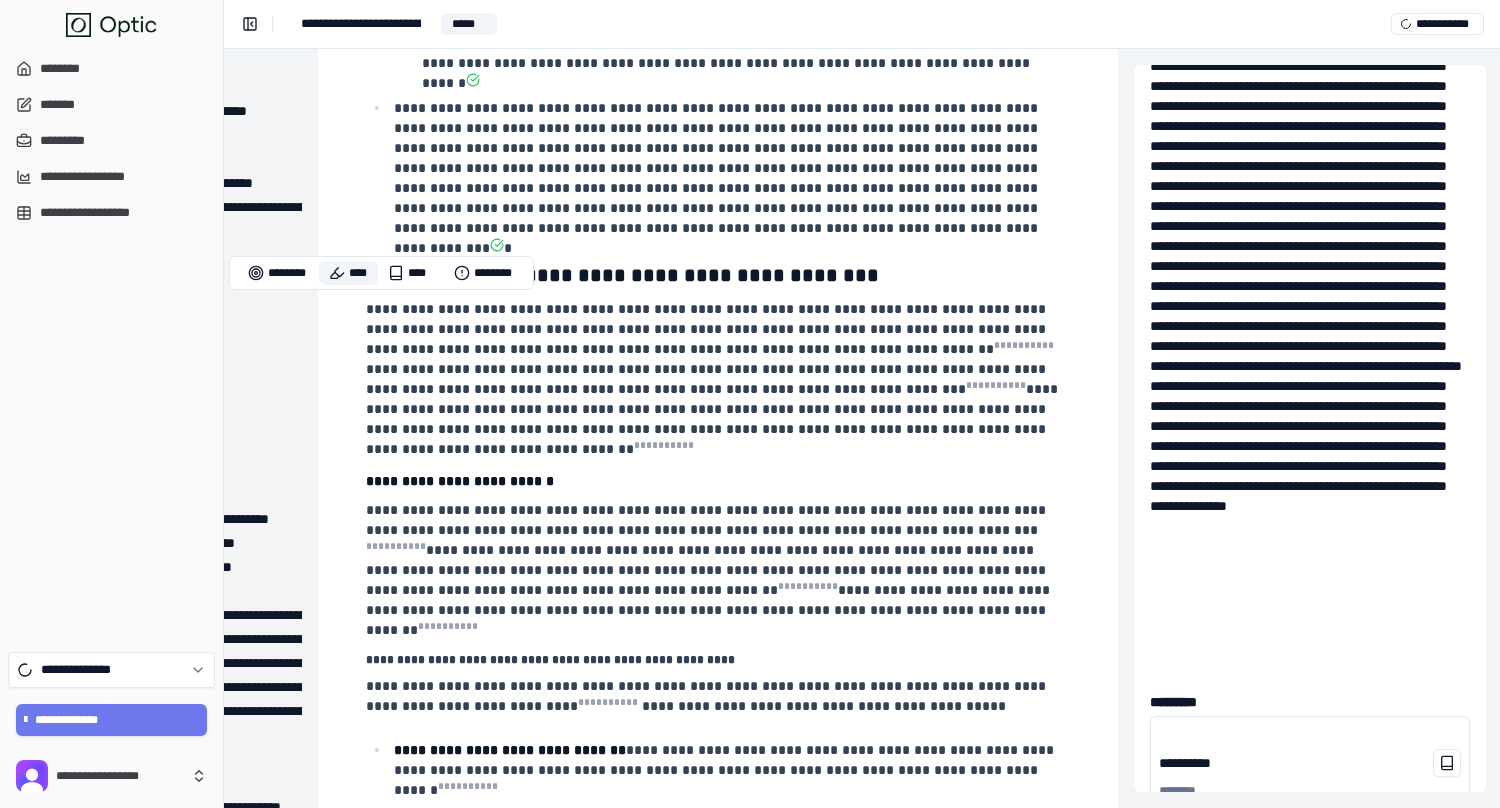 drag, startPoint x: 852, startPoint y: 545, endPoint x: 349, endPoint y: 312, distance: 554.34467 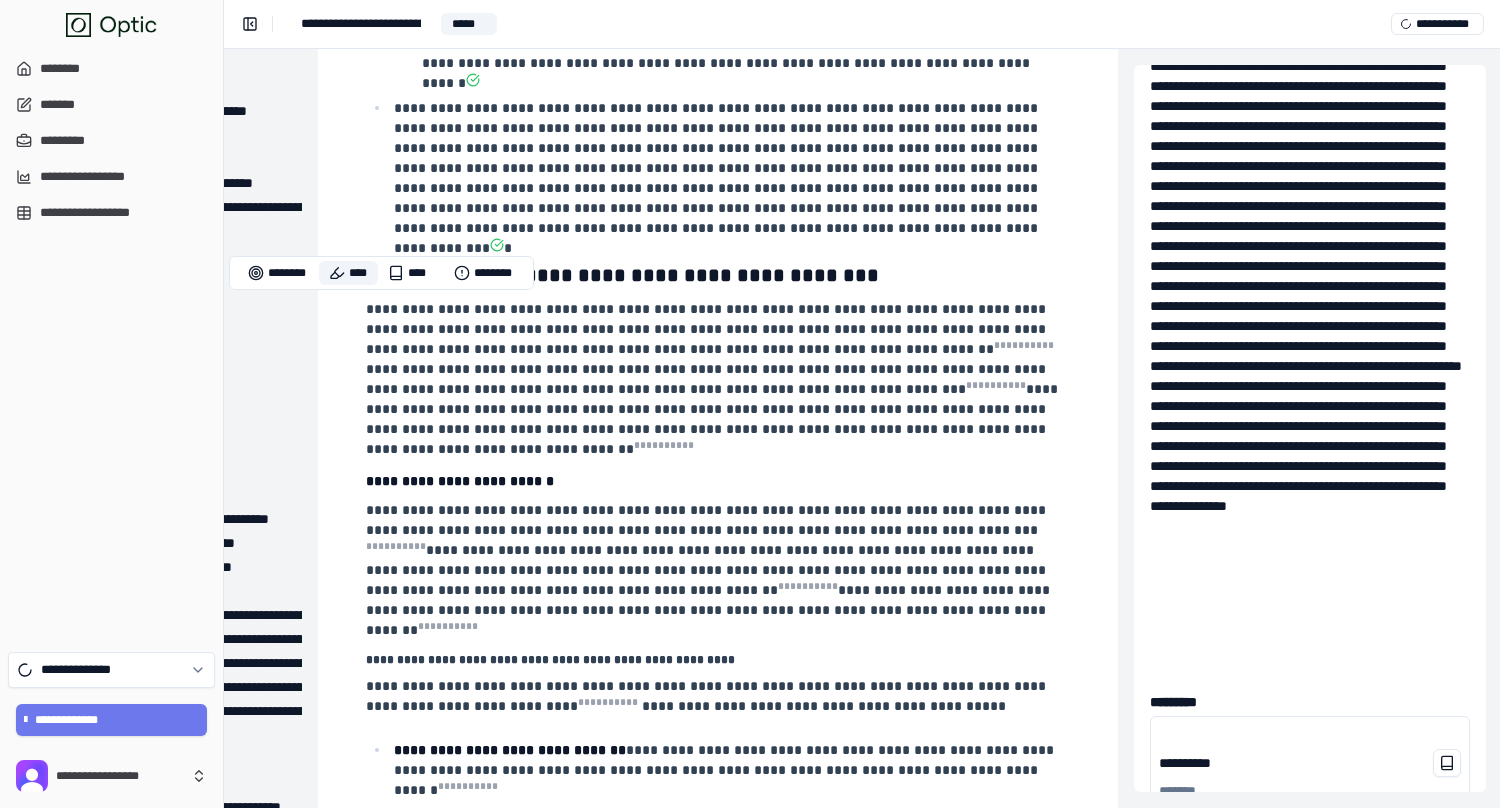 click on "**********" at bounding box center [718, -11233] 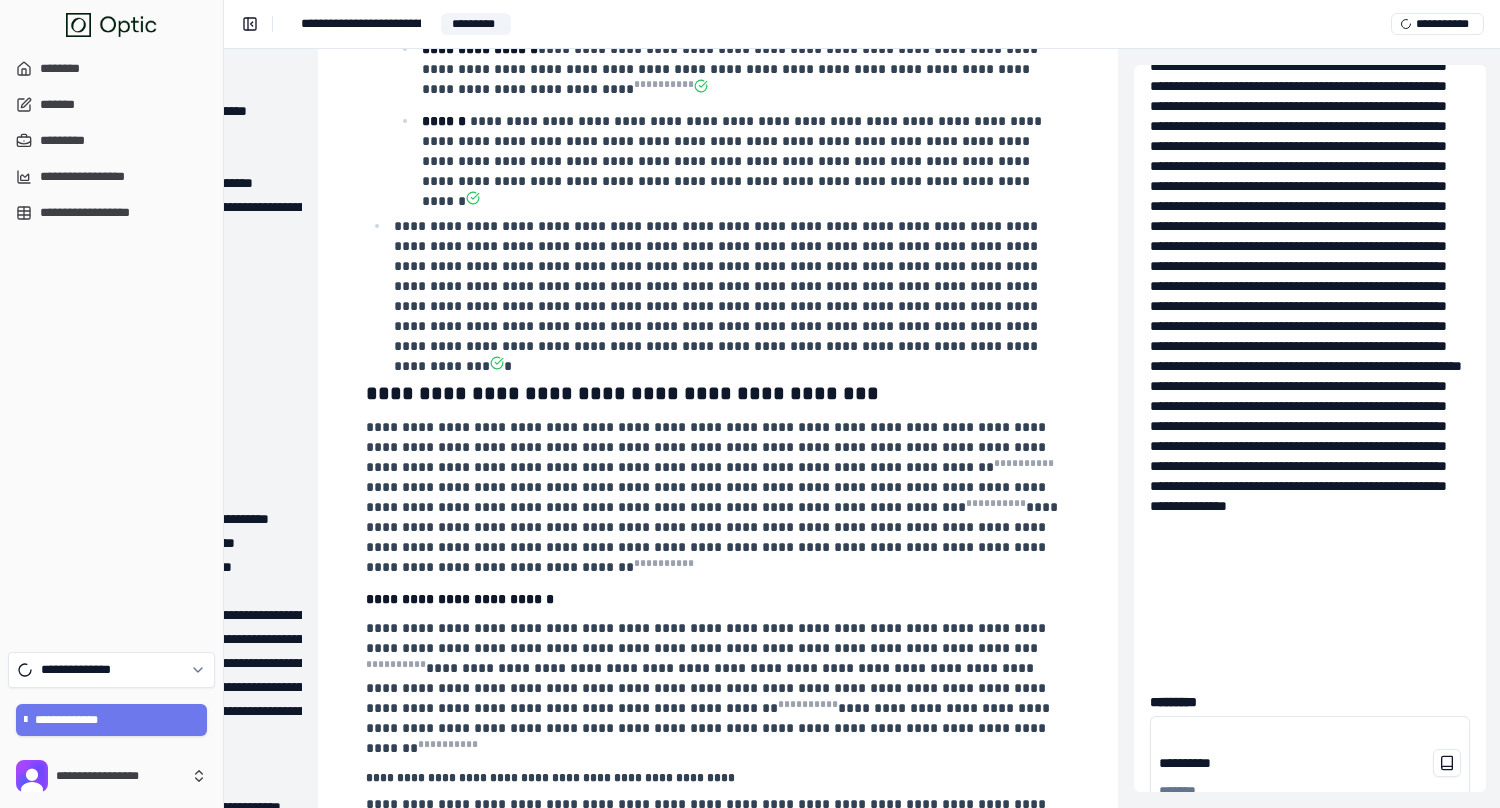 scroll, scrollTop: 31053, scrollLeft: 218, axis: both 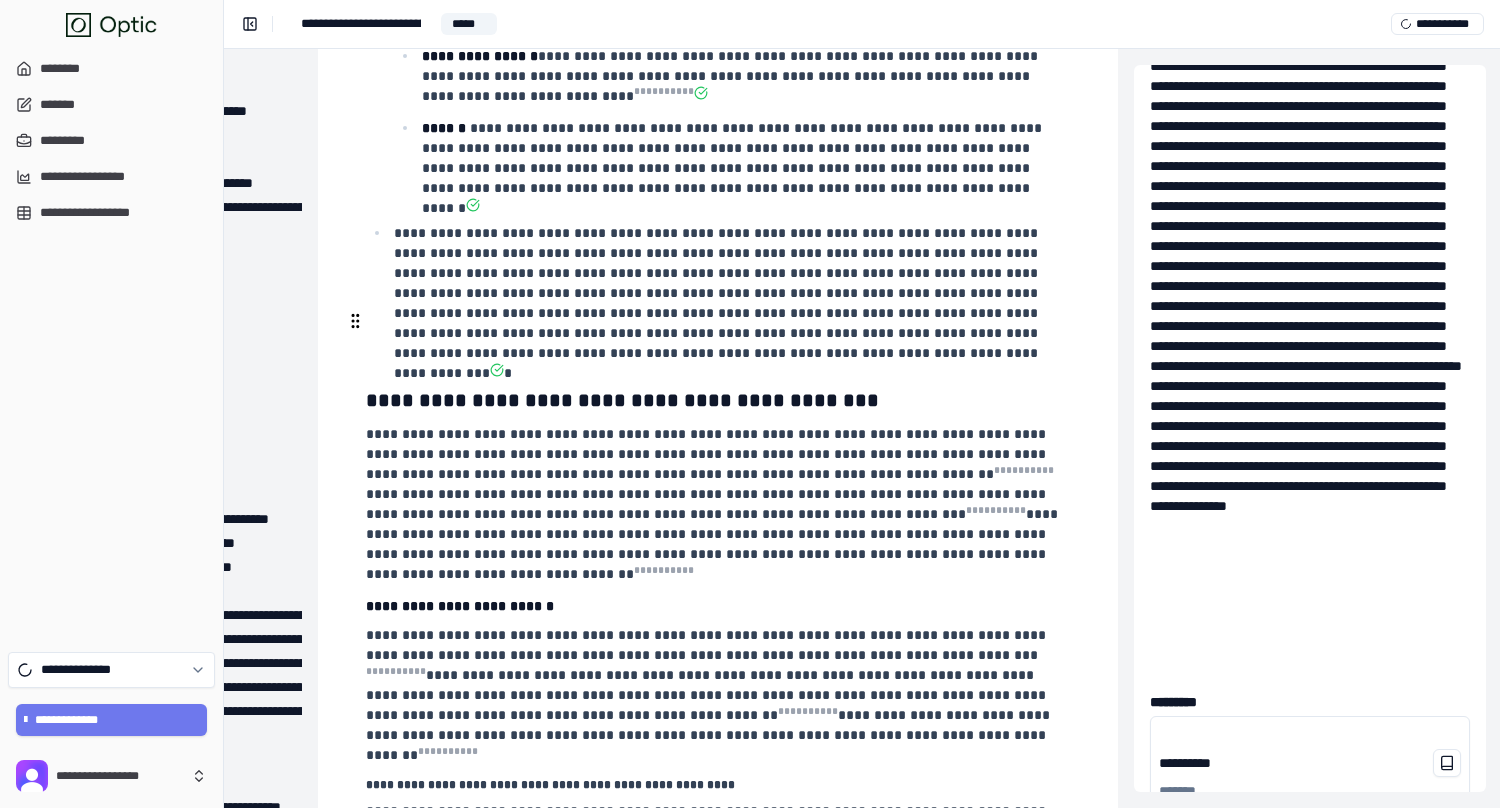 drag, startPoint x: 550, startPoint y: 516, endPoint x: 373, endPoint y: 318, distance: 265.5805 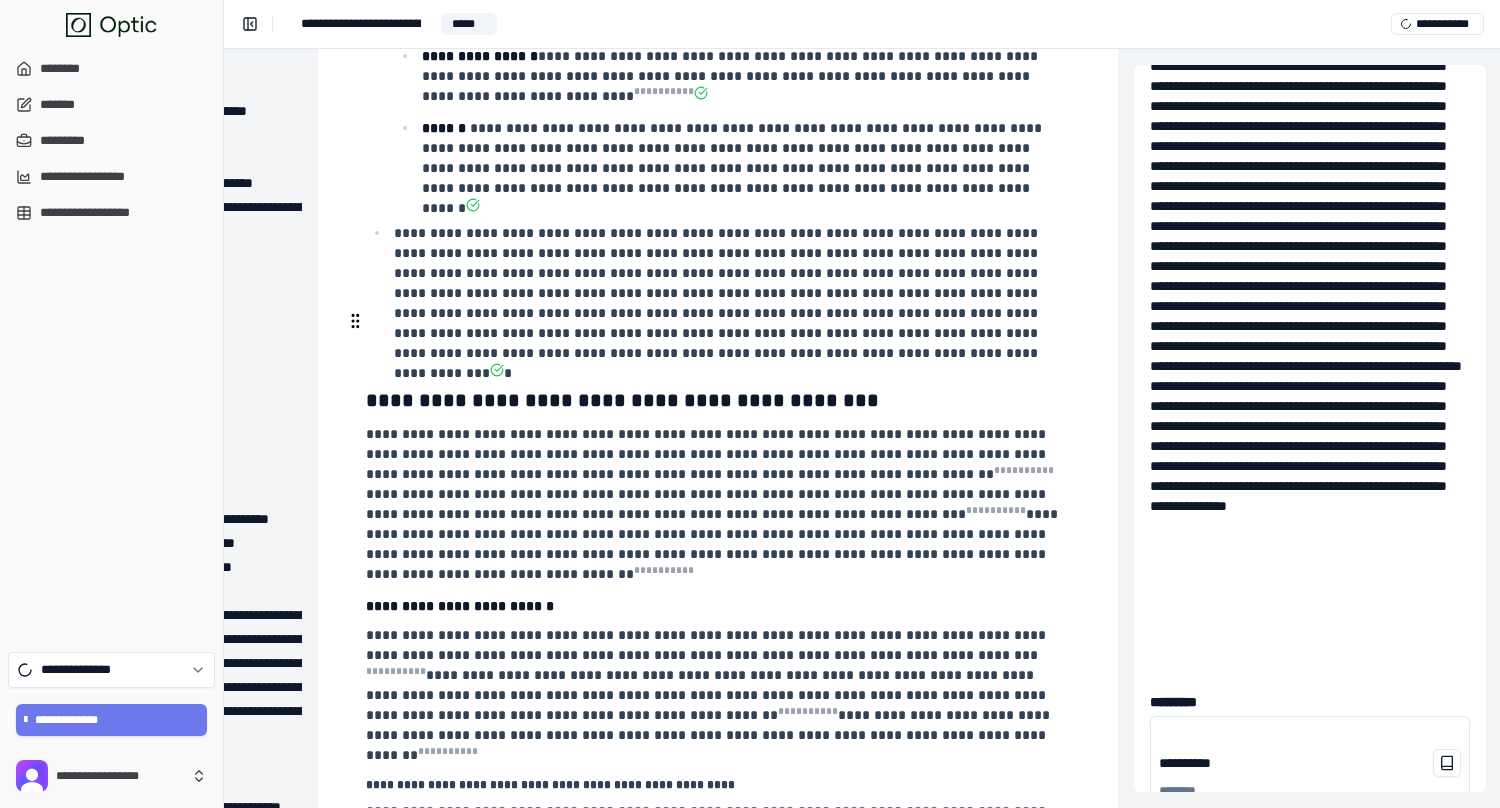 click on "**********" at bounding box center [718, -11255] 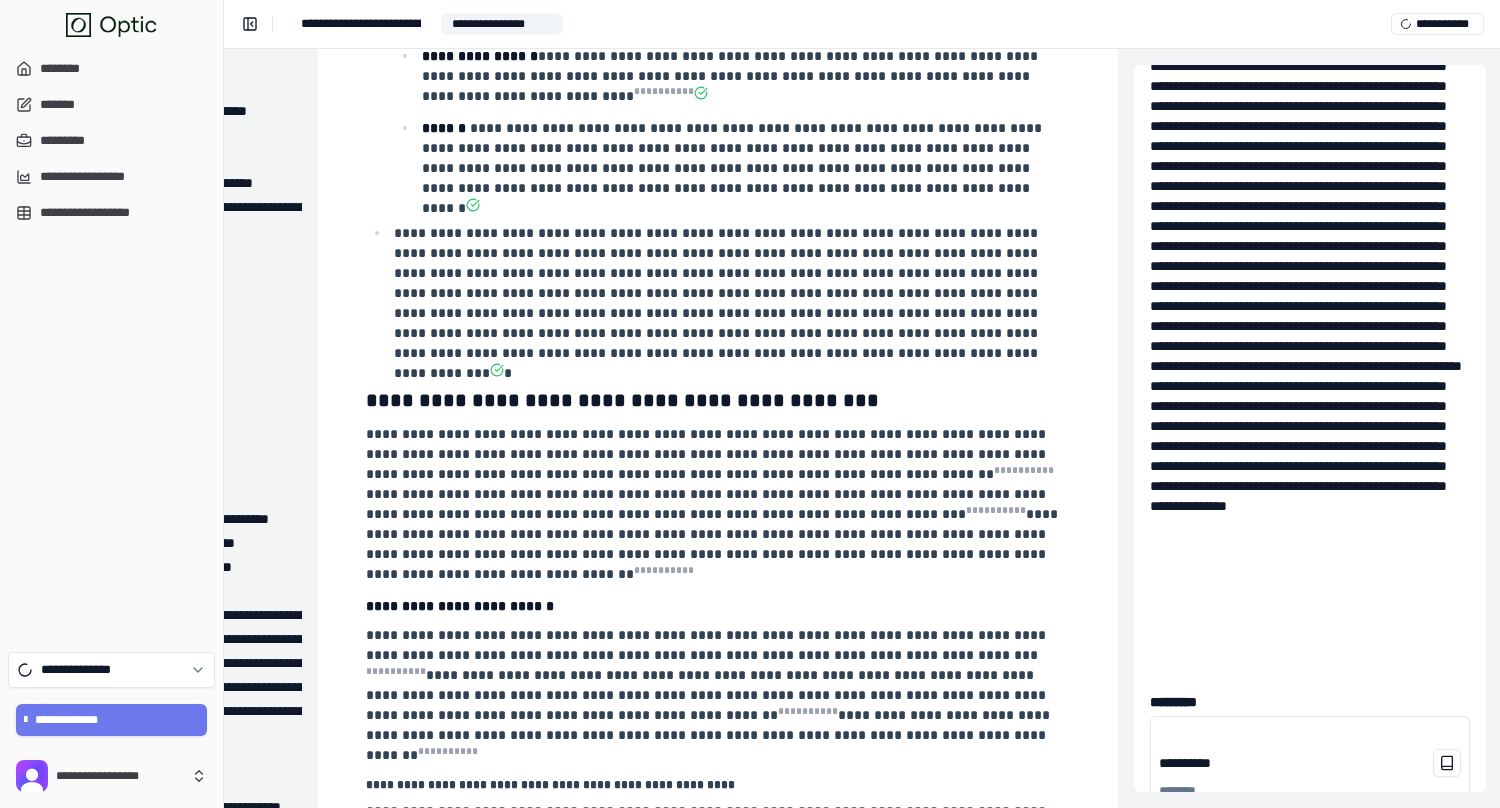 scroll, scrollTop: 30899, scrollLeft: 218, axis: both 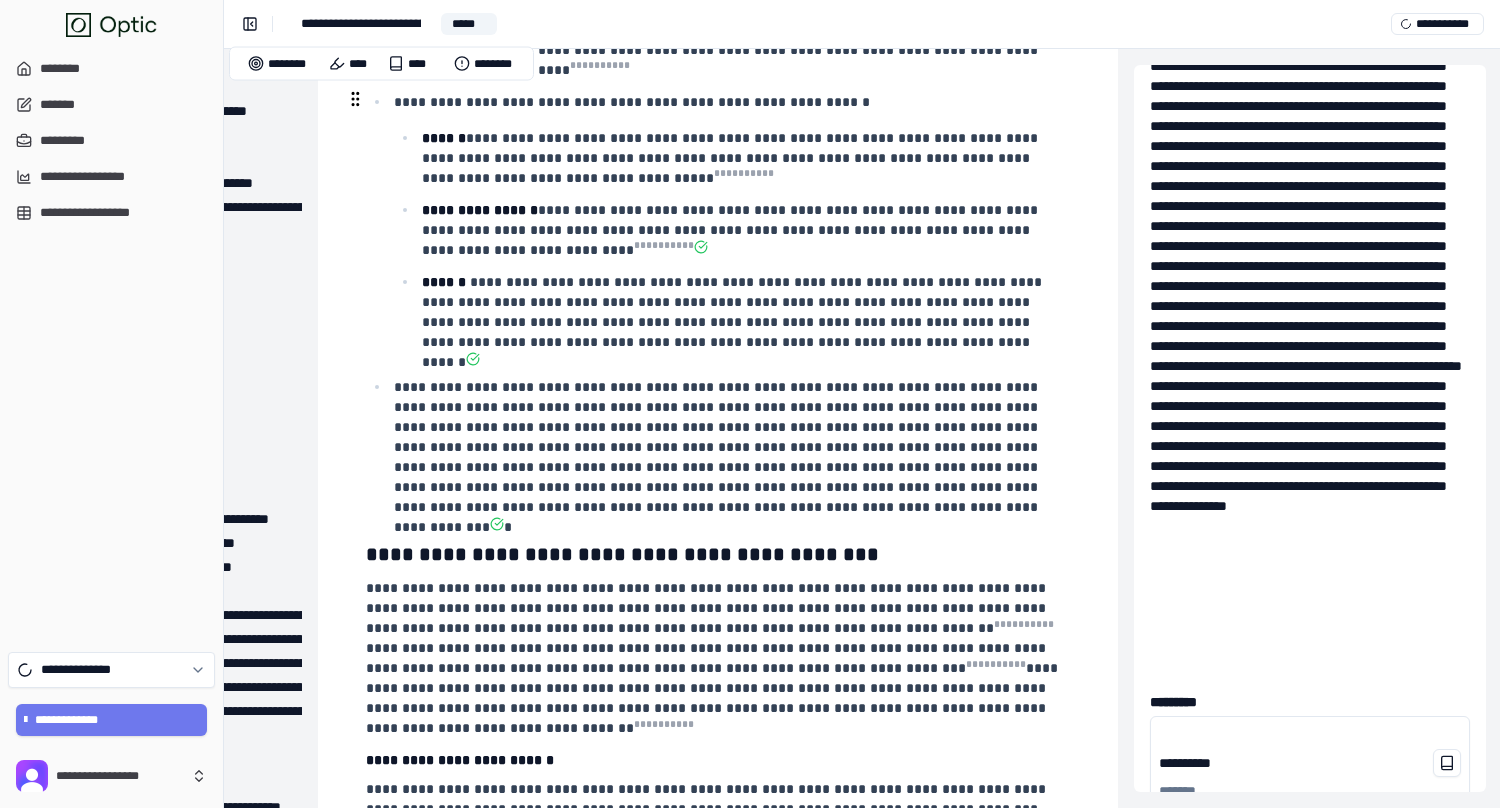 drag, startPoint x: 392, startPoint y: 471, endPoint x: 341, endPoint y: 90, distance: 384.39822 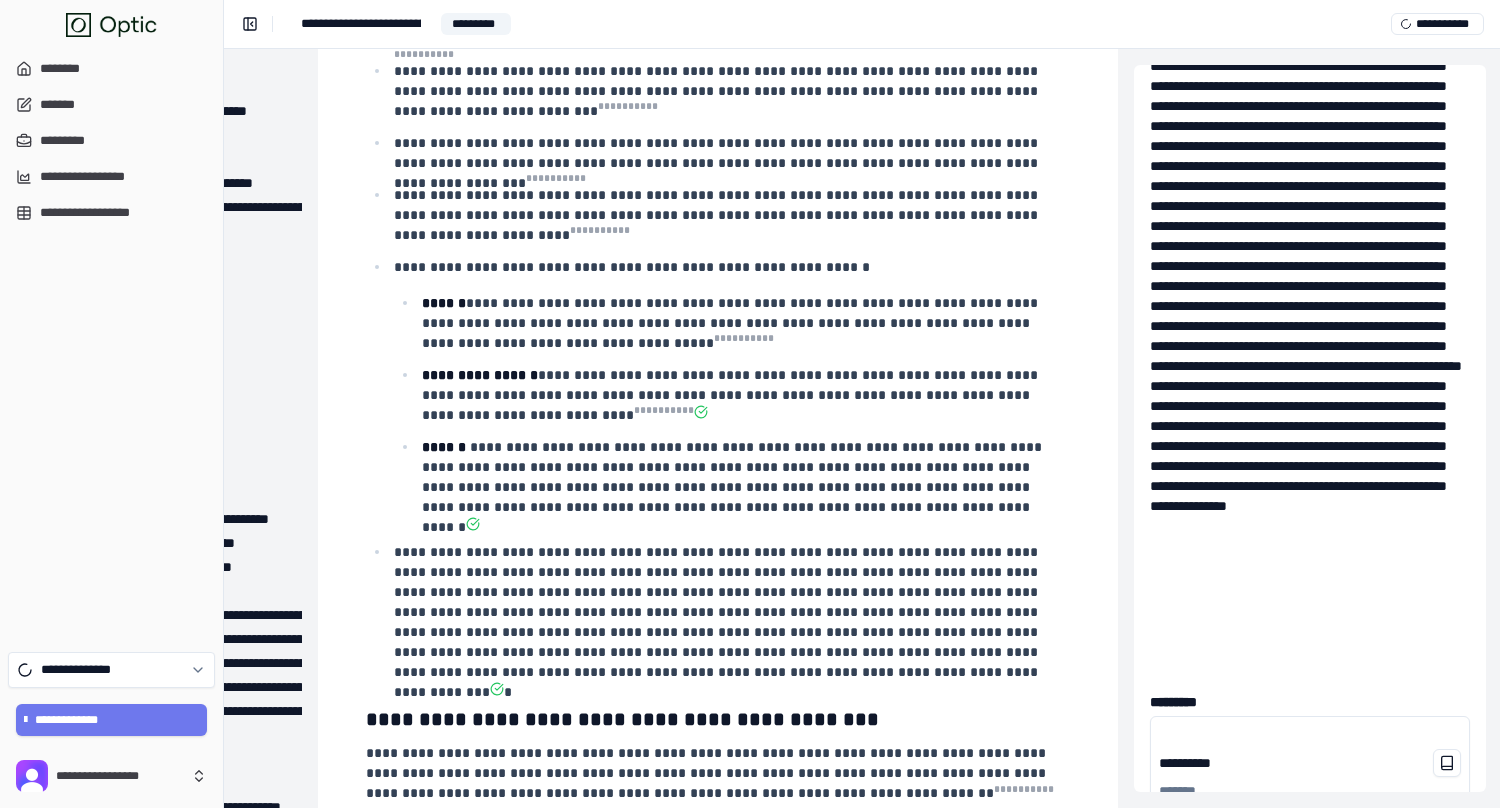 scroll, scrollTop: 30712, scrollLeft: 218, axis: both 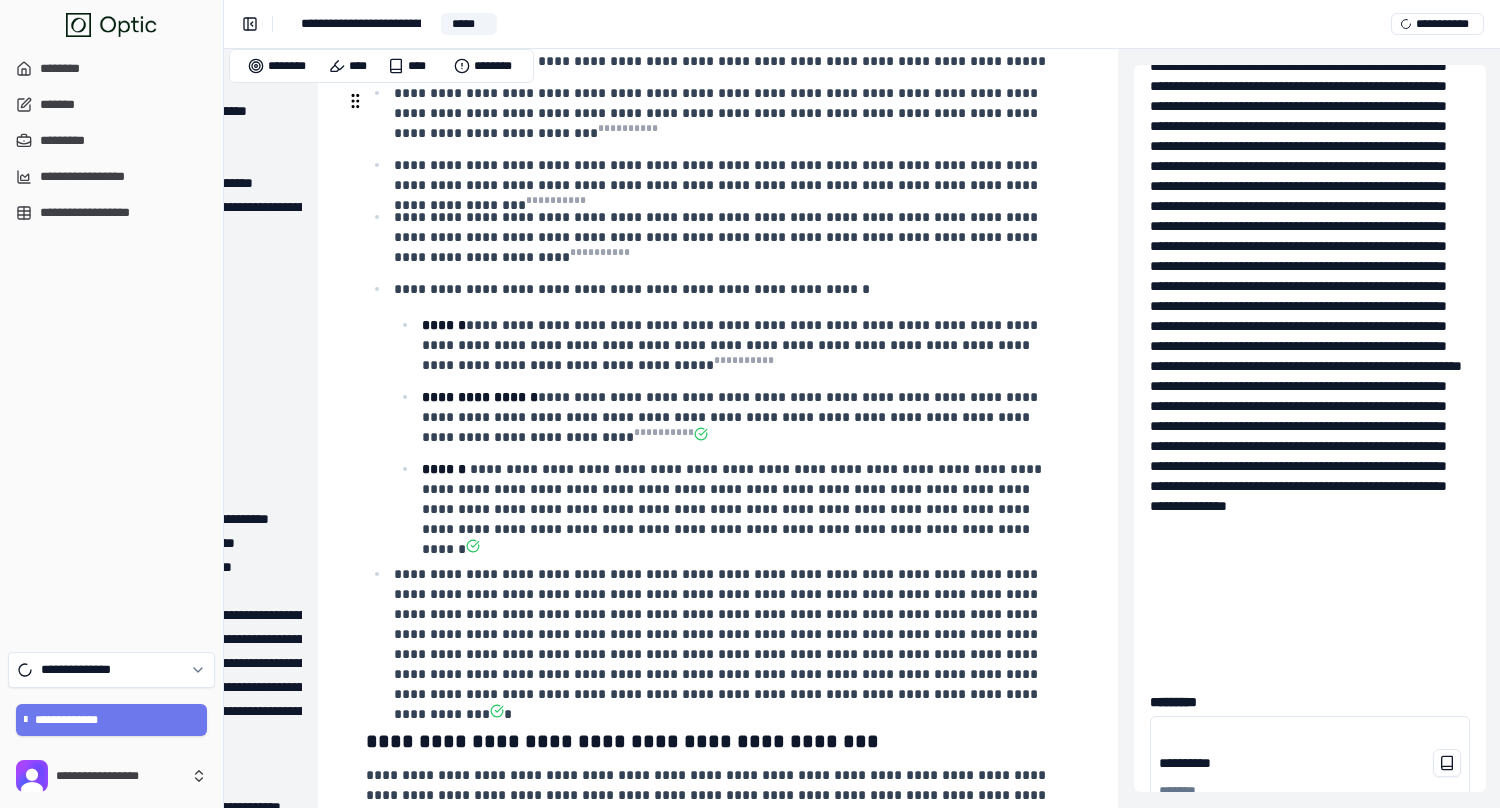 drag, startPoint x: 568, startPoint y: 287, endPoint x: 357, endPoint y: 95, distance: 285.28058 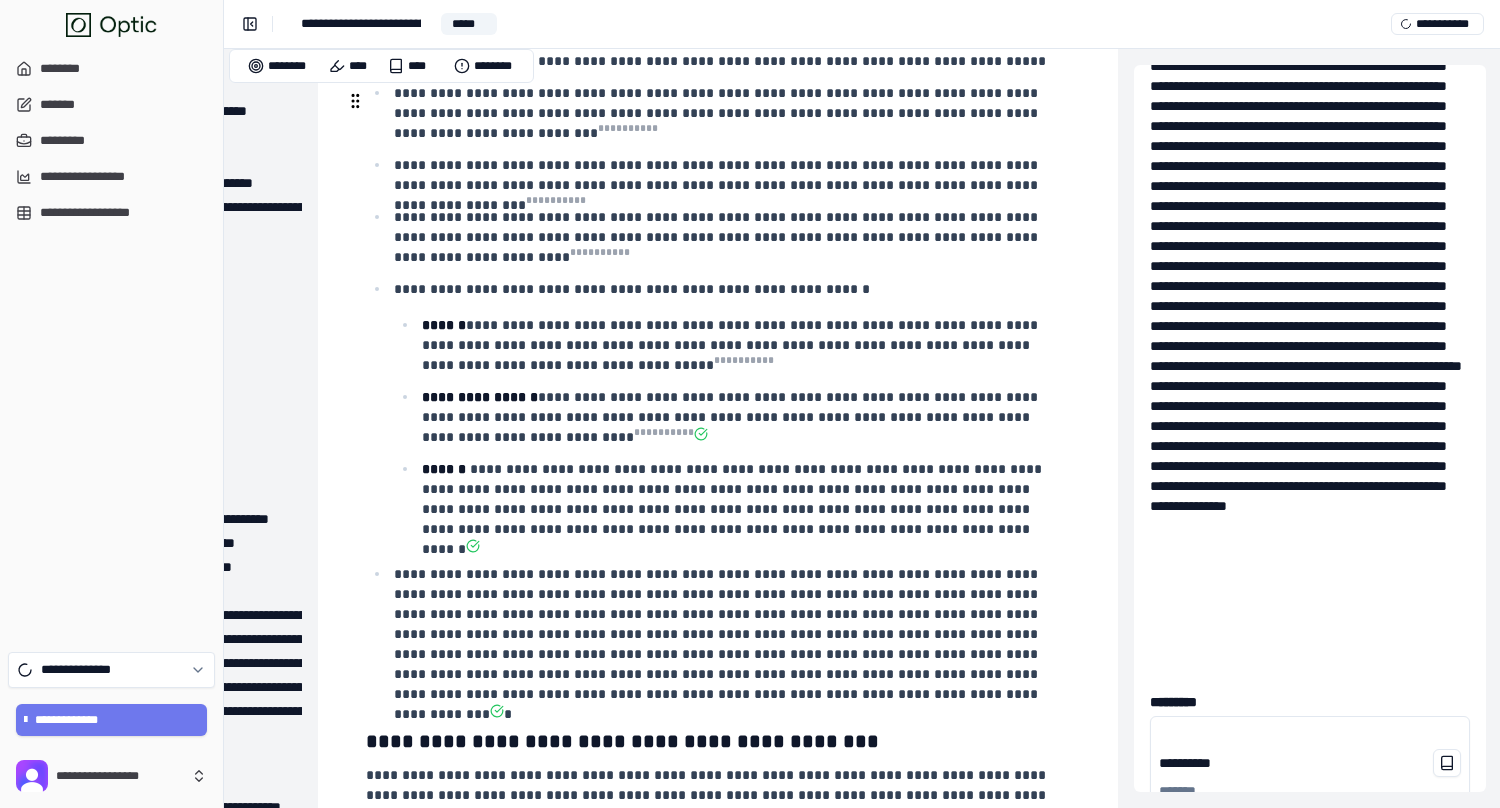 click on "**********" at bounding box center [718, -11222] 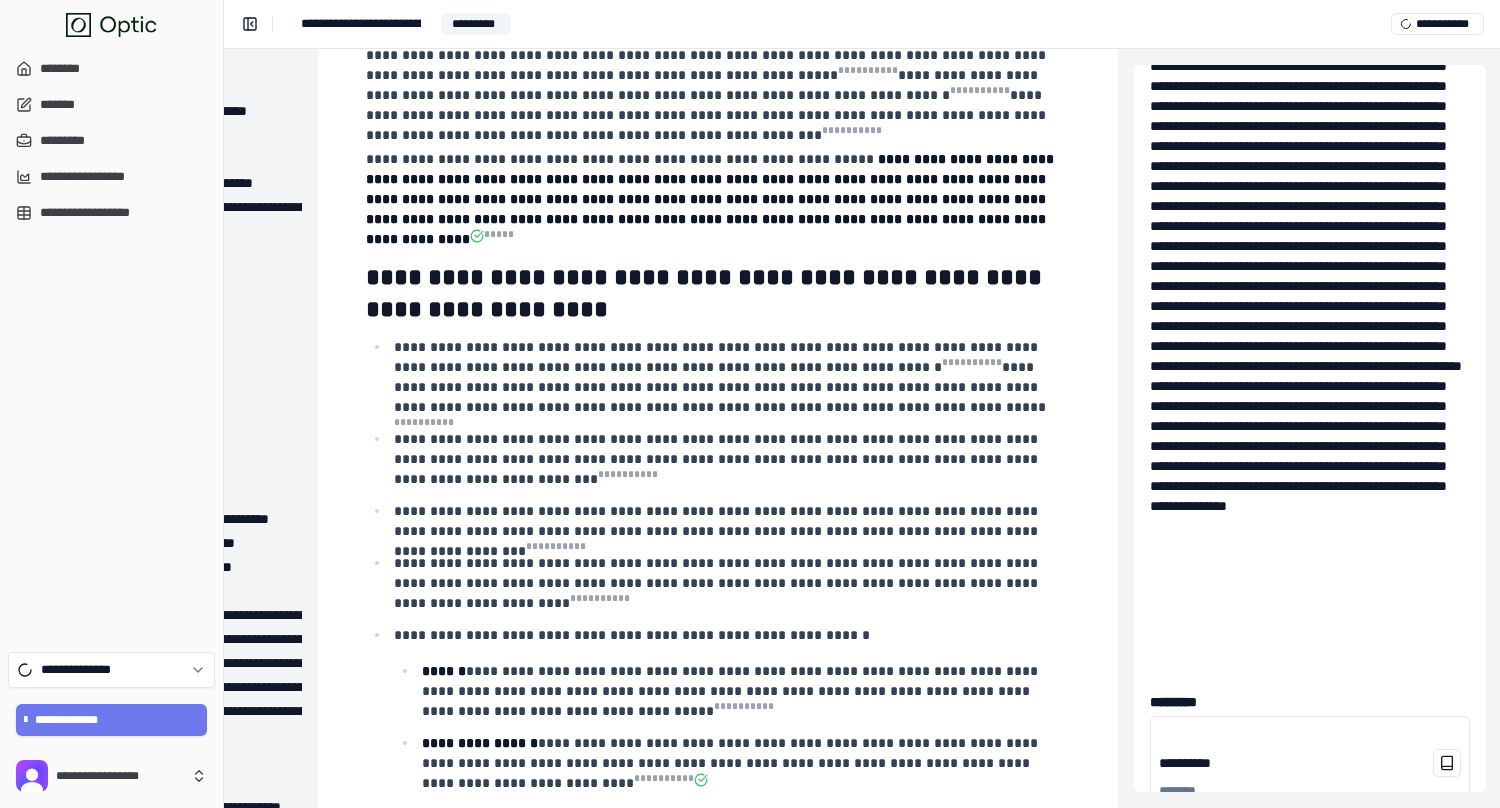 scroll, scrollTop: 30339, scrollLeft: 218, axis: both 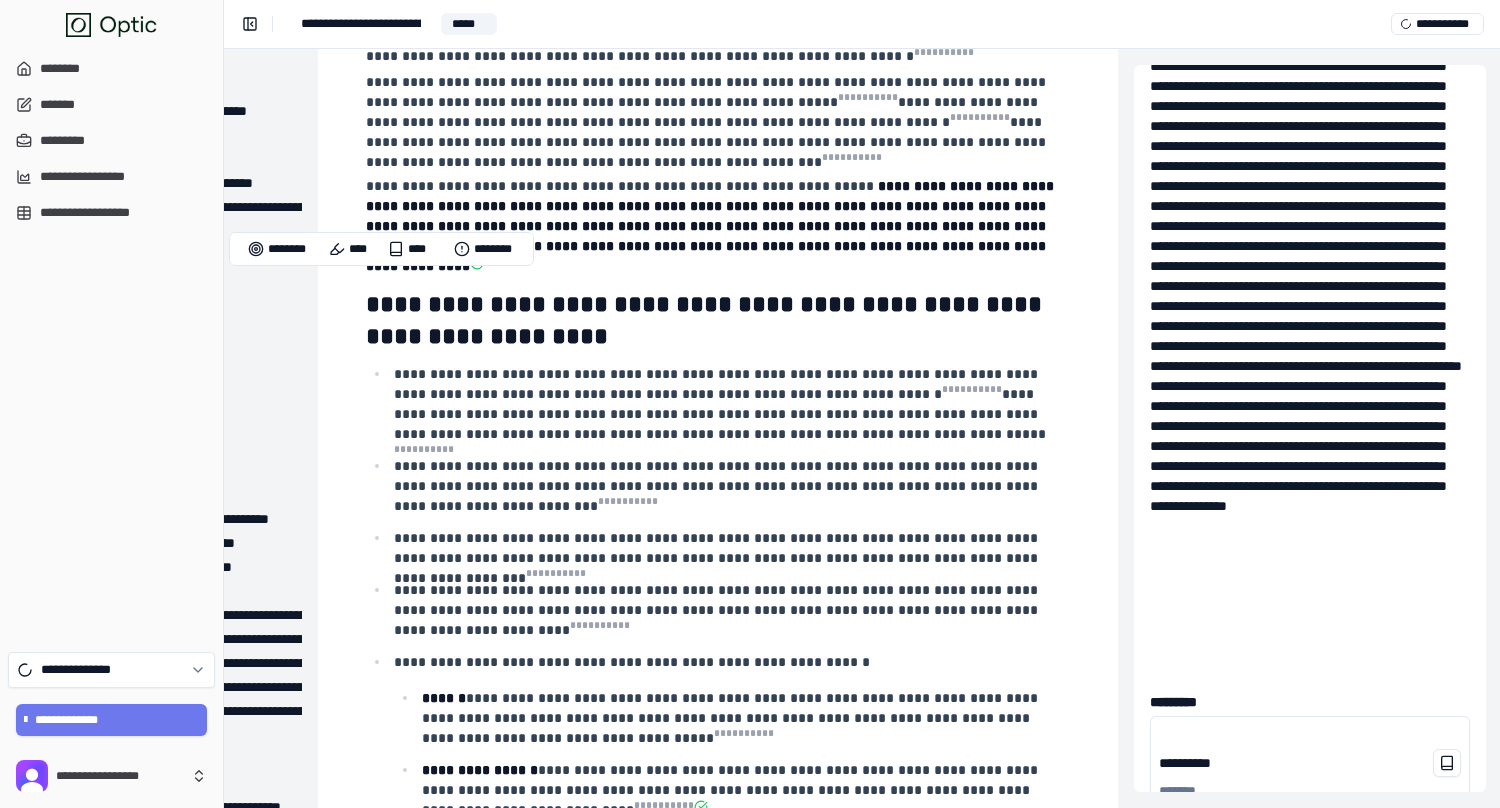 drag, startPoint x: 462, startPoint y: 485, endPoint x: 339, endPoint y: 263, distance: 253.79716 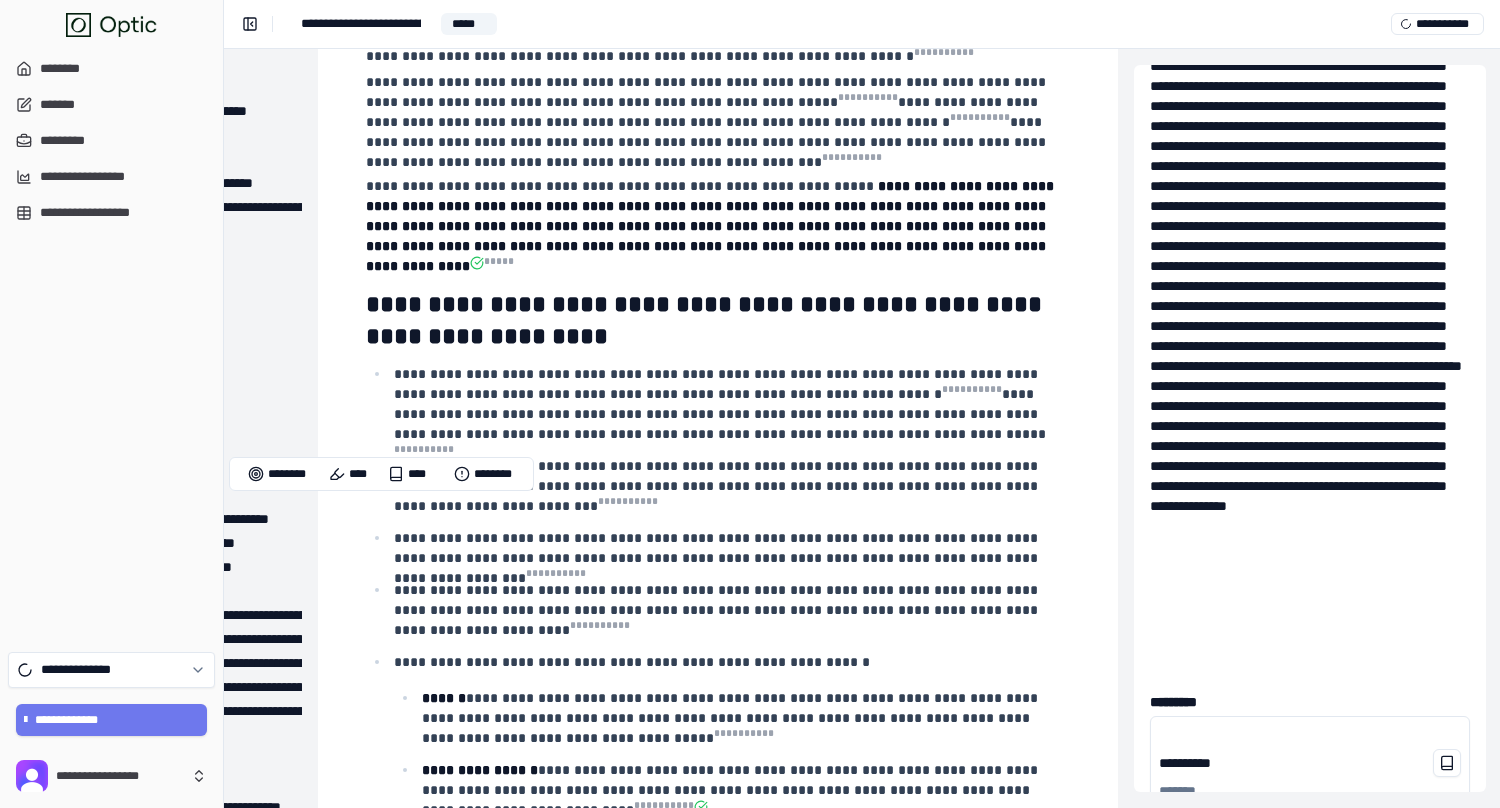 click at bounding box center [718, 1320] 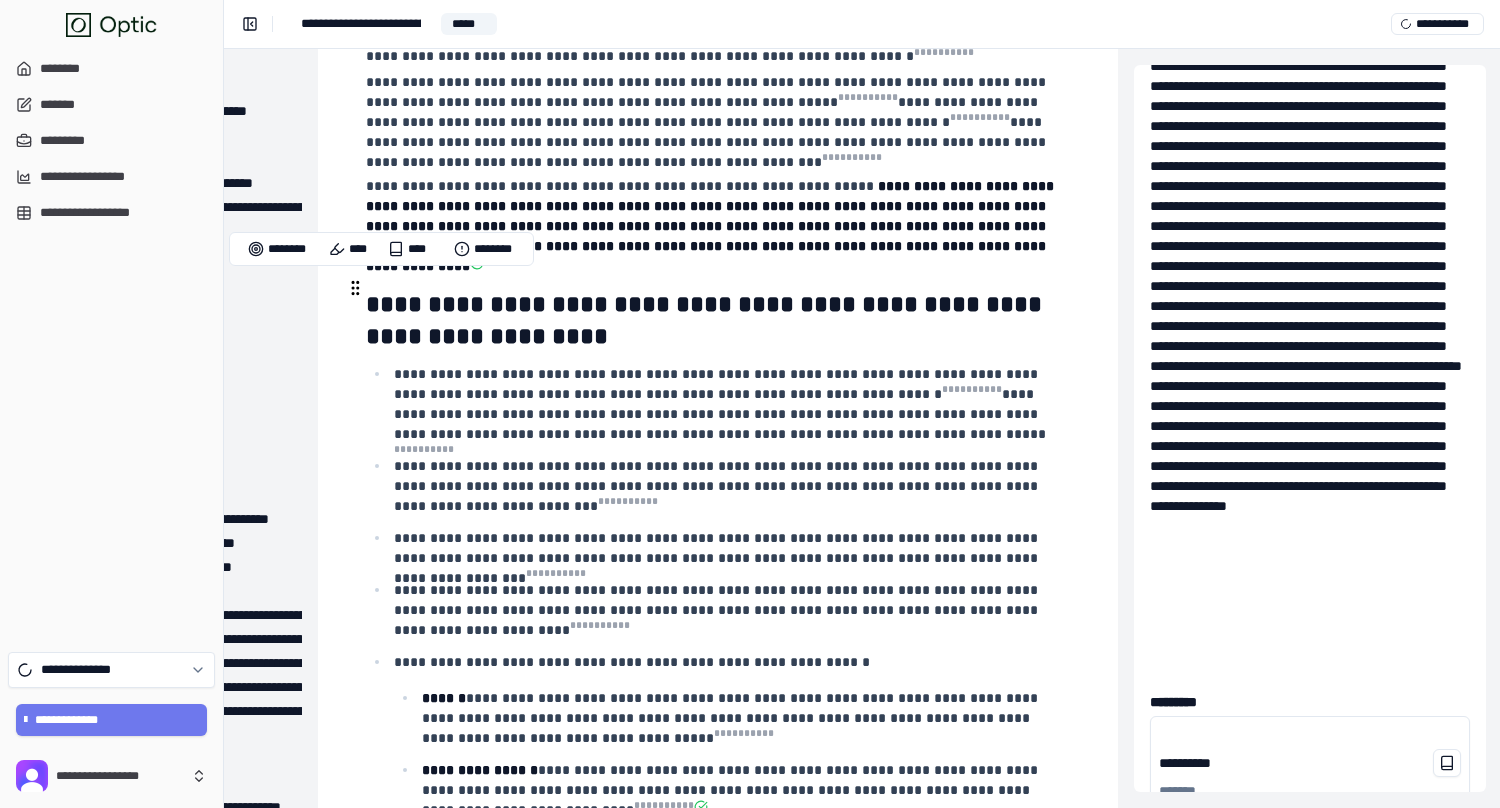 drag, startPoint x: 598, startPoint y: 476, endPoint x: 370, endPoint y: 286, distance: 296.7895 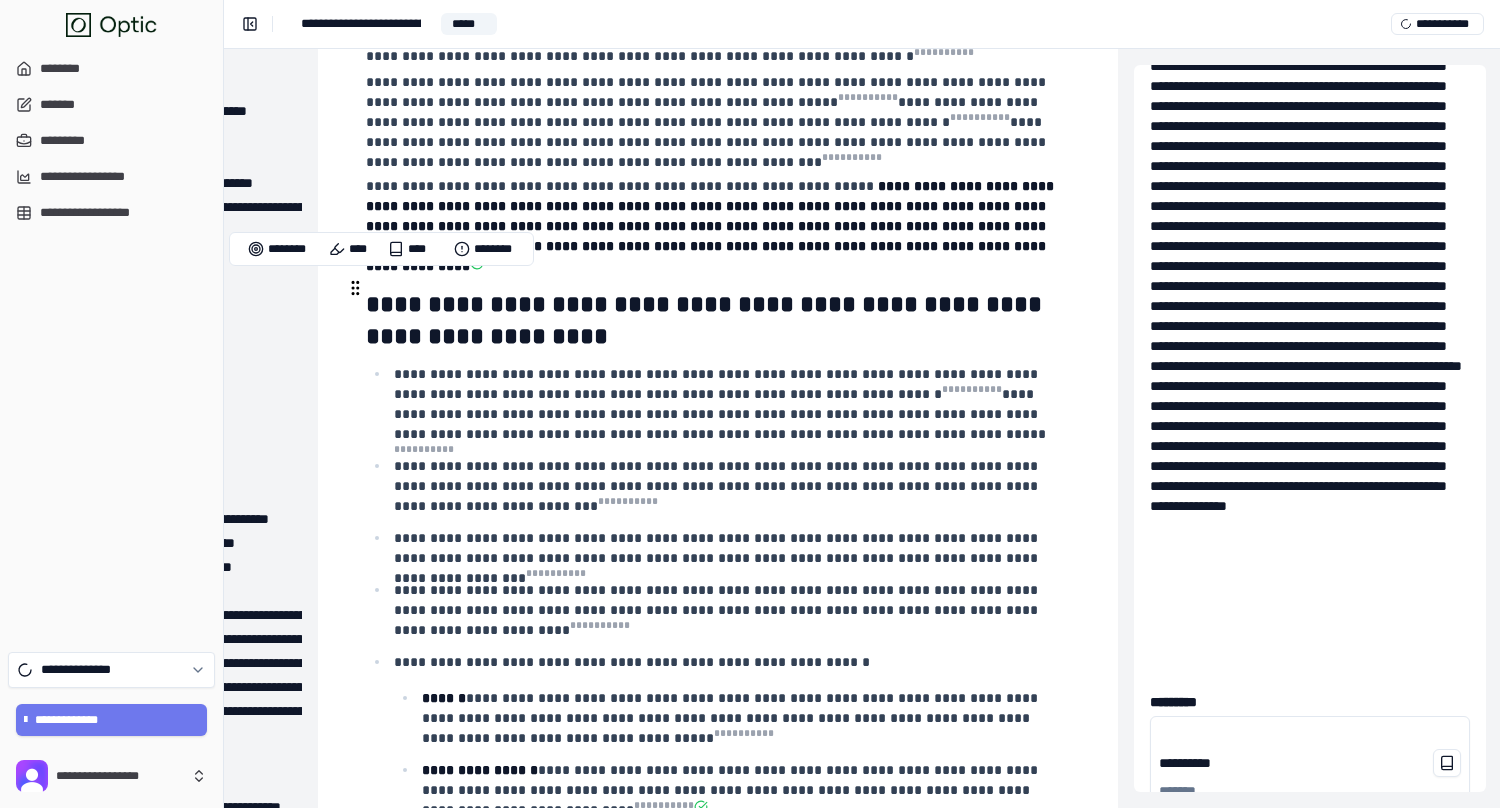 click on "**********" at bounding box center [718, -10951] 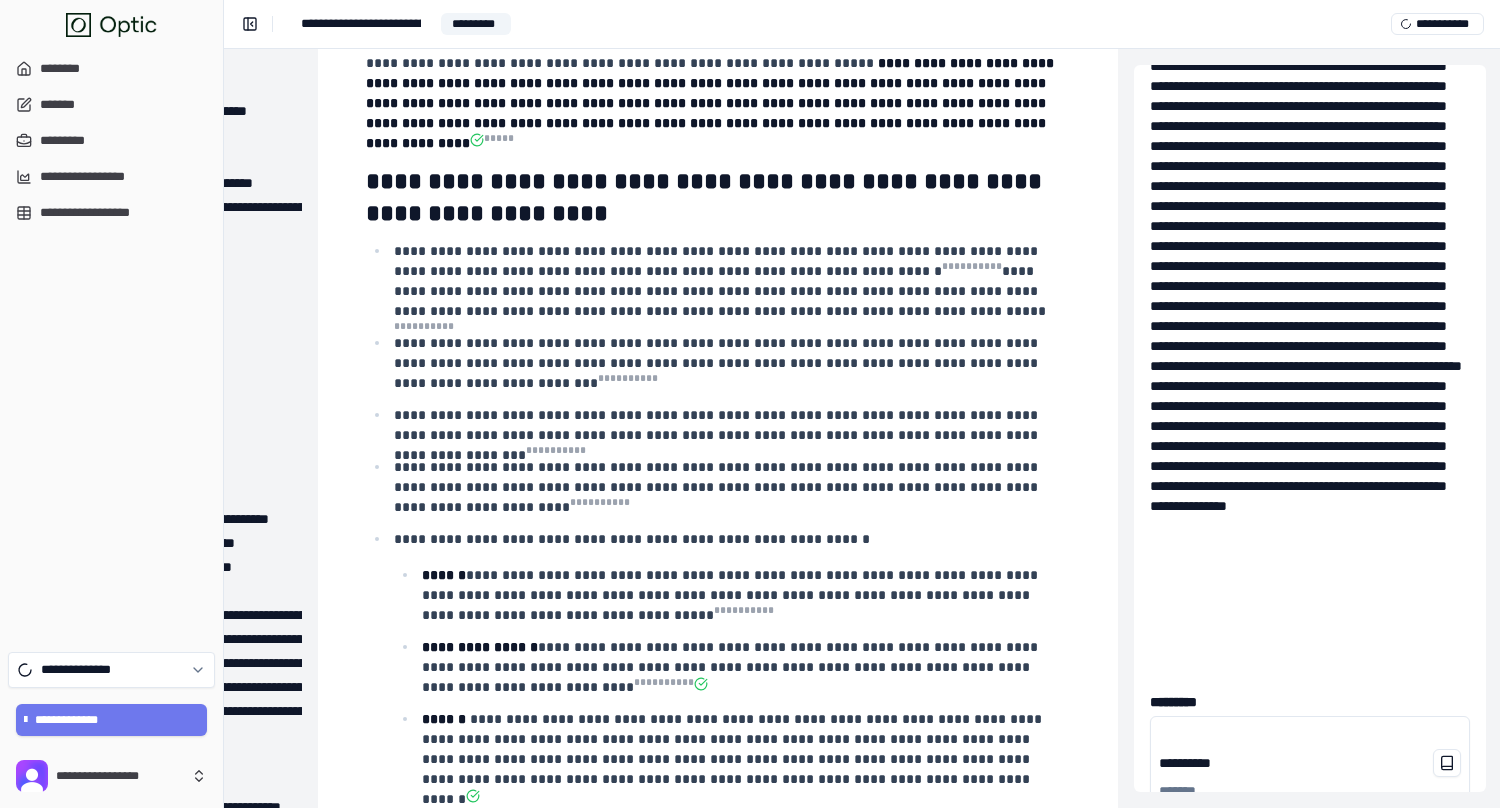 scroll, scrollTop: 30463, scrollLeft: 218, axis: both 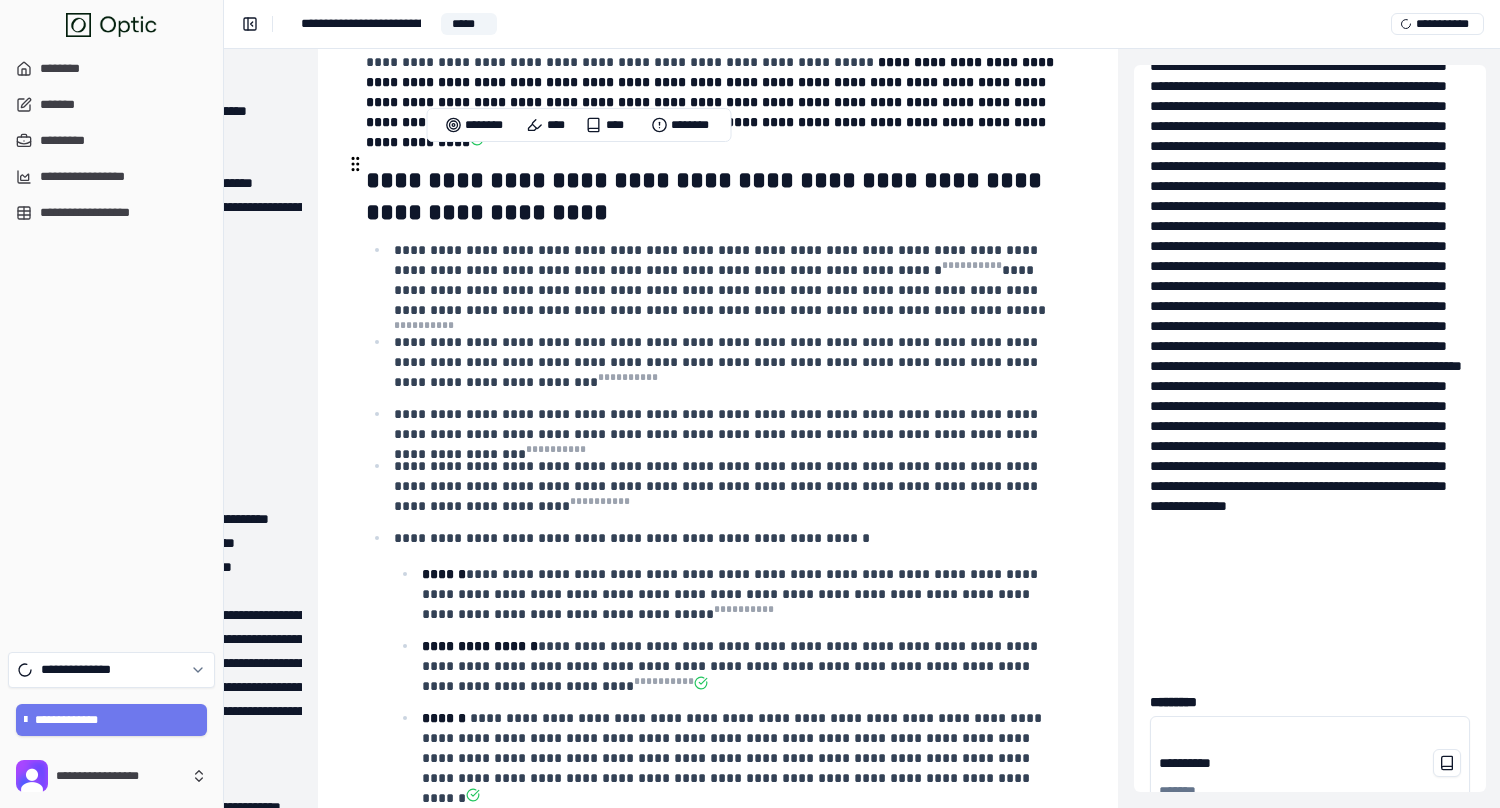 drag, startPoint x: 368, startPoint y: 161, endPoint x: 809, endPoint y: 162, distance: 441.00113 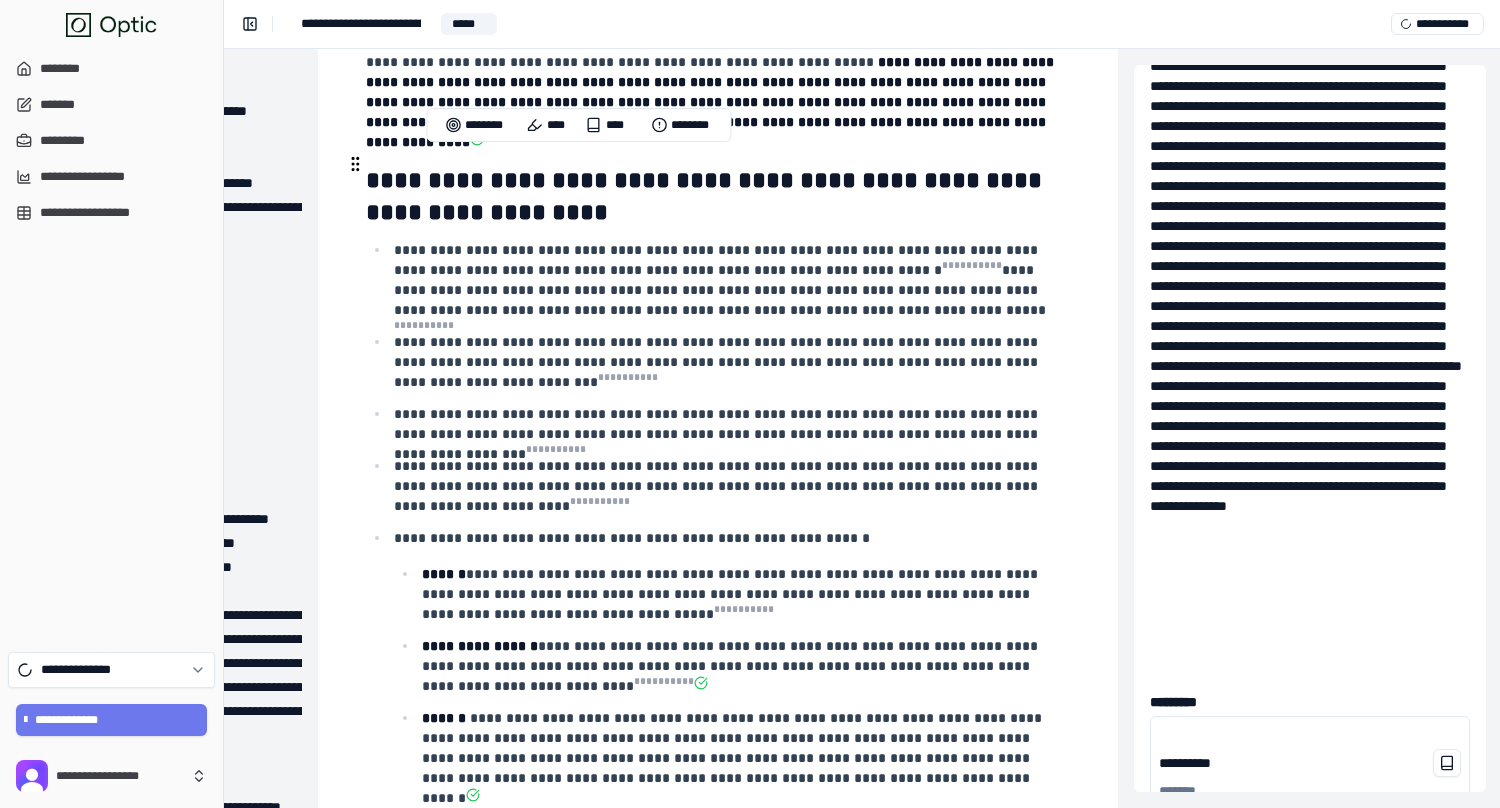 click on "**********" at bounding box center (718, 990) 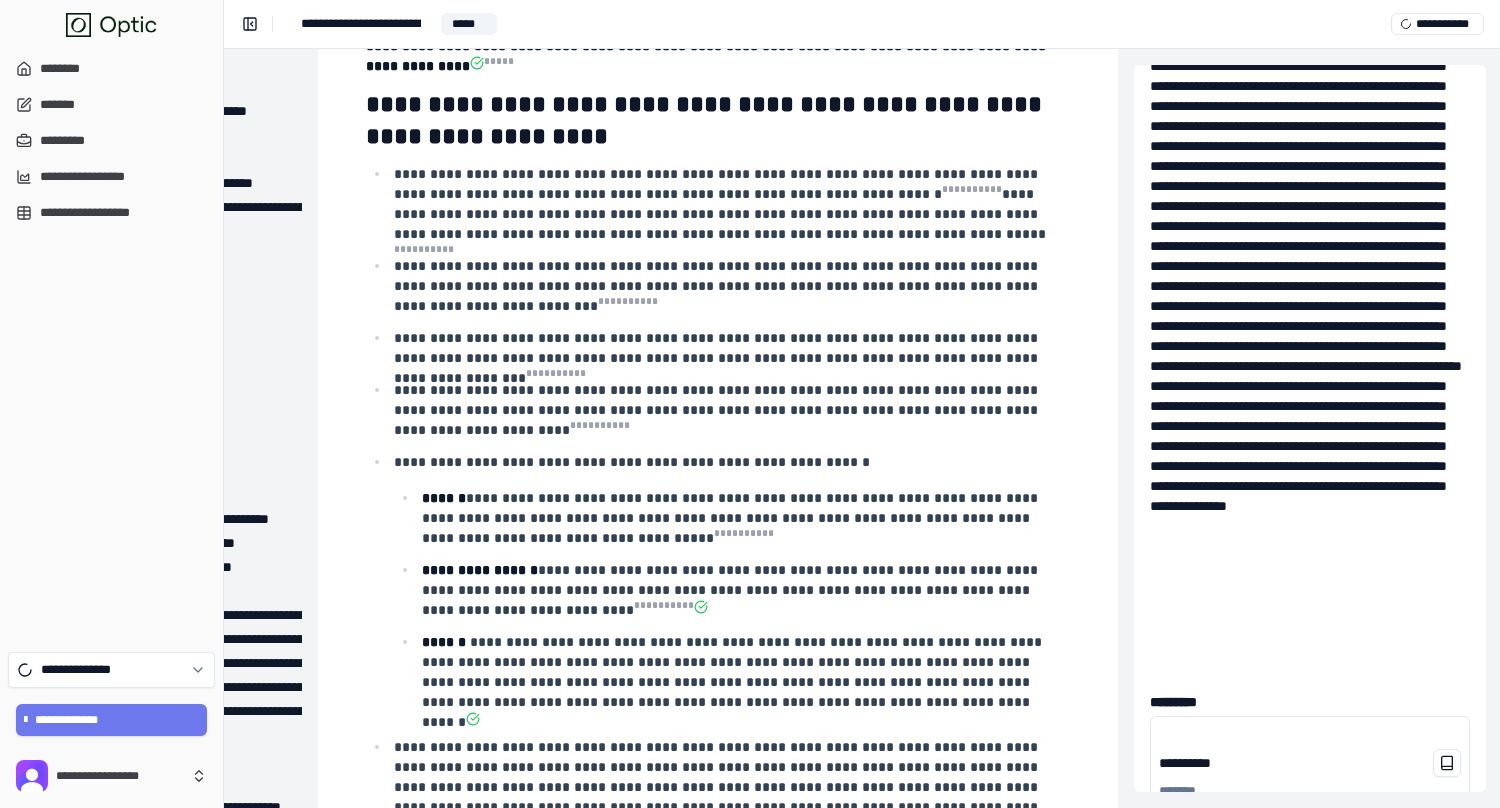 scroll, scrollTop: 30546, scrollLeft: 218, axis: both 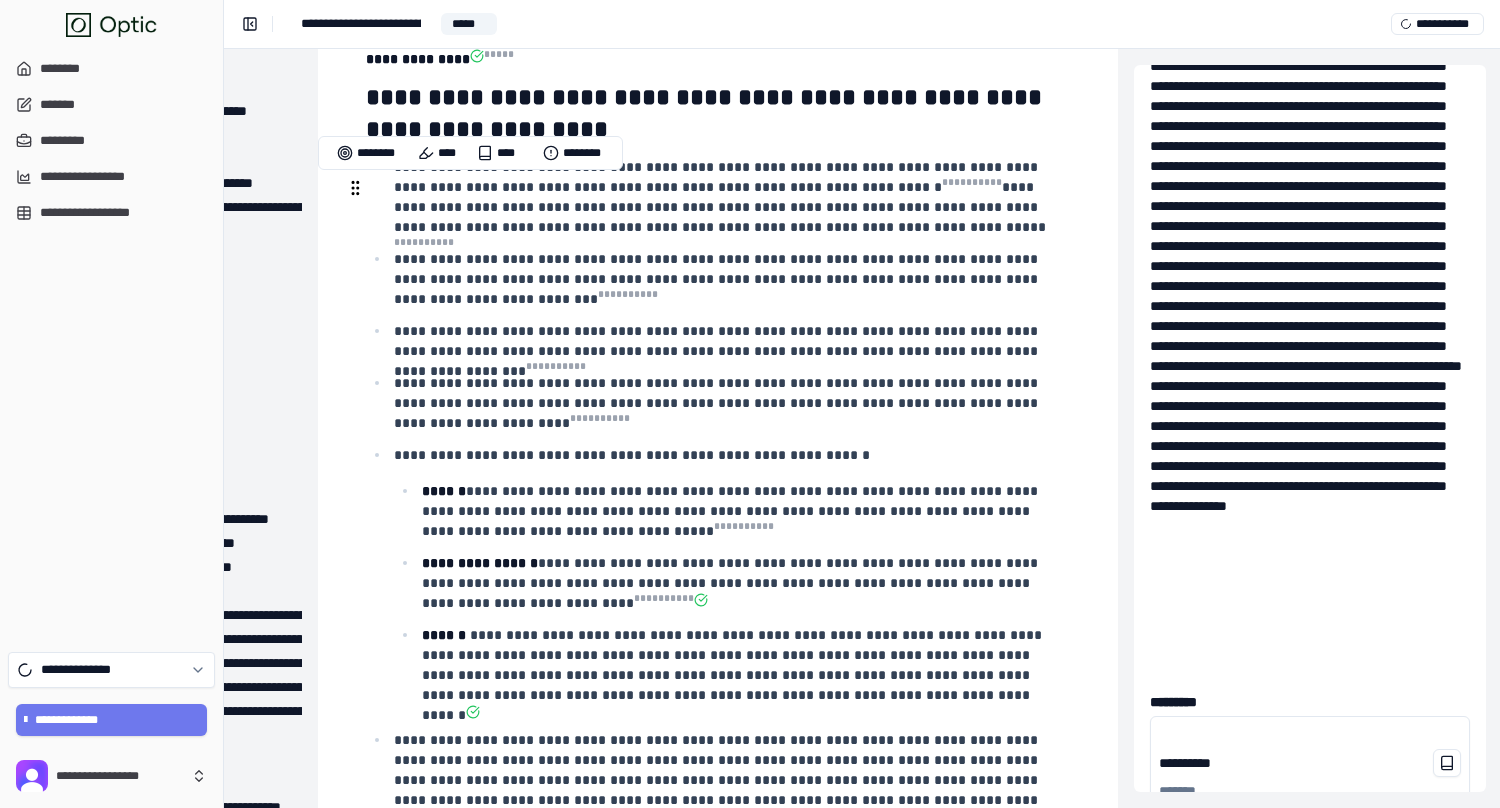 drag, startPoint x: 366, startPoint y: 187, endPoint x: 647, endPoint y: 181, distance: 281.06406 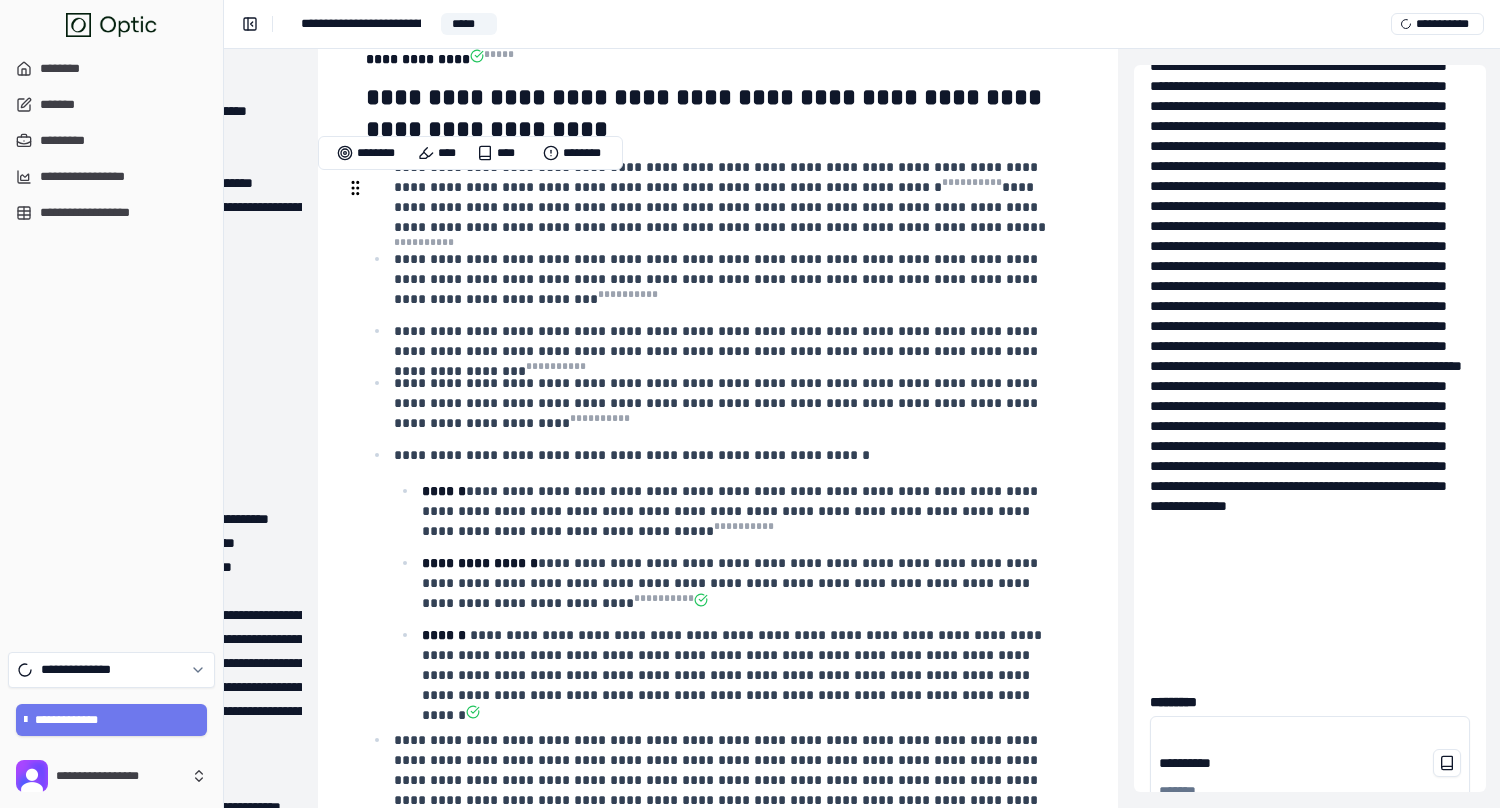 click on "**********" at bounding box center (718, 1033) 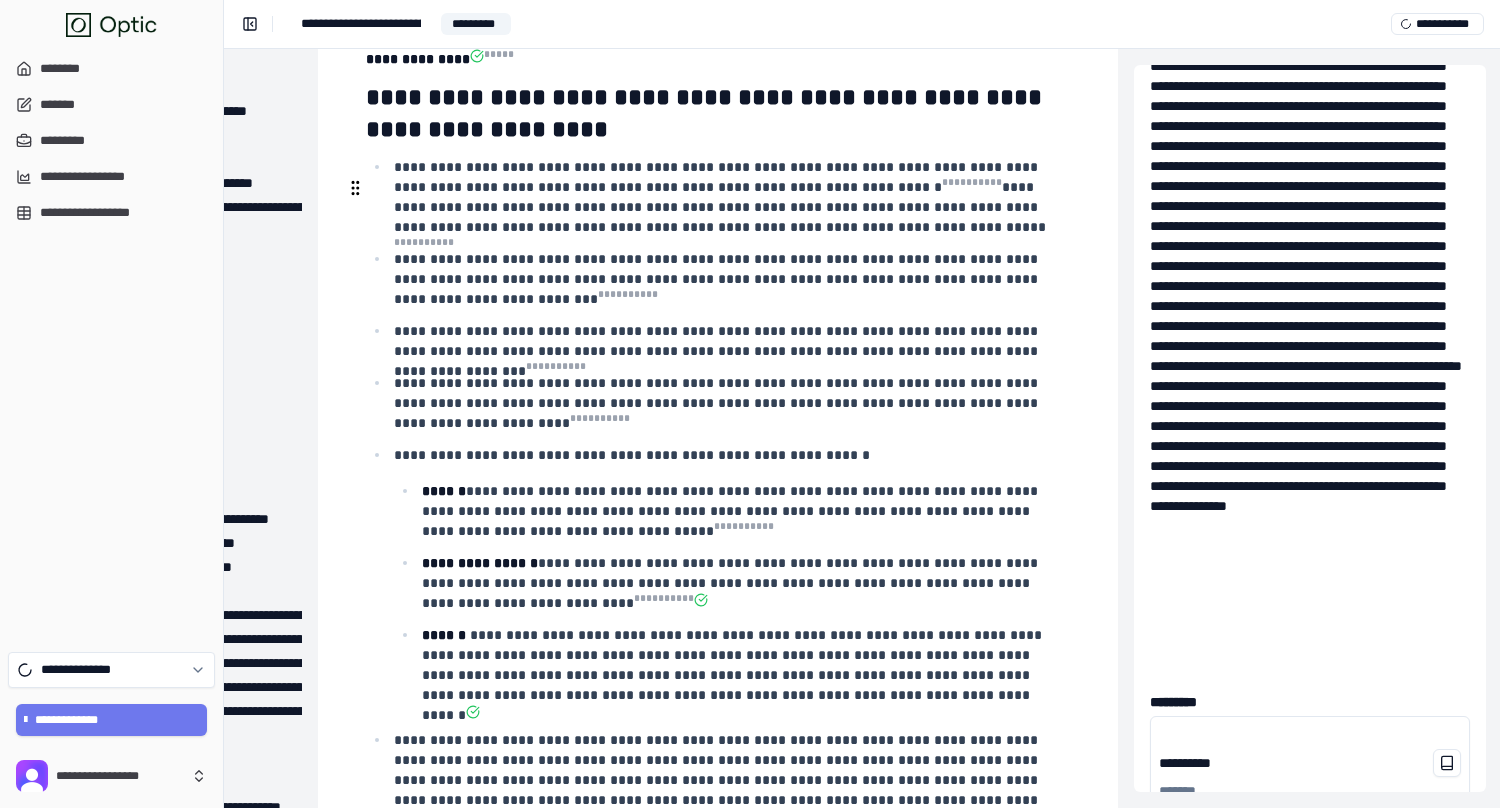 click on "**********" at bounding box center (708, 1053) 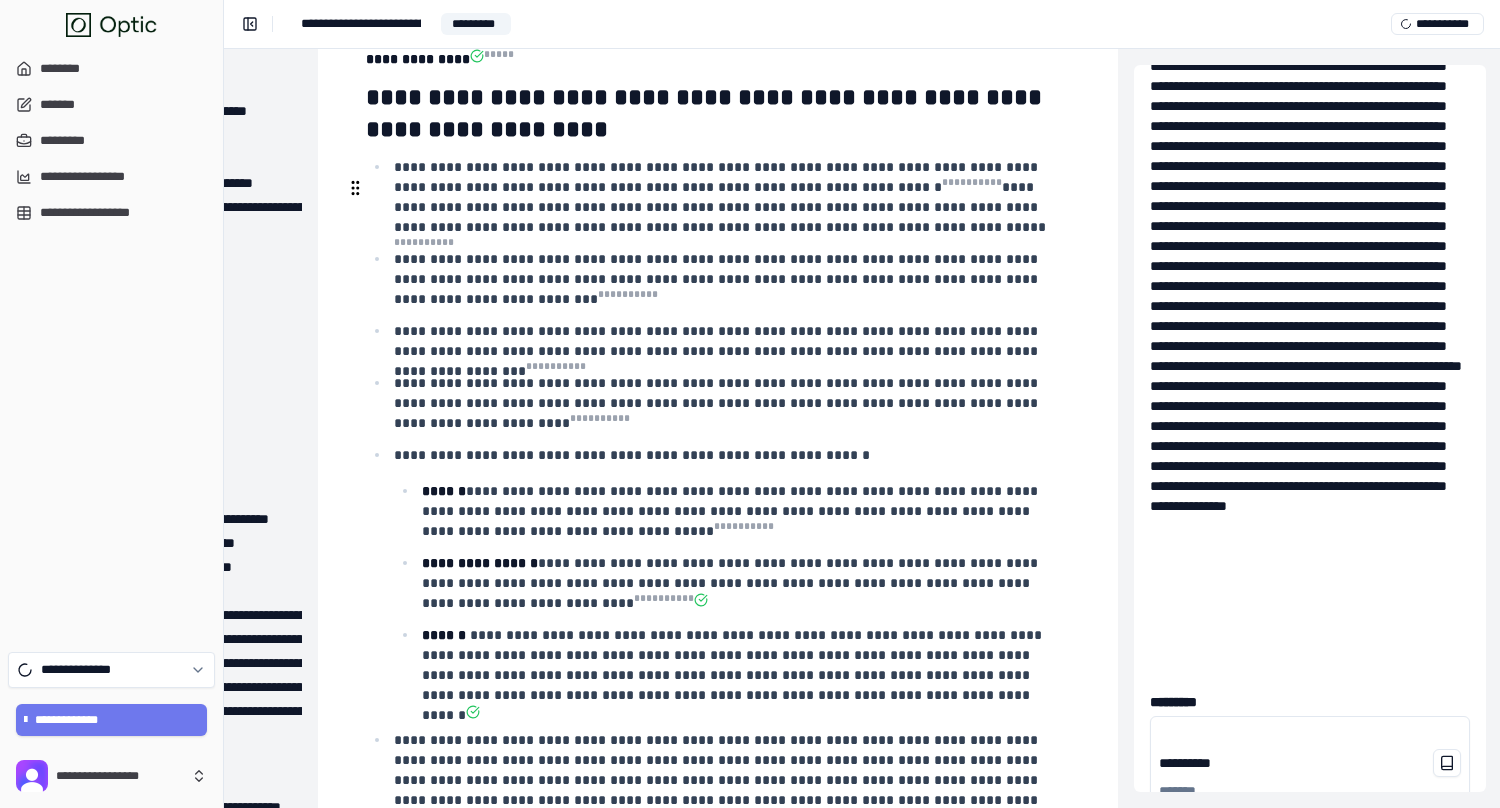 type 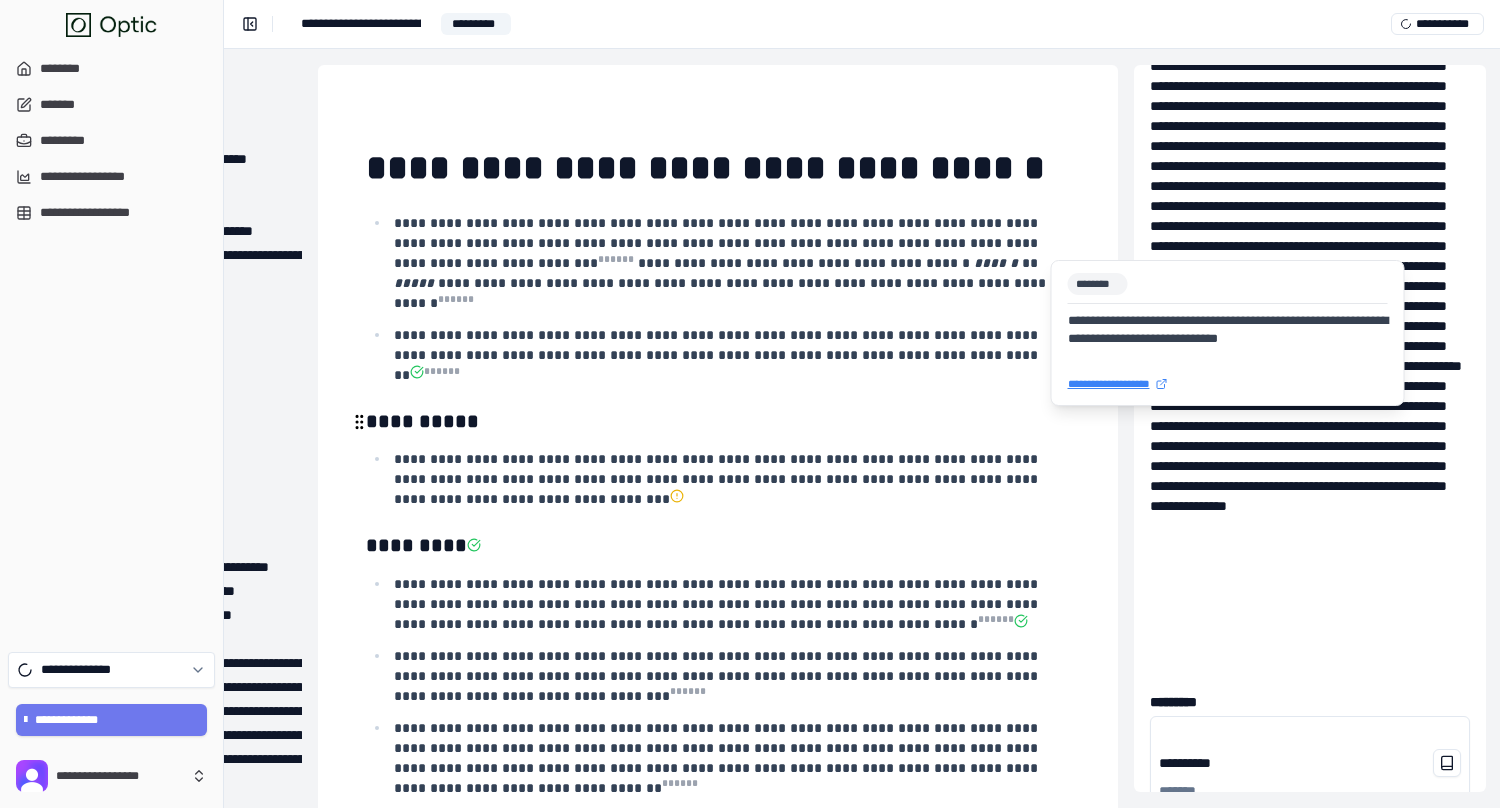 click on "**********" at bounding box center [718, 479] 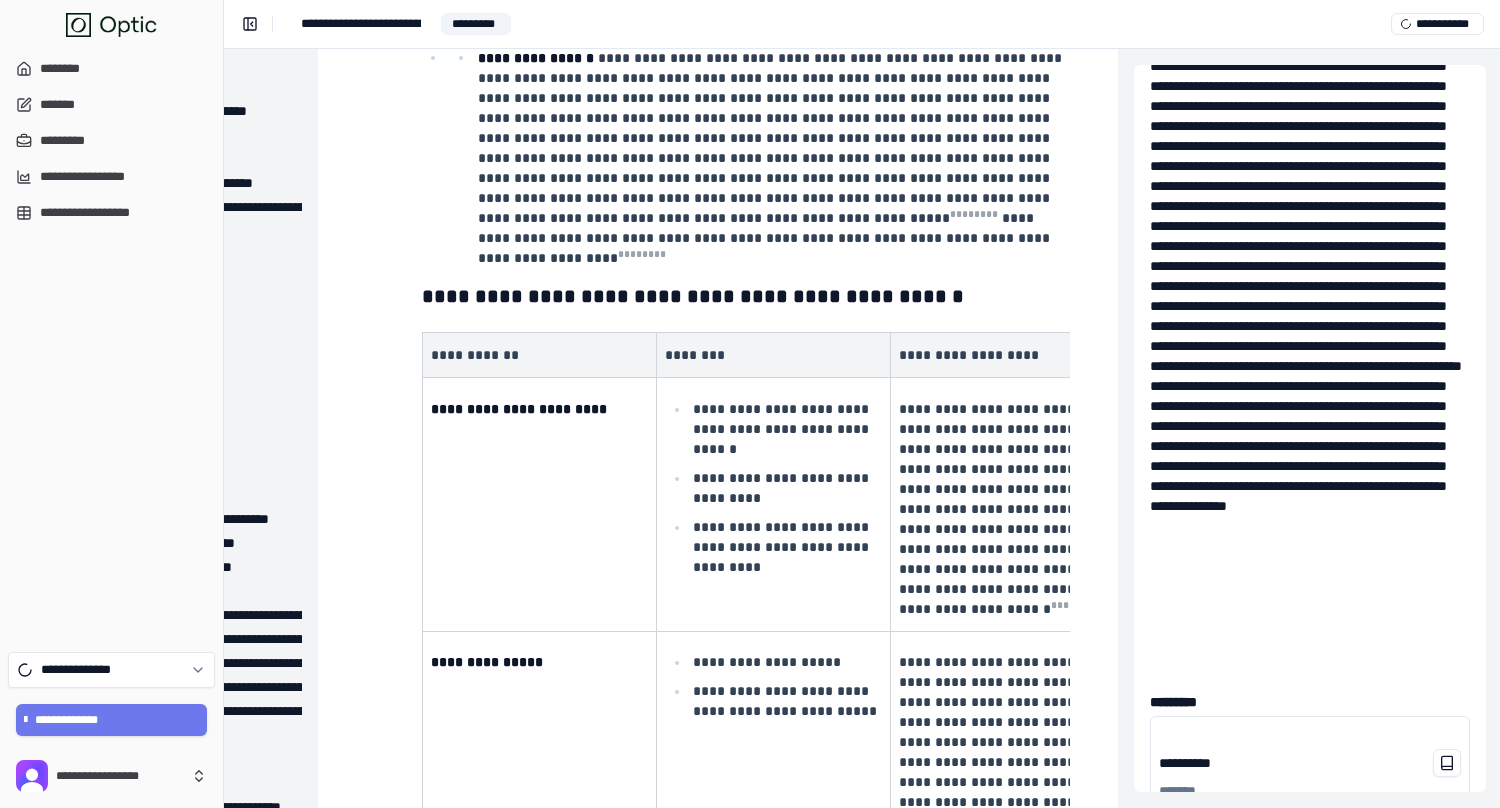 scroll, scrollTop: 2294, scrollLeft: 218, axis: both 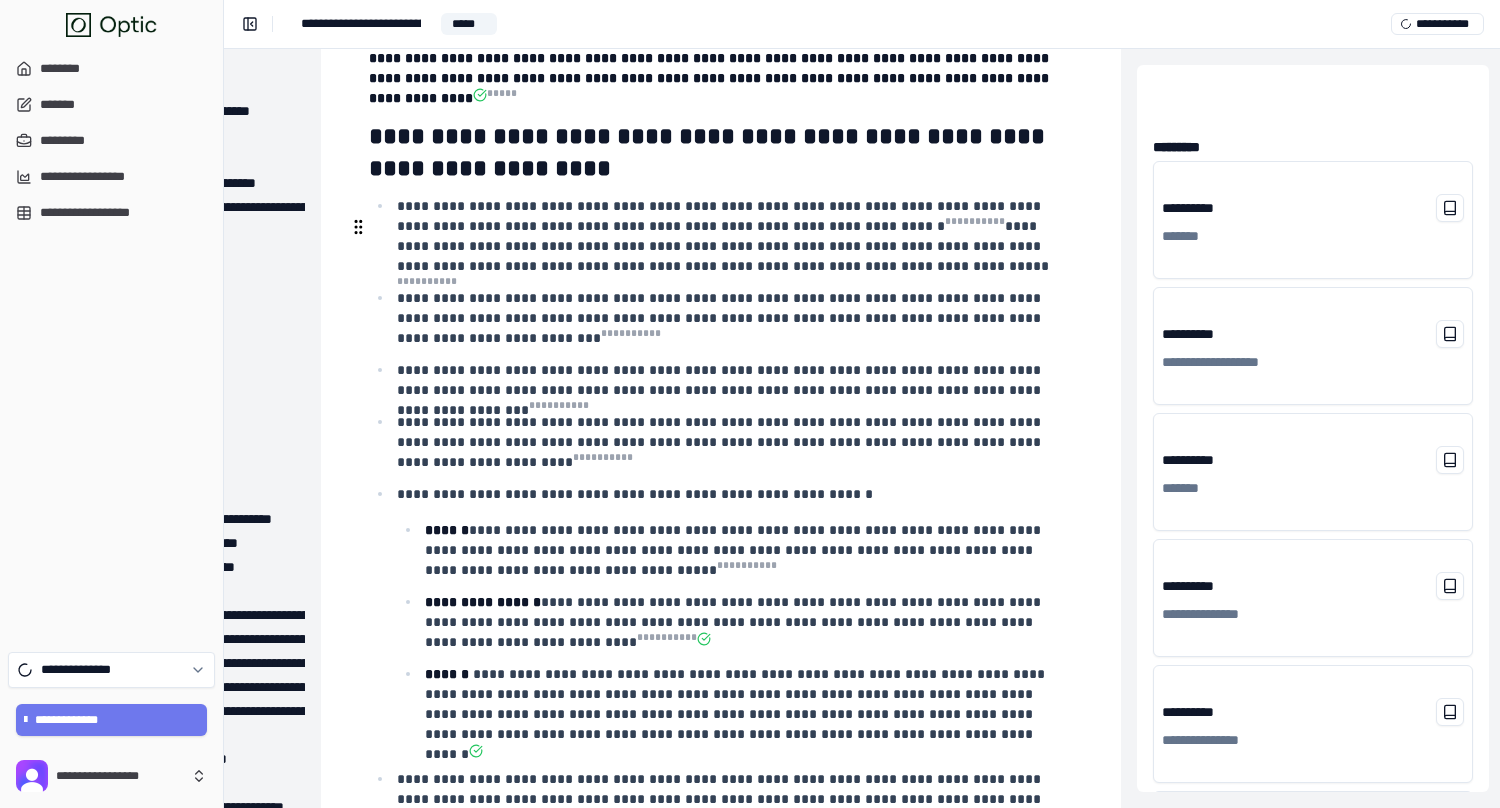 click on "**********" at bounding box center [711, 1092] 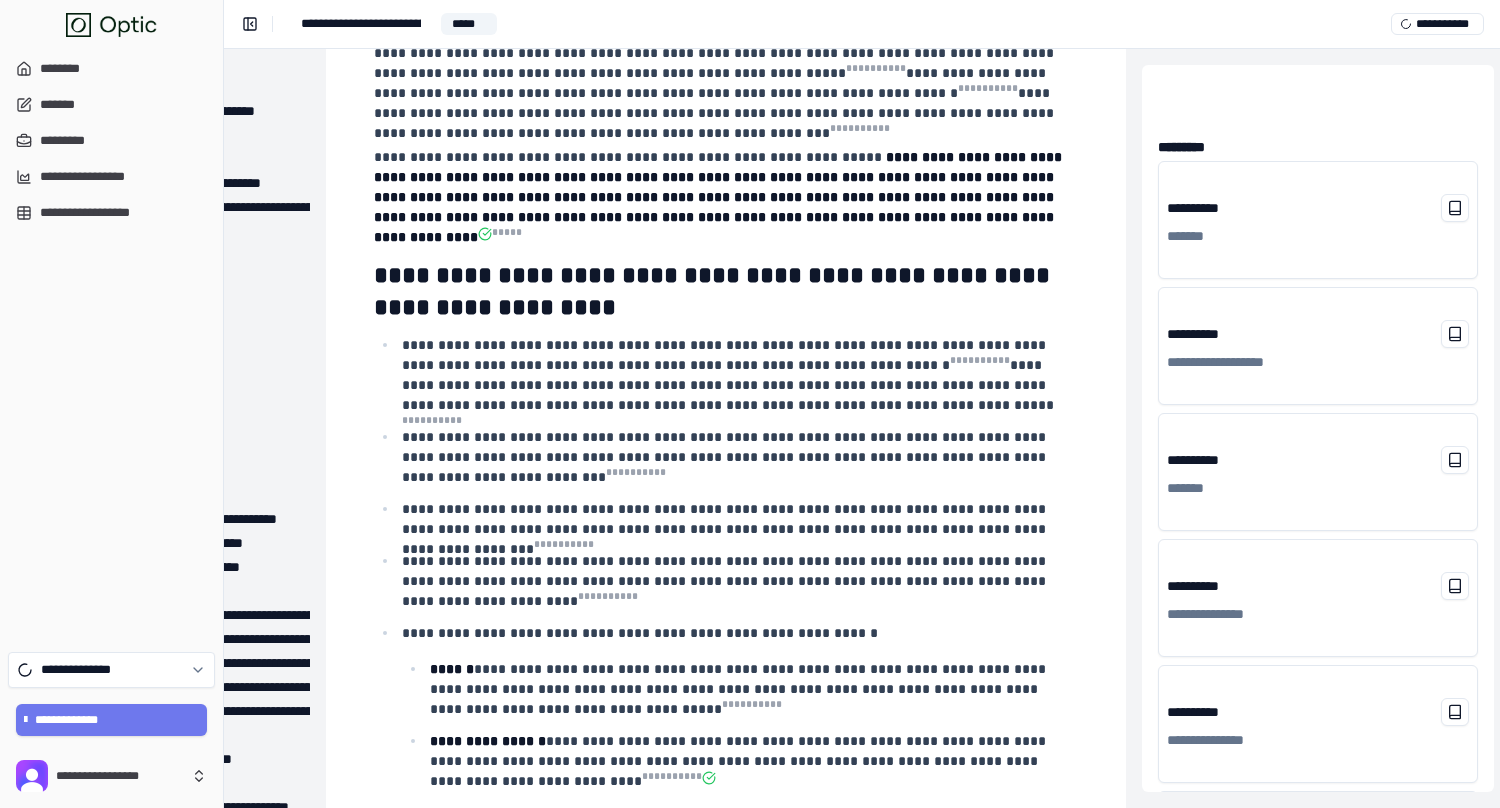 scroll, scrollTop: 30346, scrollLeft: 210, axis: both 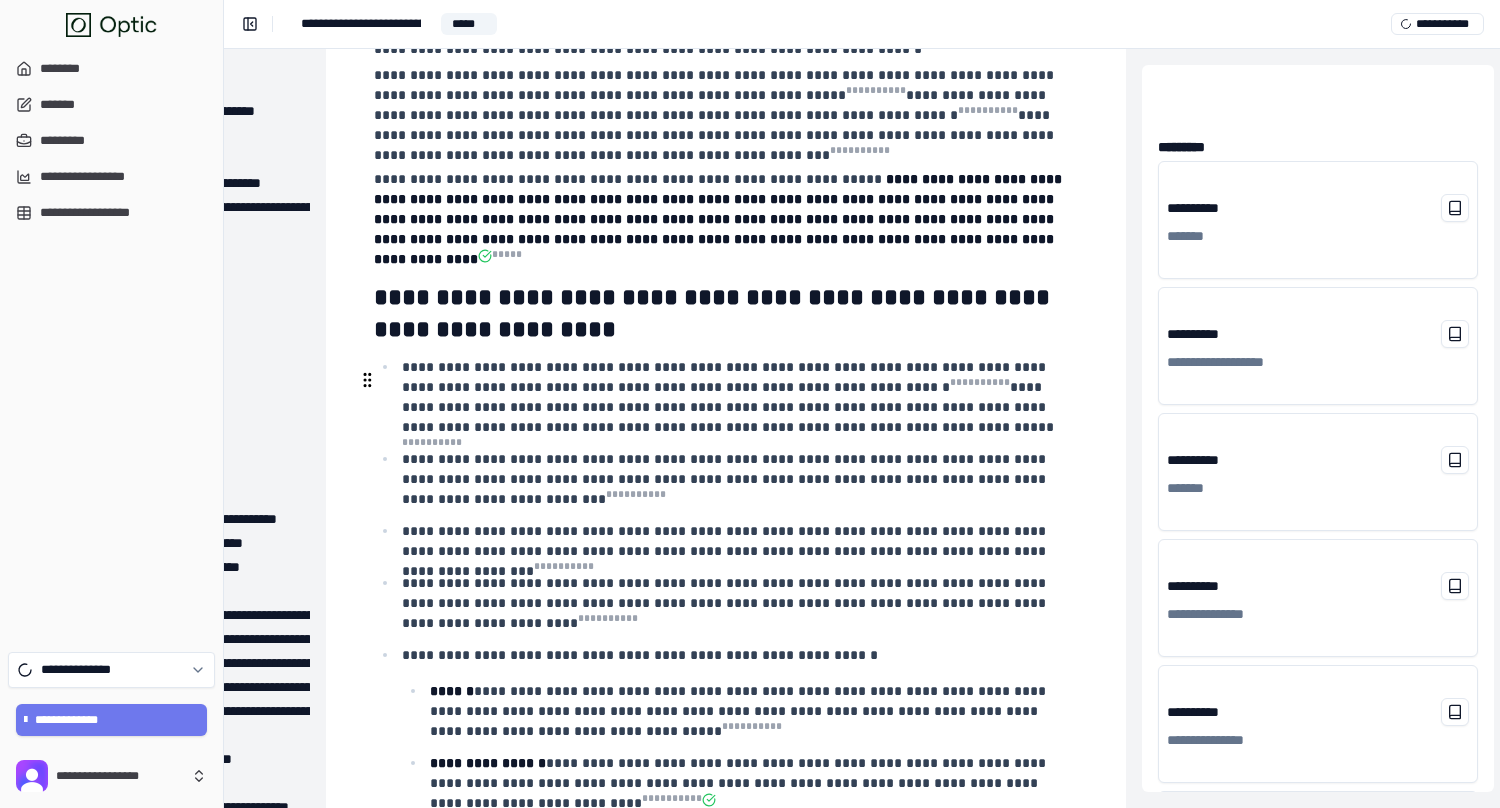 click on "**********" at bounding box center [726, 1245] 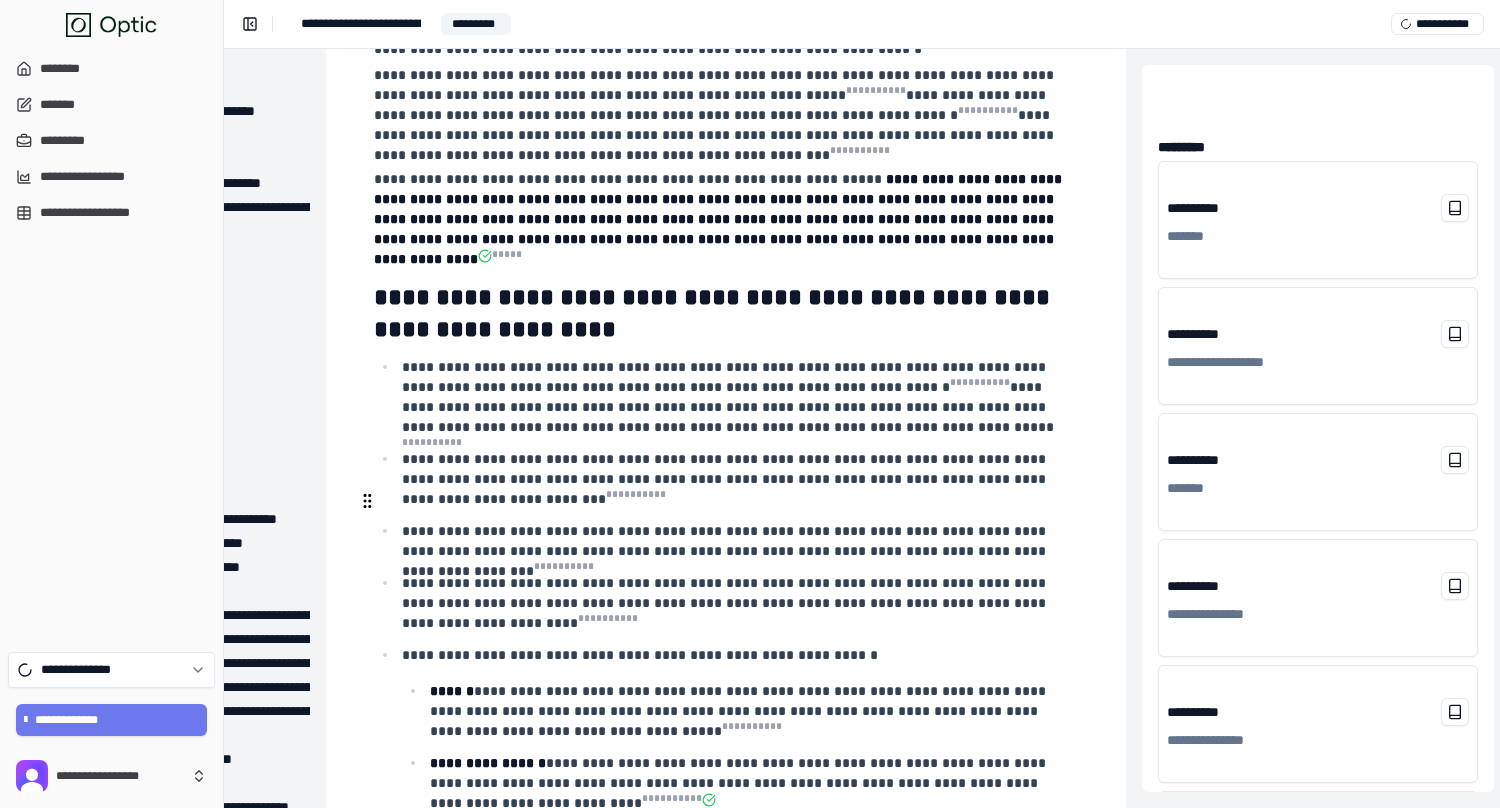 click on "**********" at bounding box center [486, 1345] 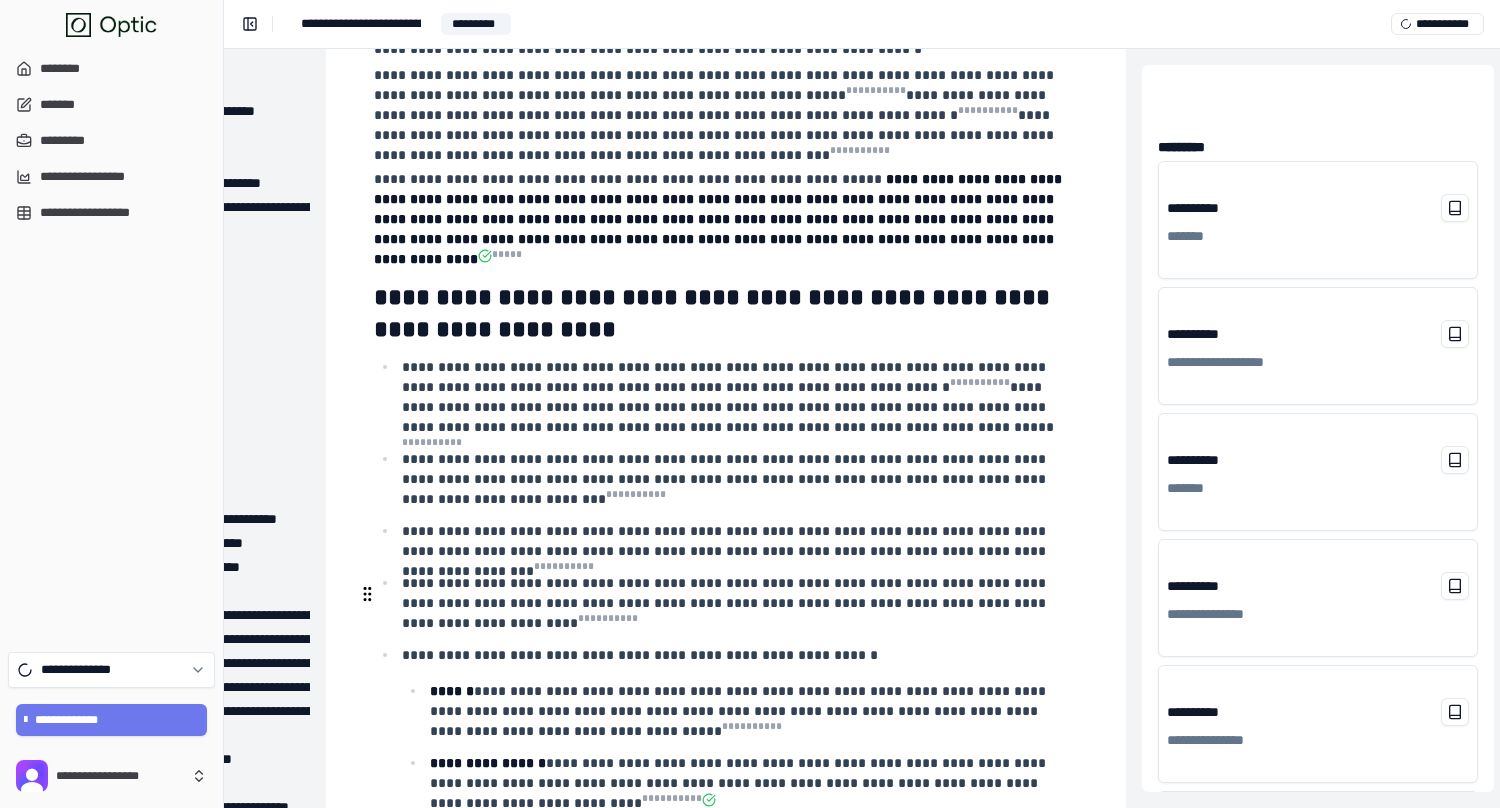 click on "**********" at bounding box center [536, 1437] 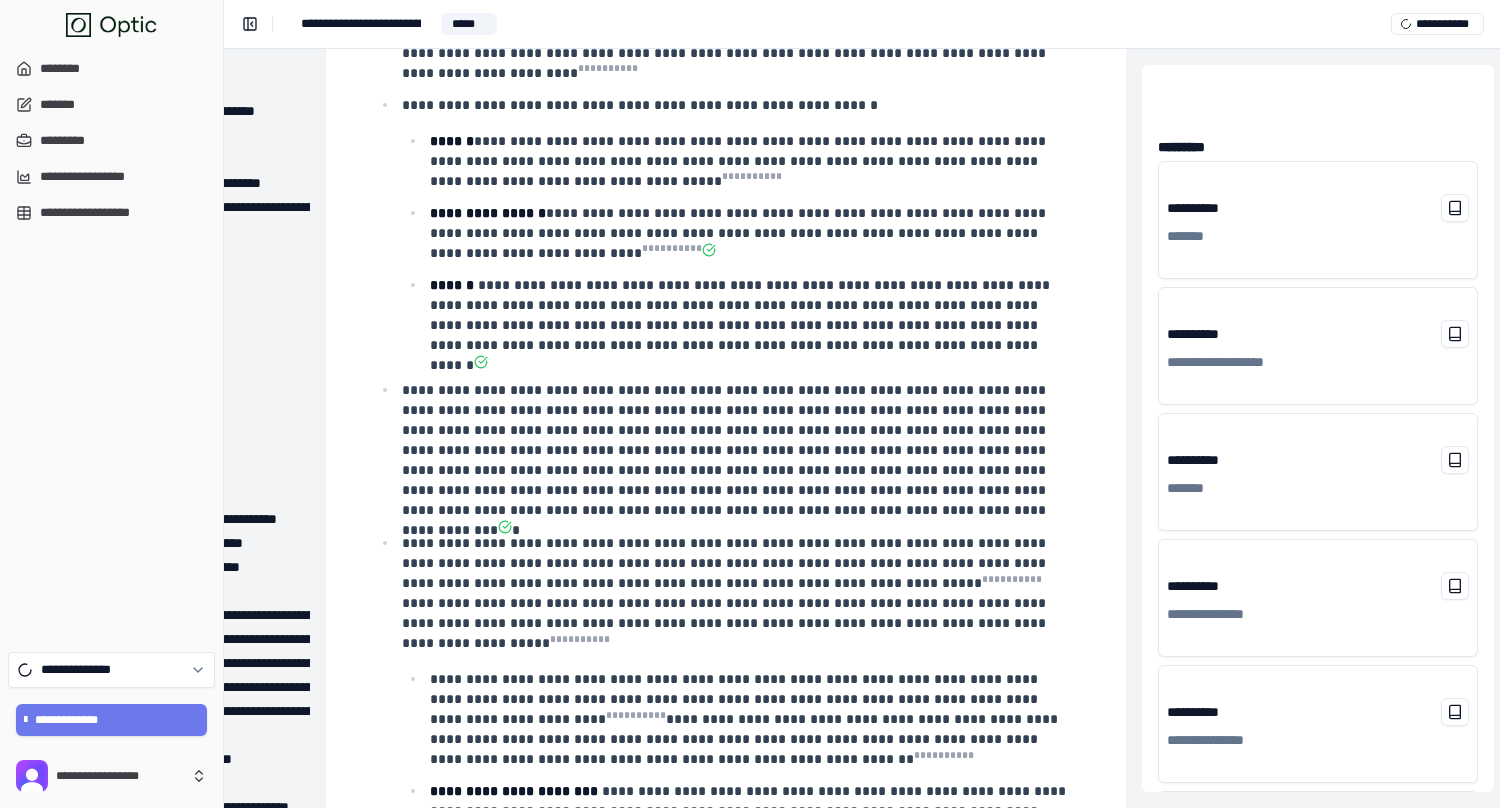 scroll, scrollTop: 30886, scrollLeft: 210, axis: both 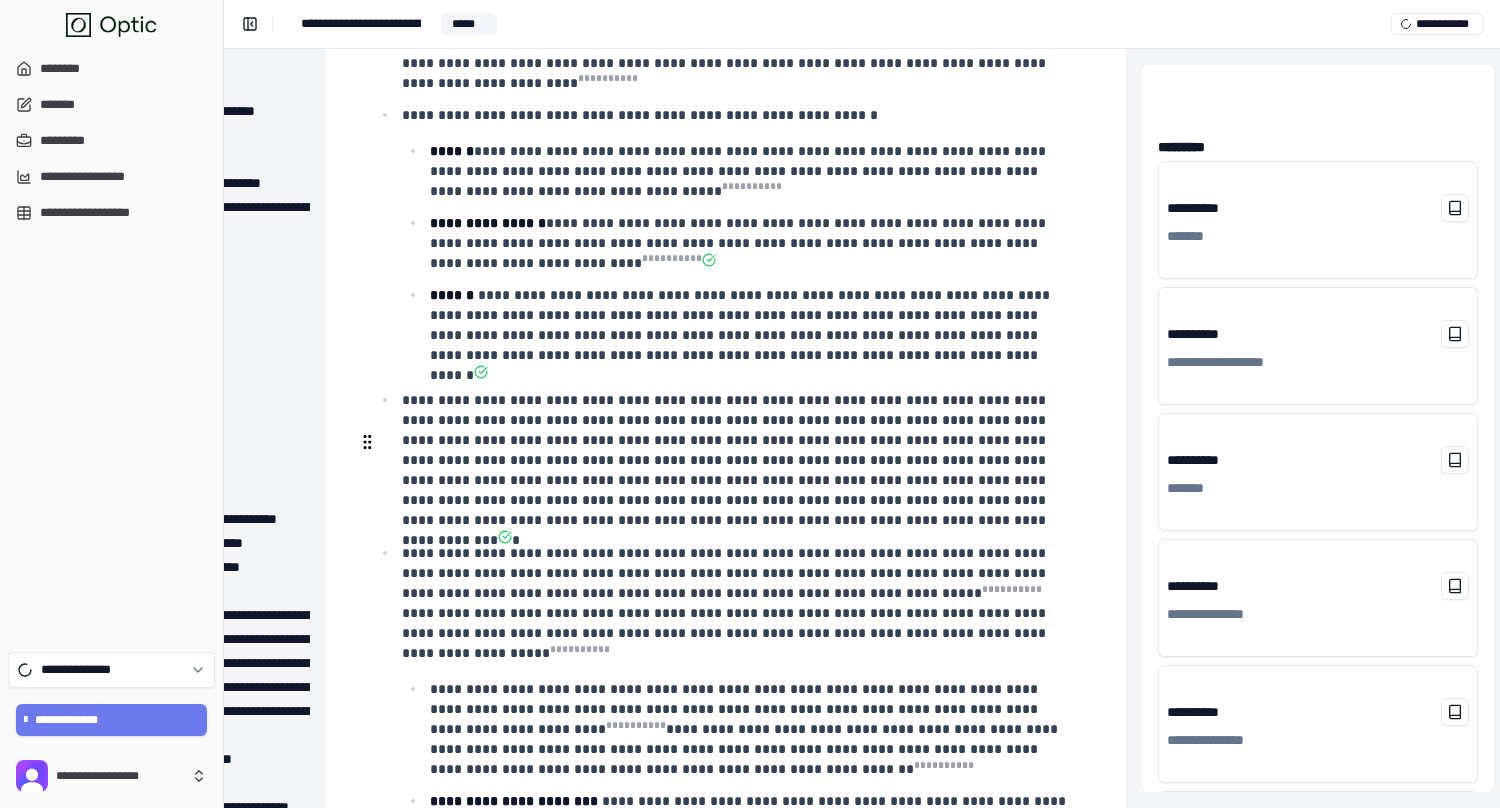 click on "**********" at bounding box center [738, 1354] 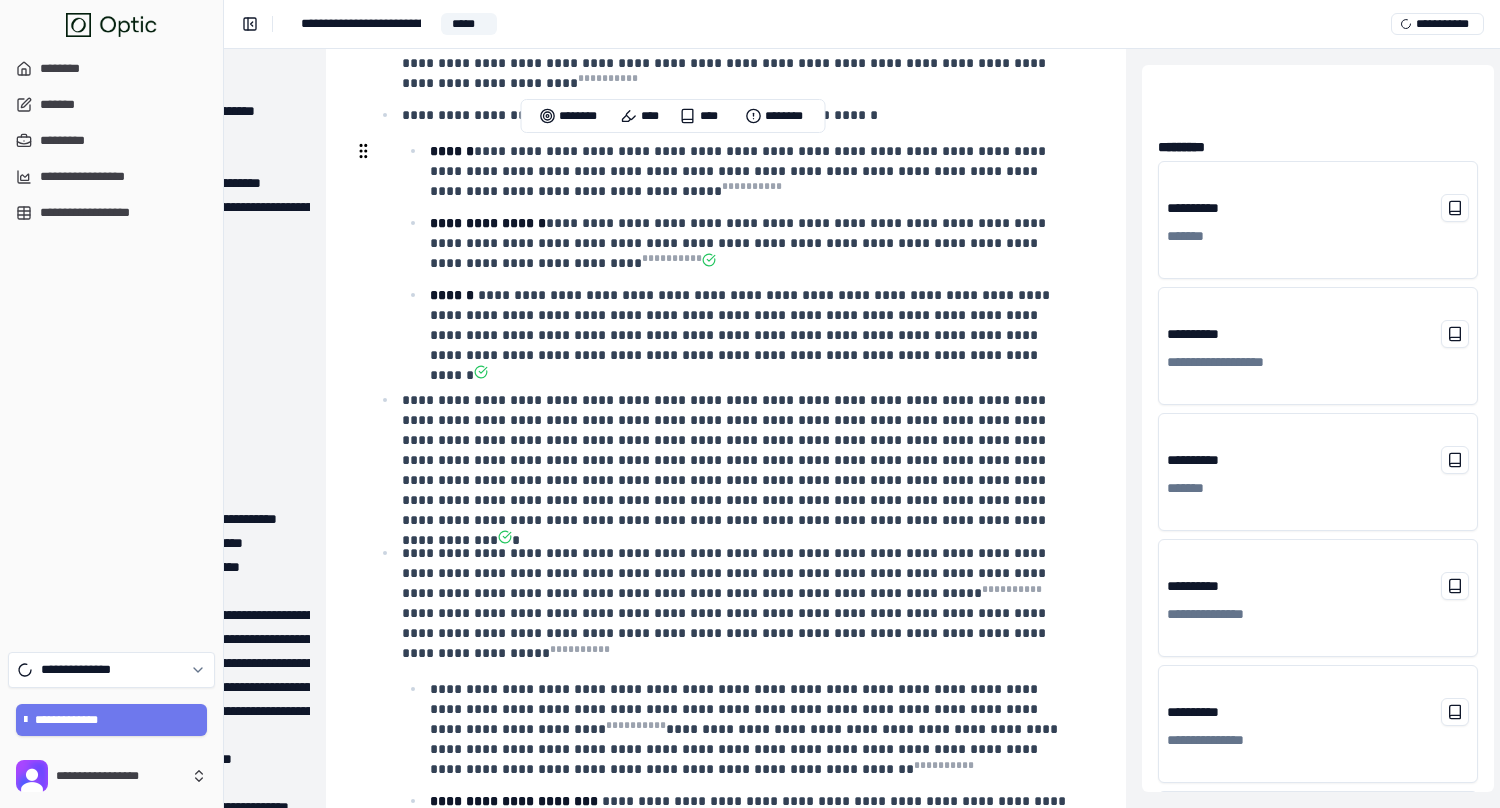 drag, startPoint x: 983, startPoint y: 572, endPoint x: 368, endPoint y: 155, distance: 743.04376 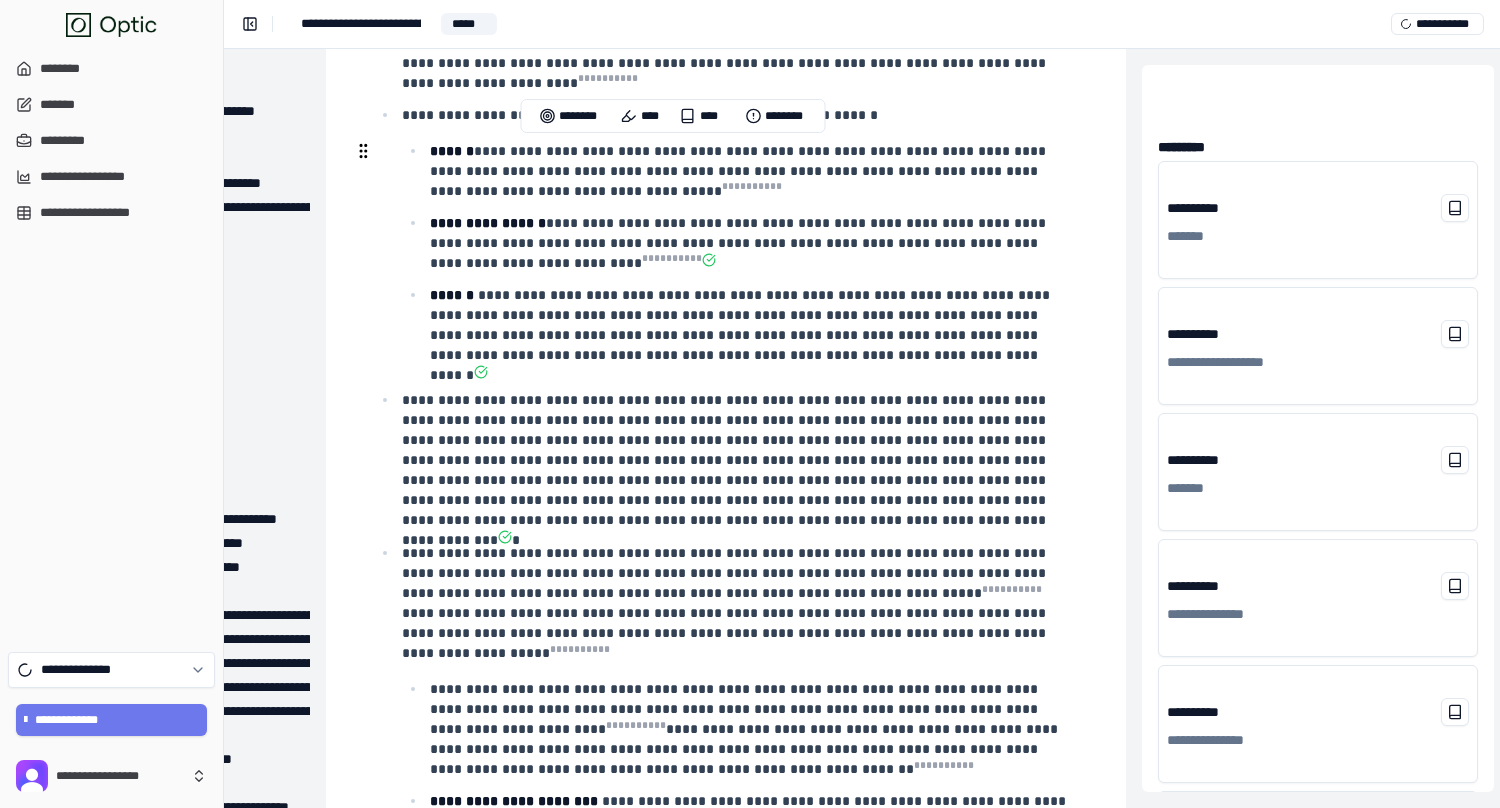 click on "**********" at bounding box center (726, -11663) 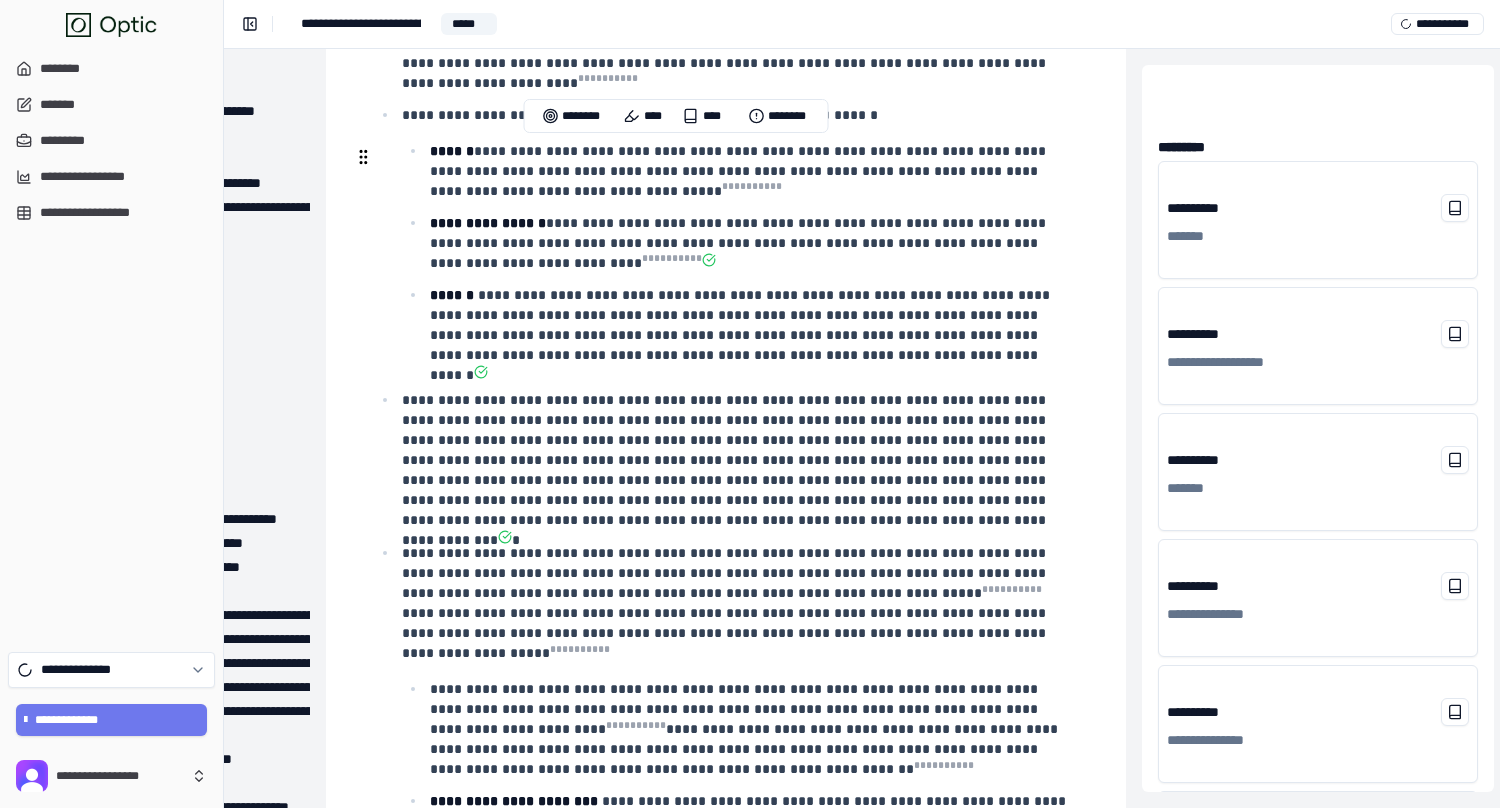 drag, startPoint x: 377, startPoint y: 154, endPoint x: 974, endPoint y: 155, distance: 597.00085 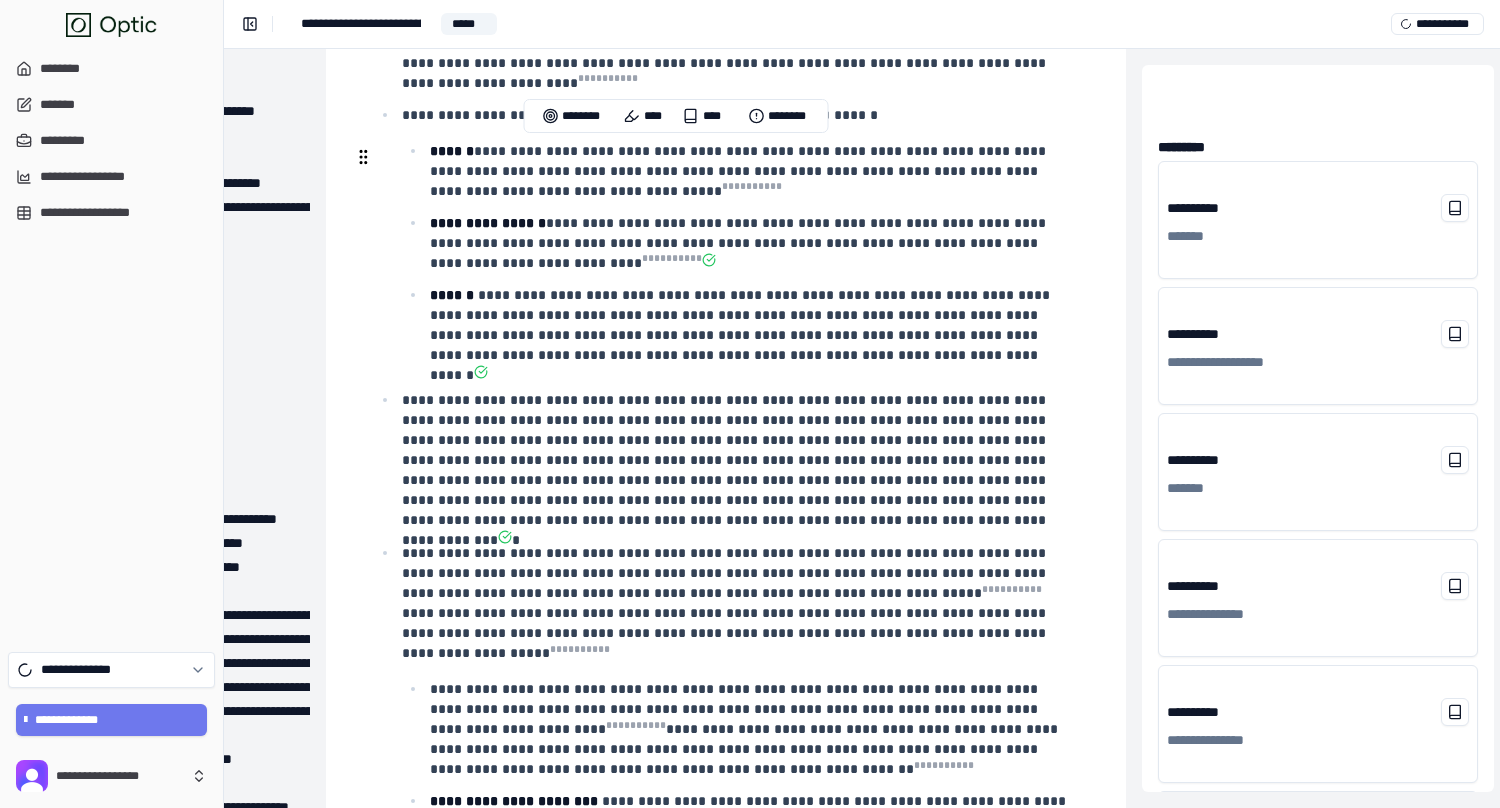 click on "**********" at bounding box center (726, 1019) 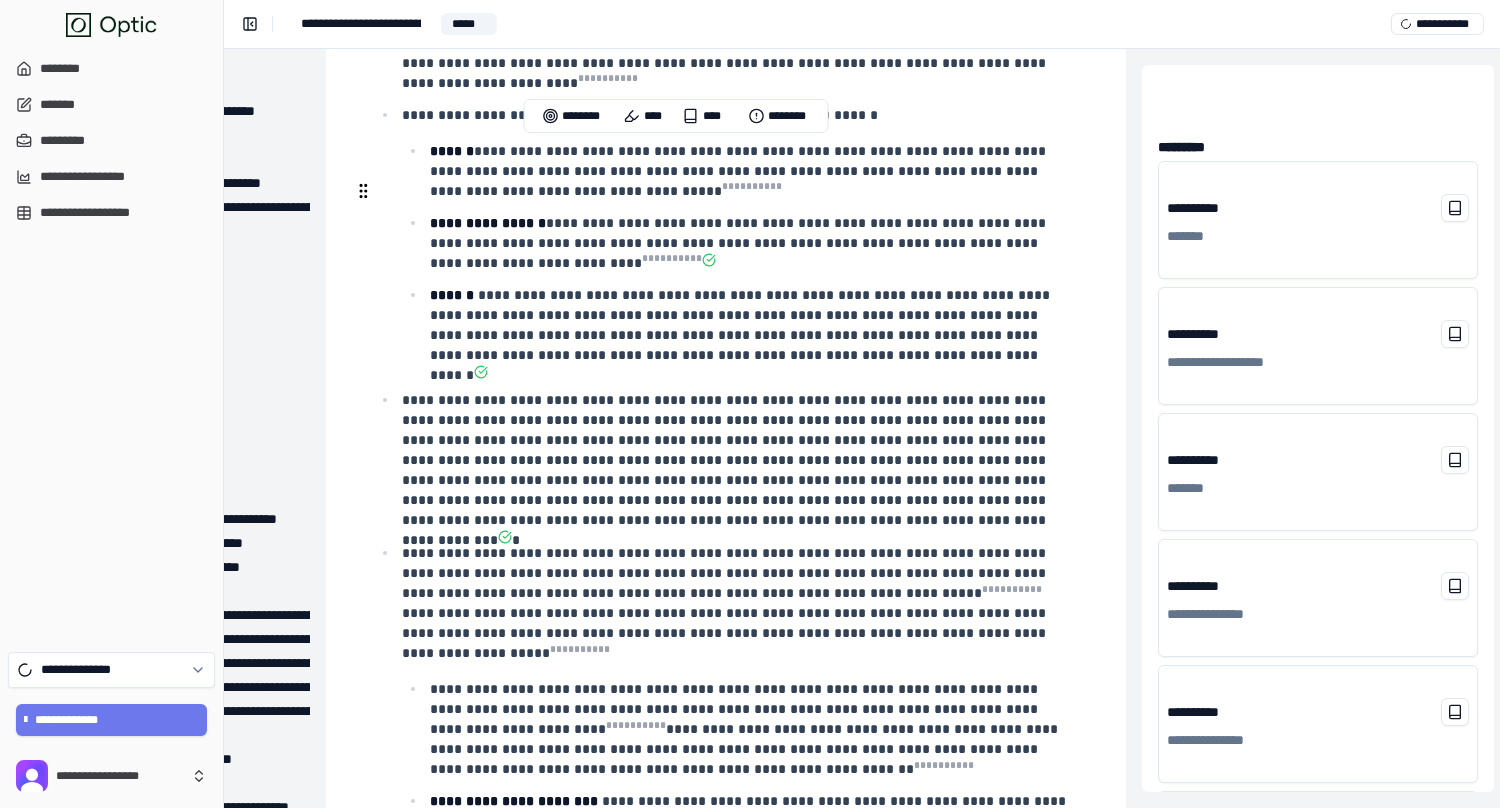 click on "**********" at bounding box center [724, 1083] 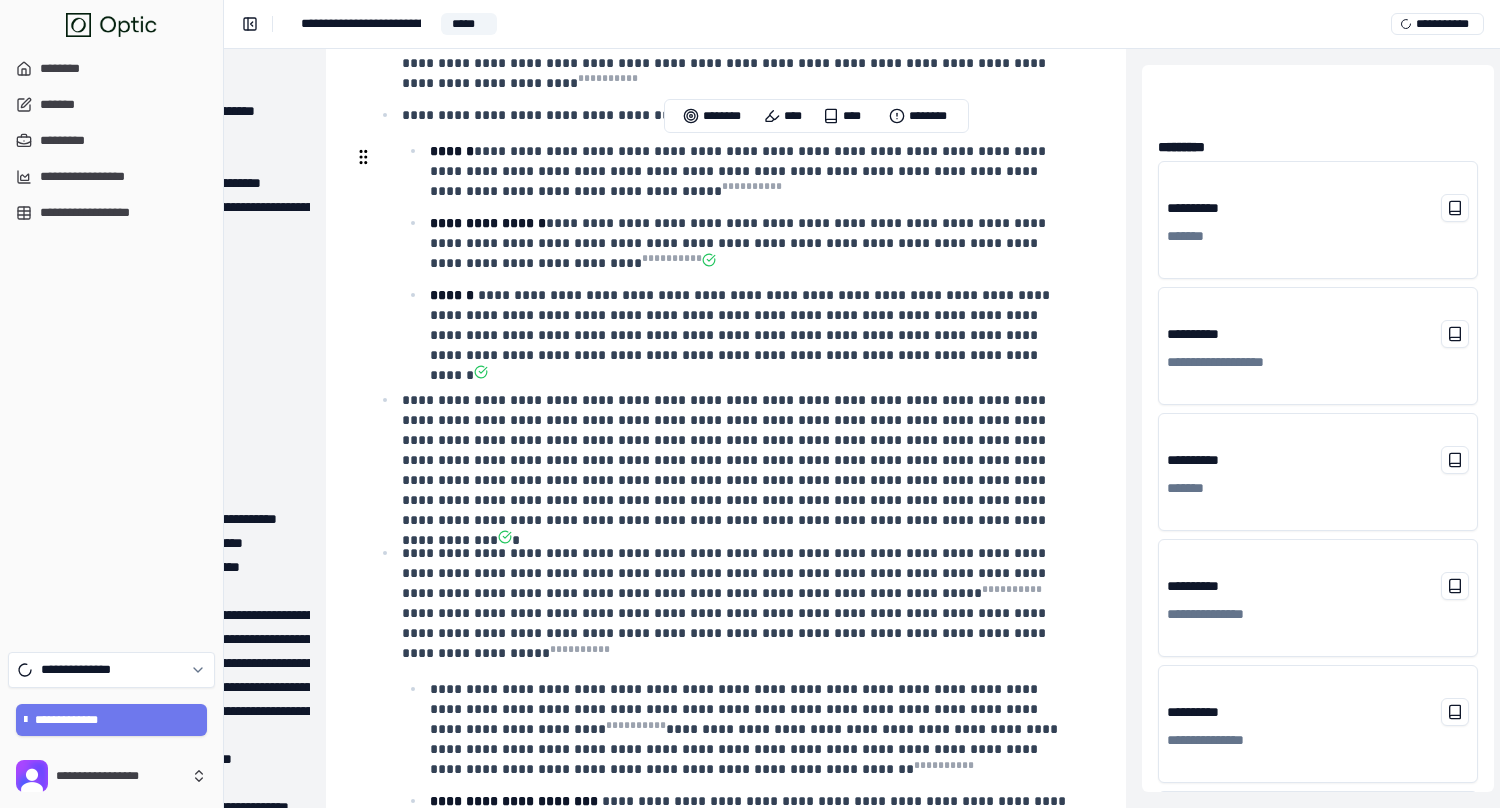 drag, startPoint x: 657, startPoint y: 159, endPoint x: 1003, endPoint y: 171, distance: 346.20804 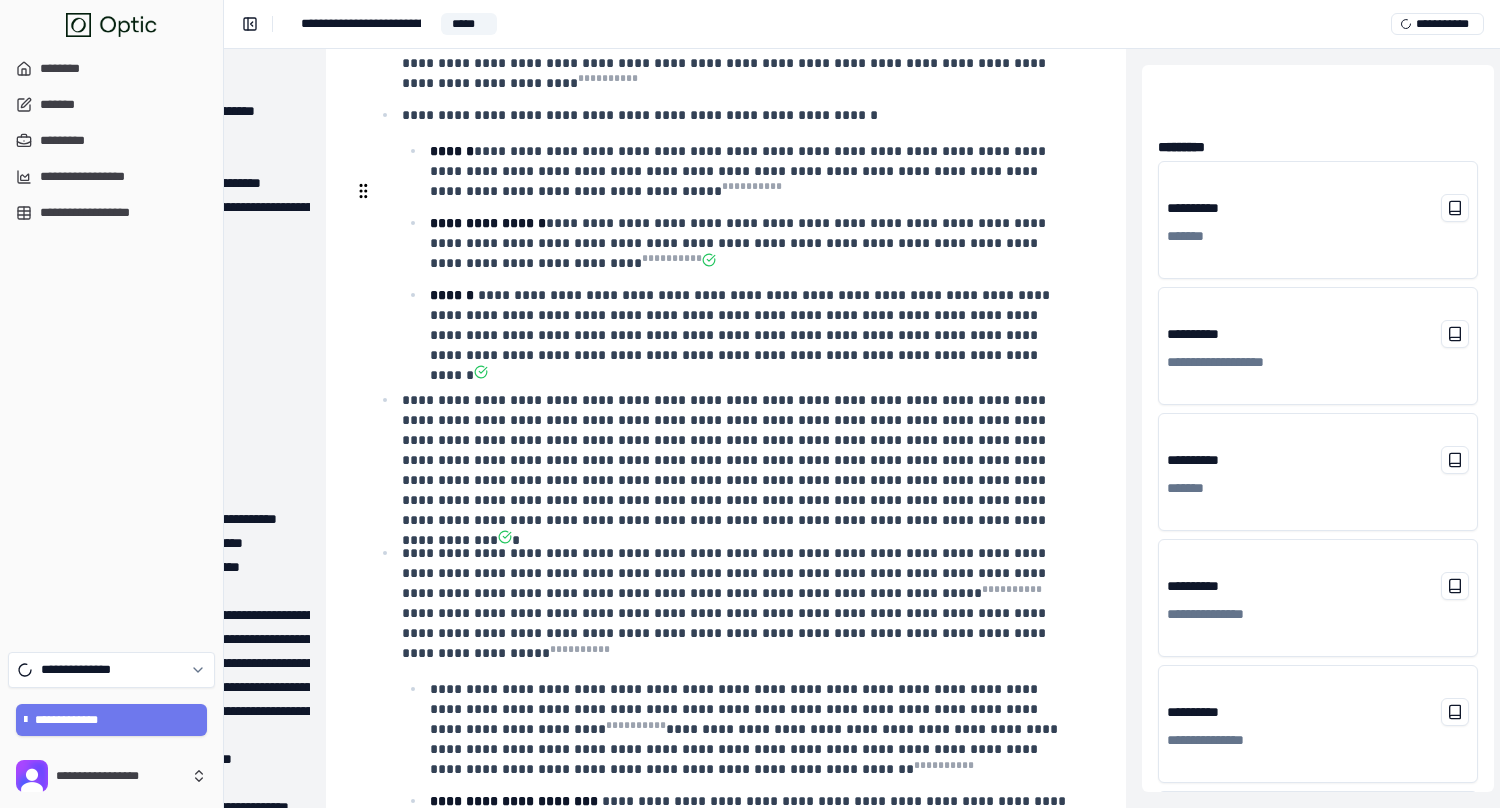 click on "**********" at bounding box center [724, 1083] 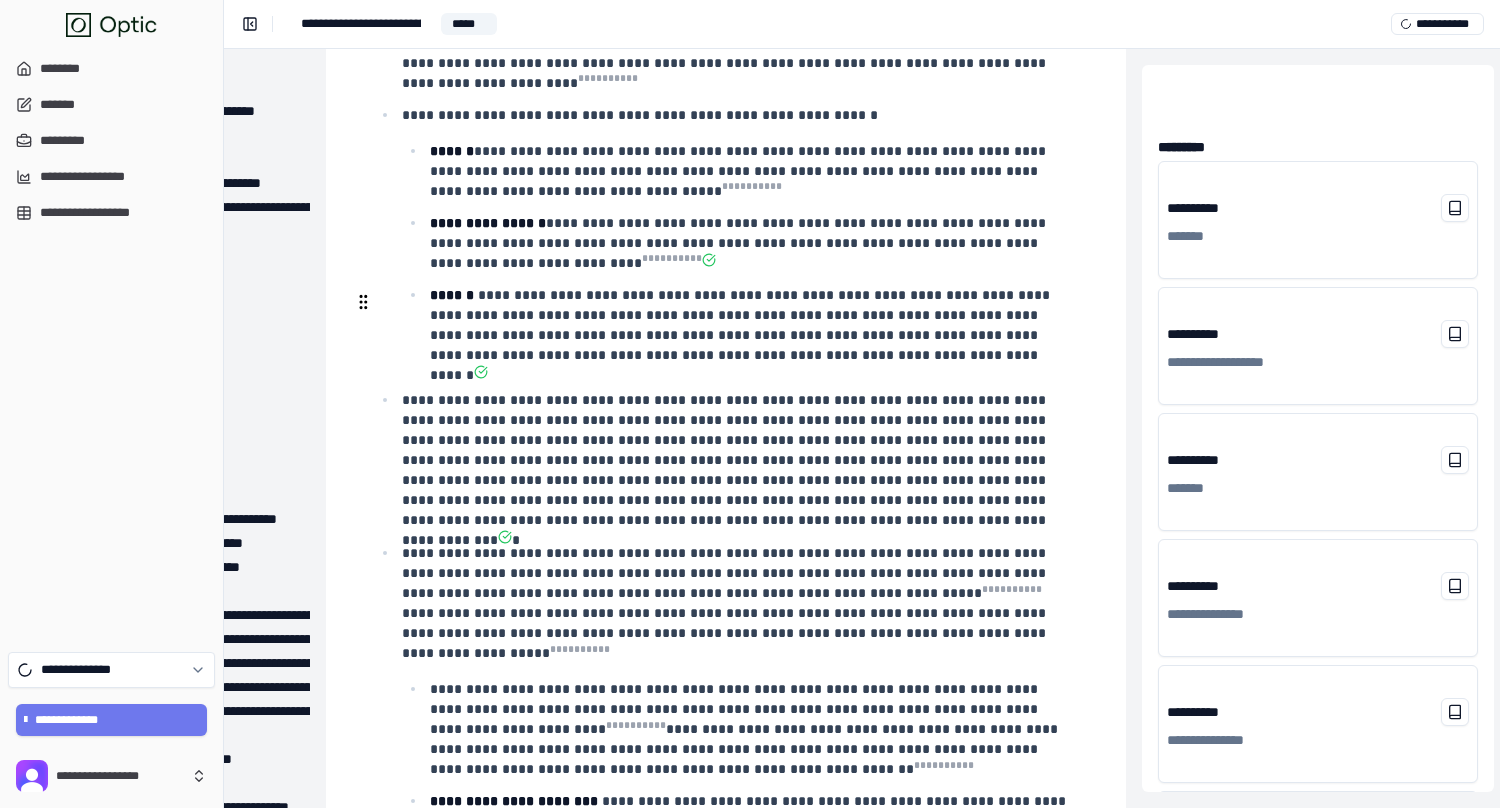 drag, startPoint x: 379, startPoint y: 299, endPoint x: 725, endPoint y: 298, distance: 346.00143 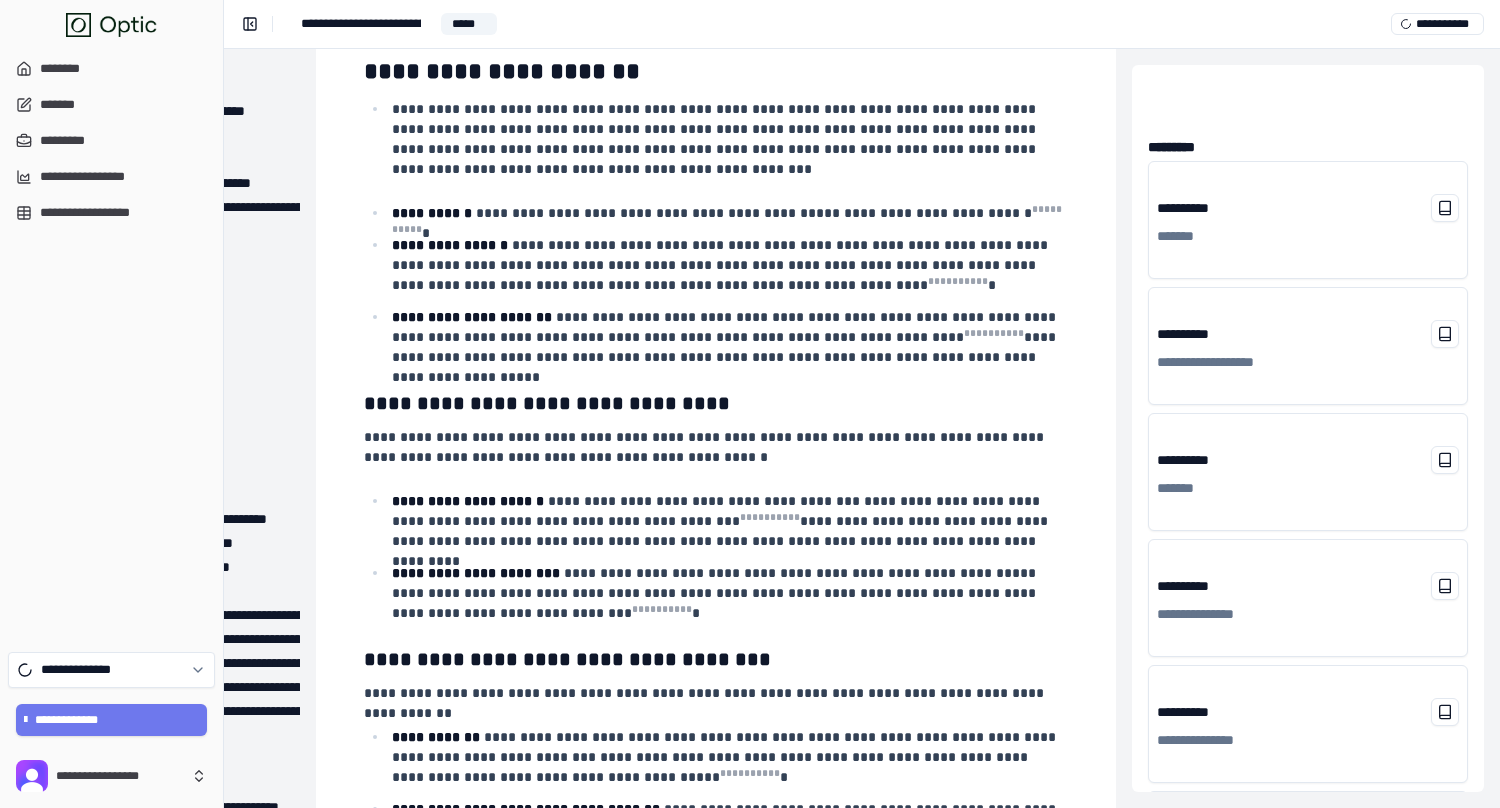 scroll, scrollTop: 31849, scrollLeft: 220, axis: both 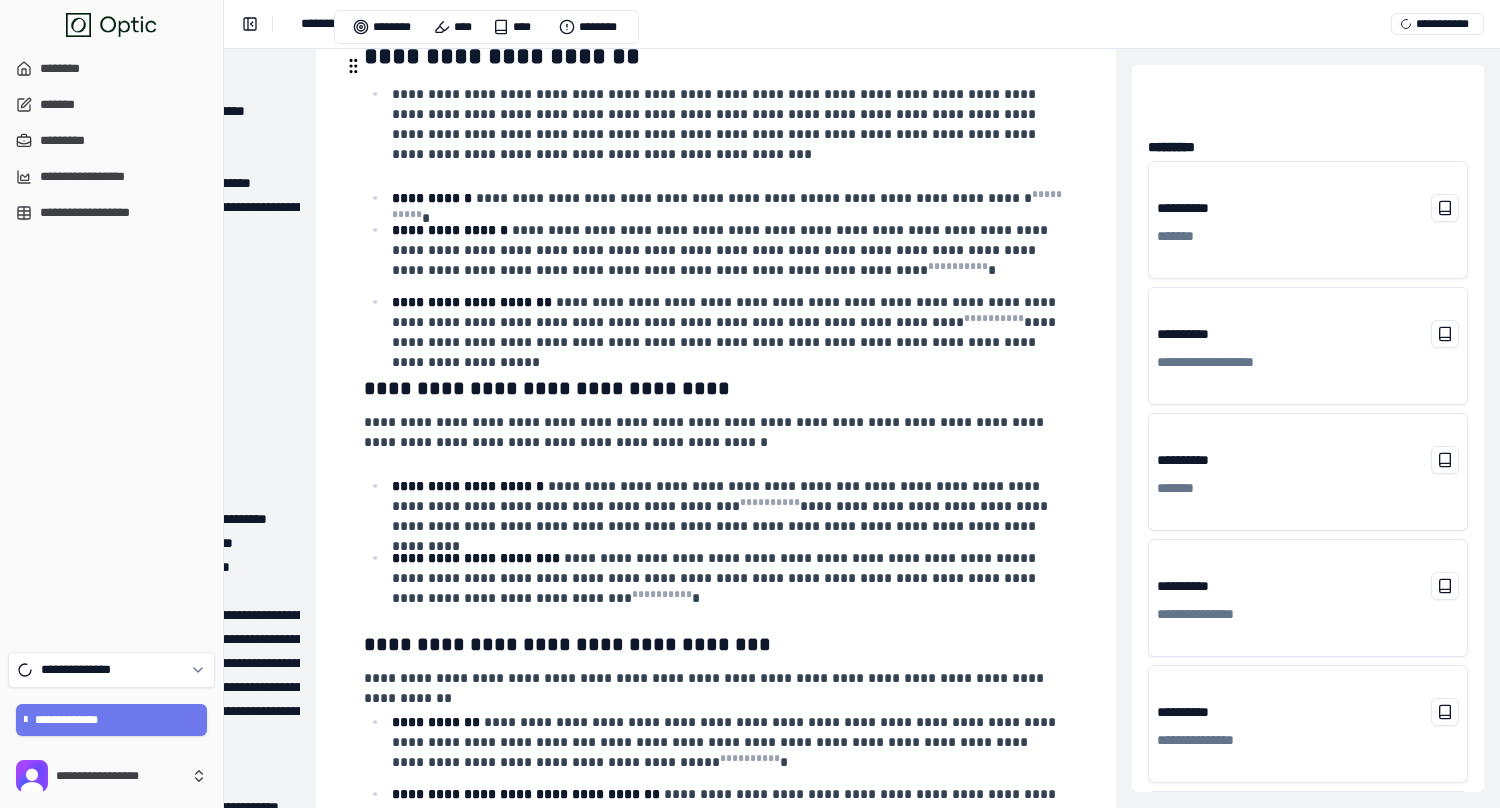 drag, startPoint x: 648, startPoint y: 671, endPoint x: 363, endPoint y: 75, distance: 660.63684 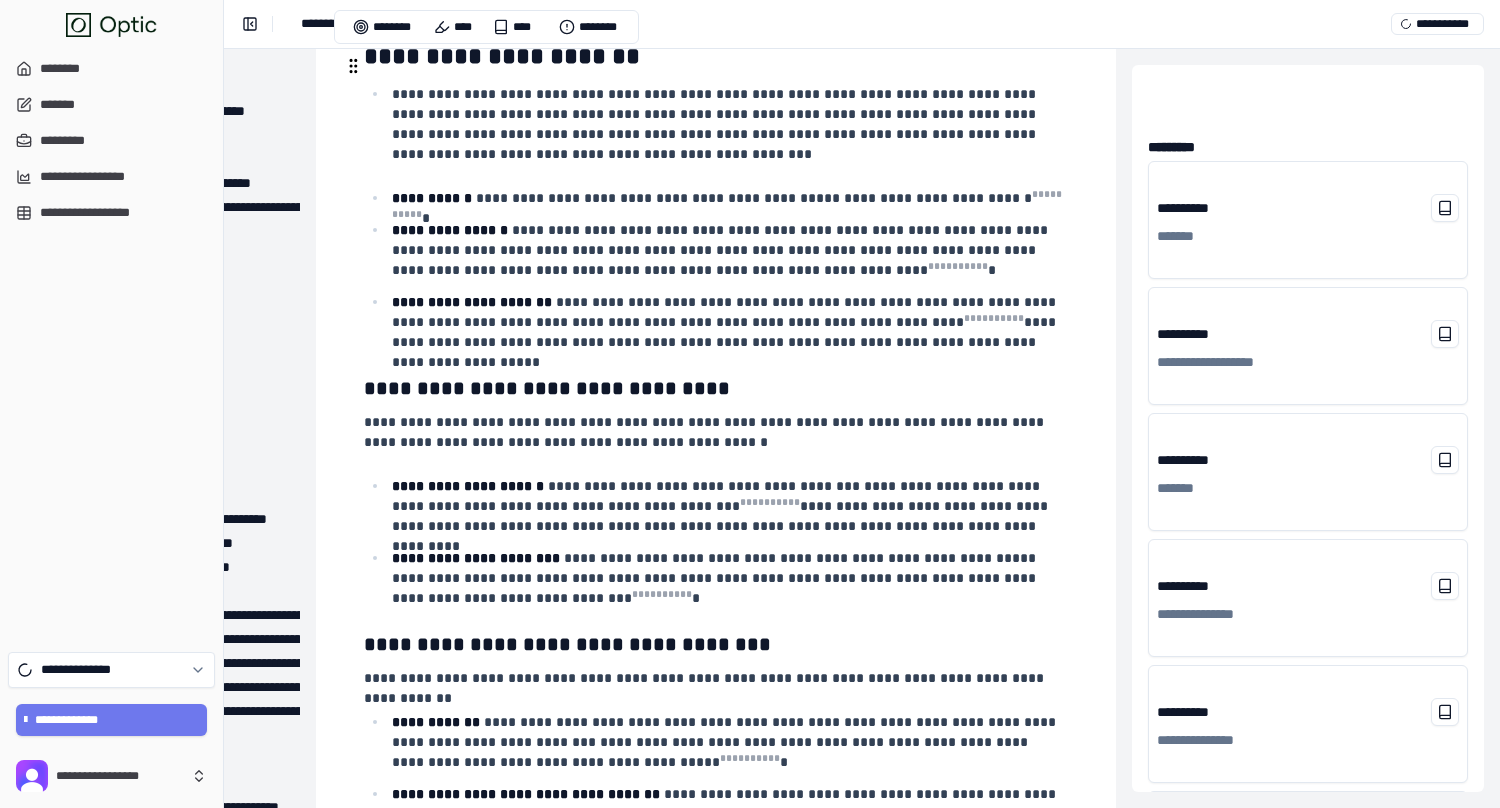 click on "**********" at bounding box center [716, -12891] 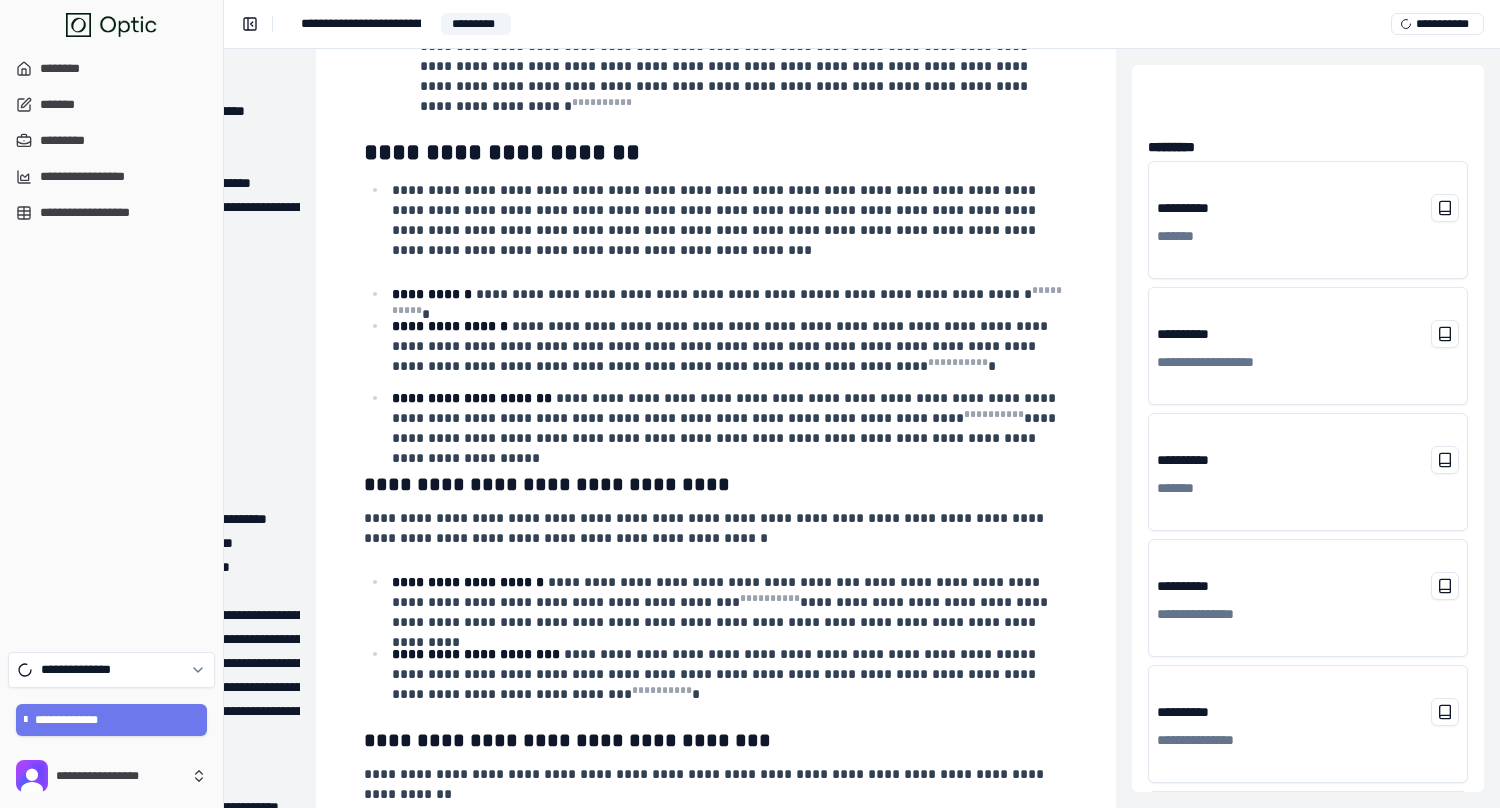 scroll, scrollTop: 31778, scrollLeft: 220, axis: both 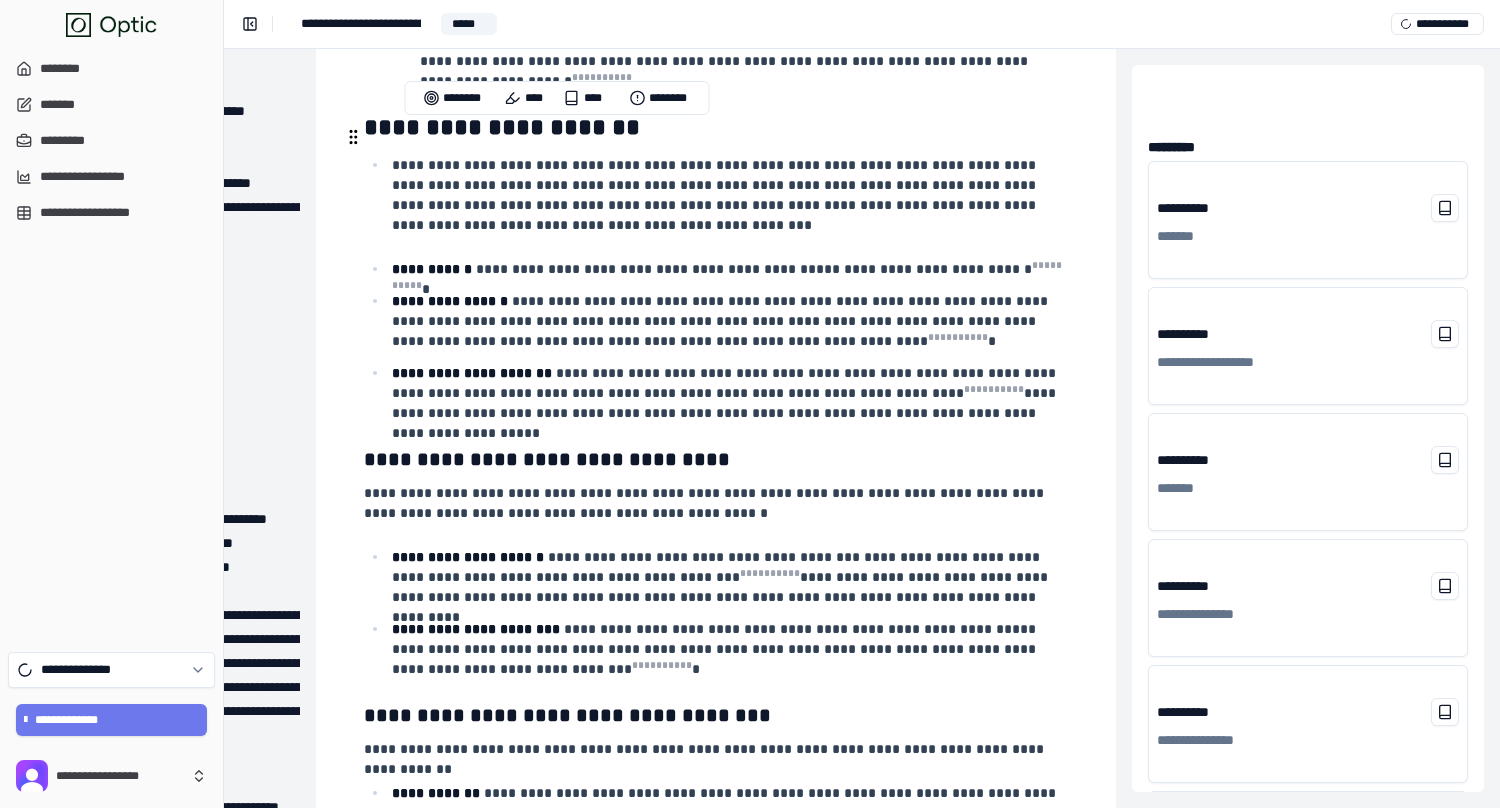 drag, startPoint x: 788, startPoint y: 540, endPoint x: 362, endPoint y: 144, distance: 581.6287 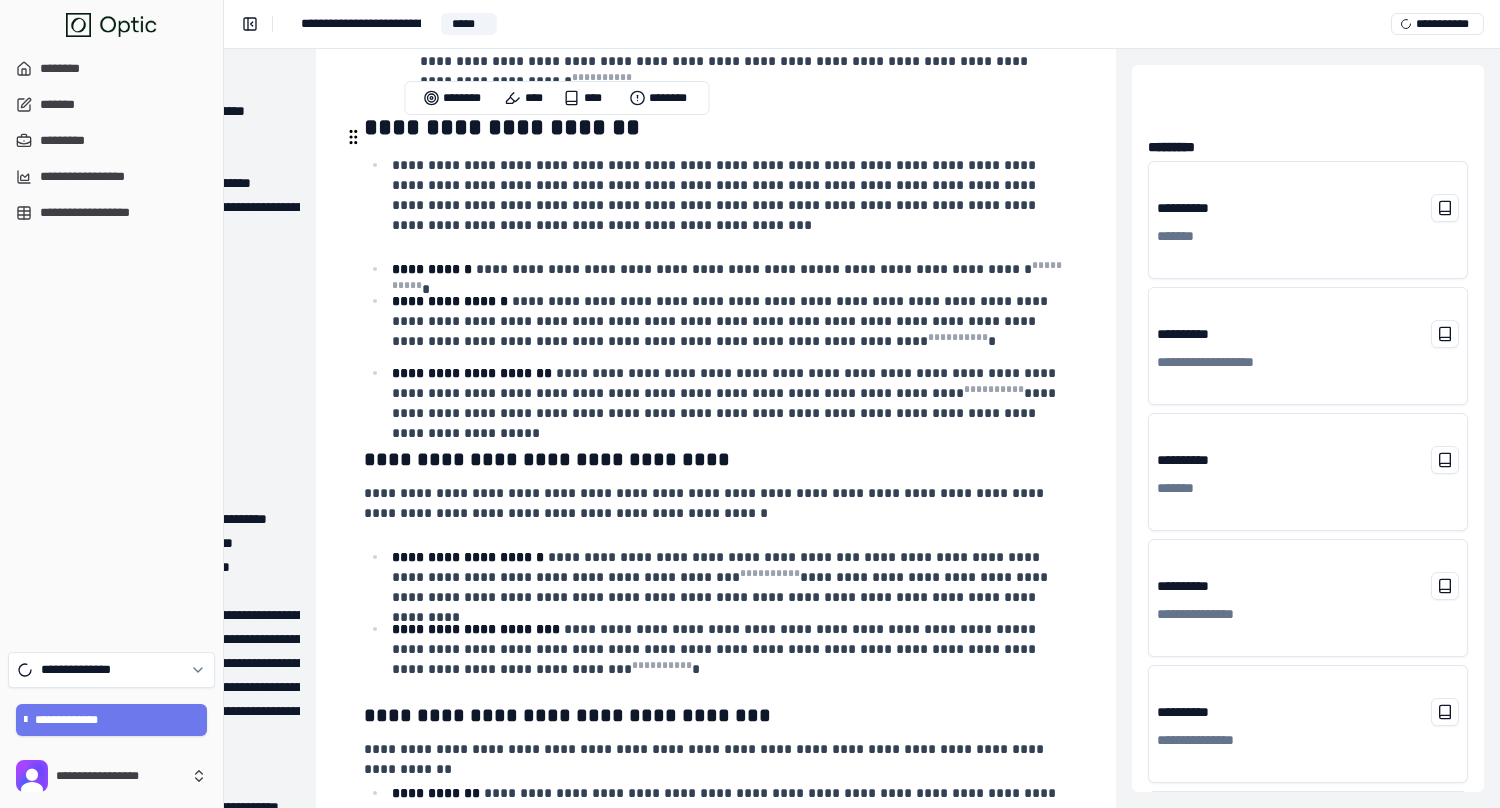 click on "**********" at bounding box center (716, -13140) 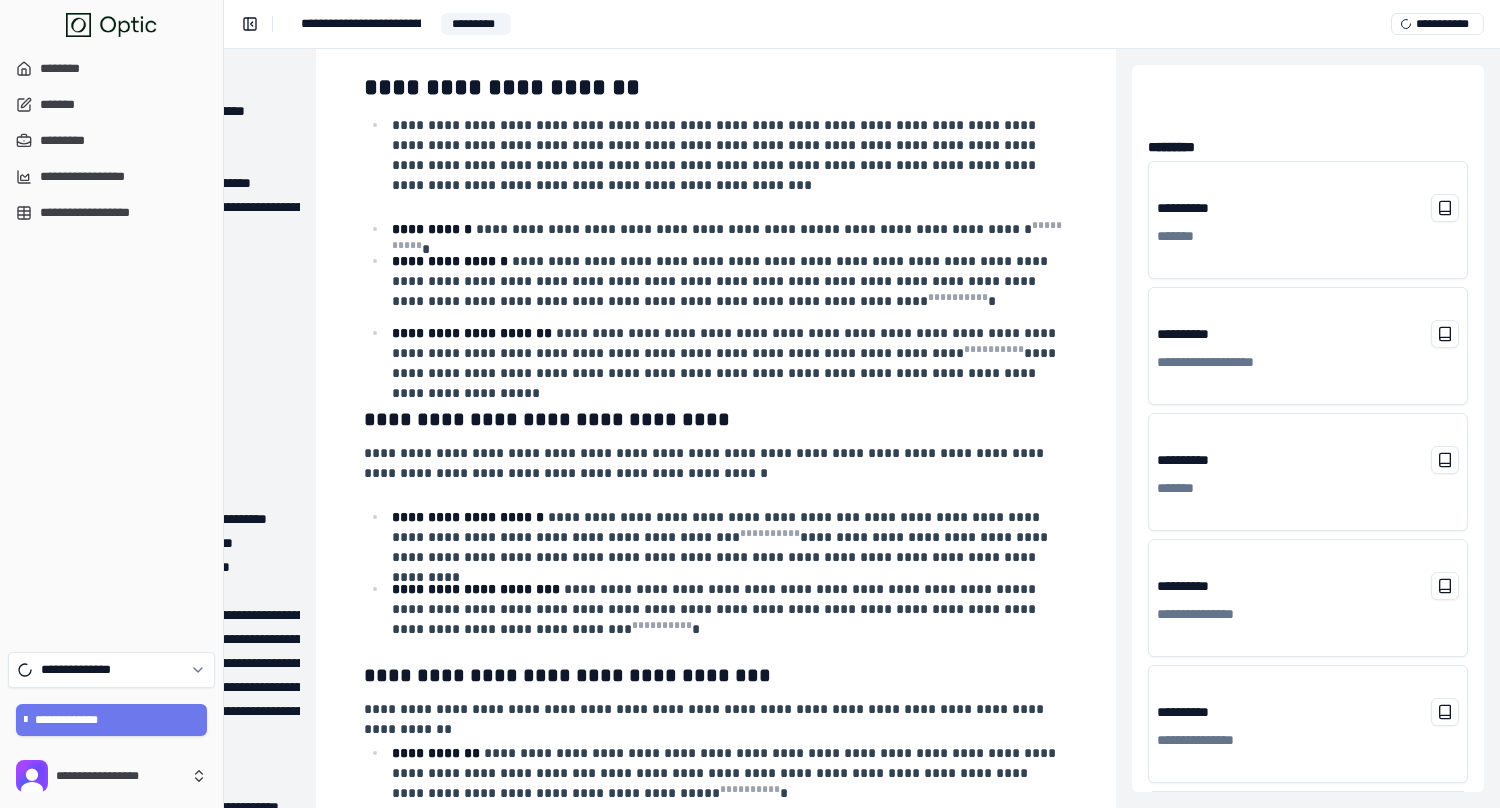 scroll, scrollTop: 31833, scrollLeft: 220, axis: both 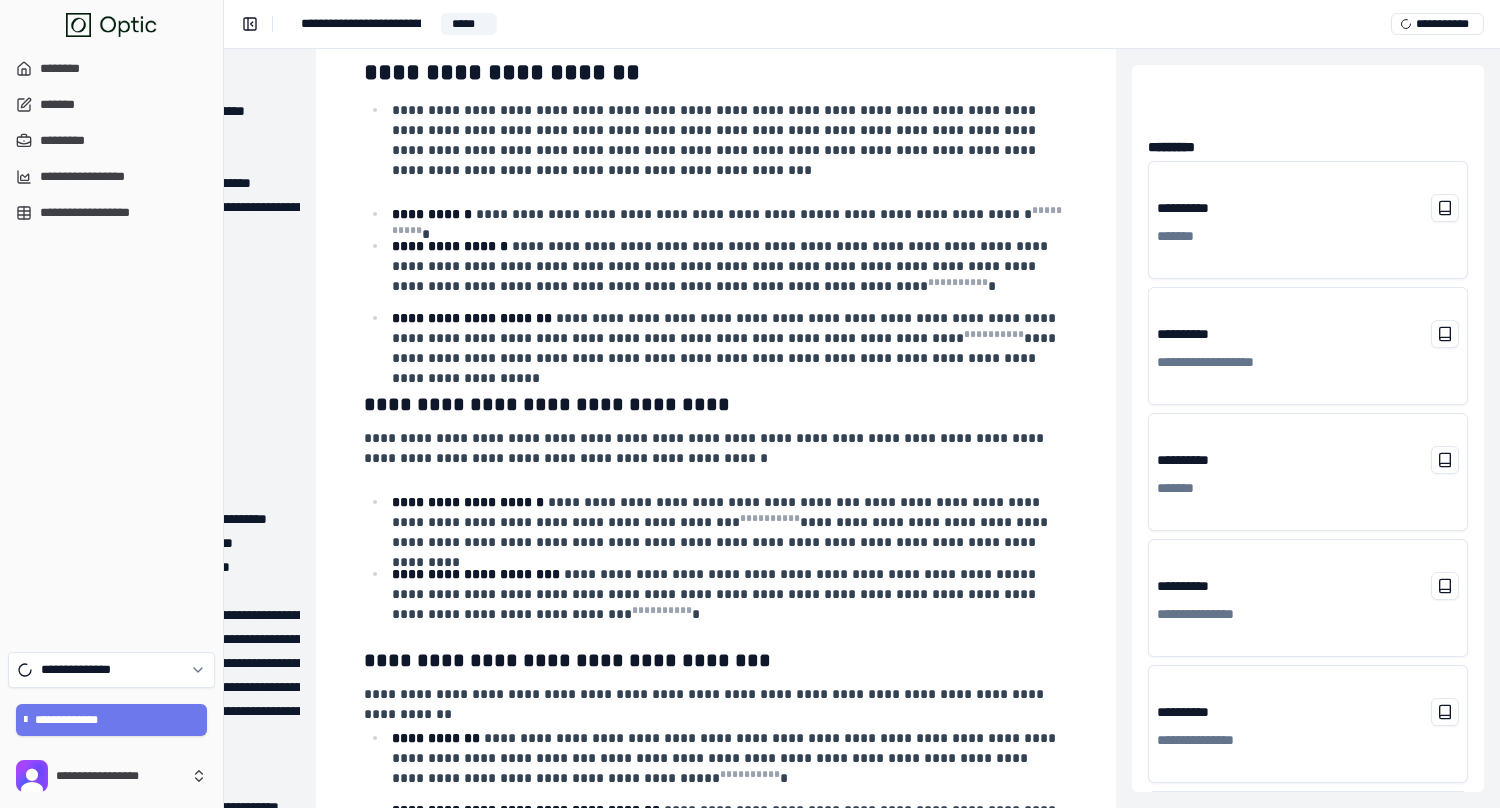 drag, startPoint x: 369, startPoint y: 86, endPoint x: 1005, endPoint y: 67, distance: 636.28375 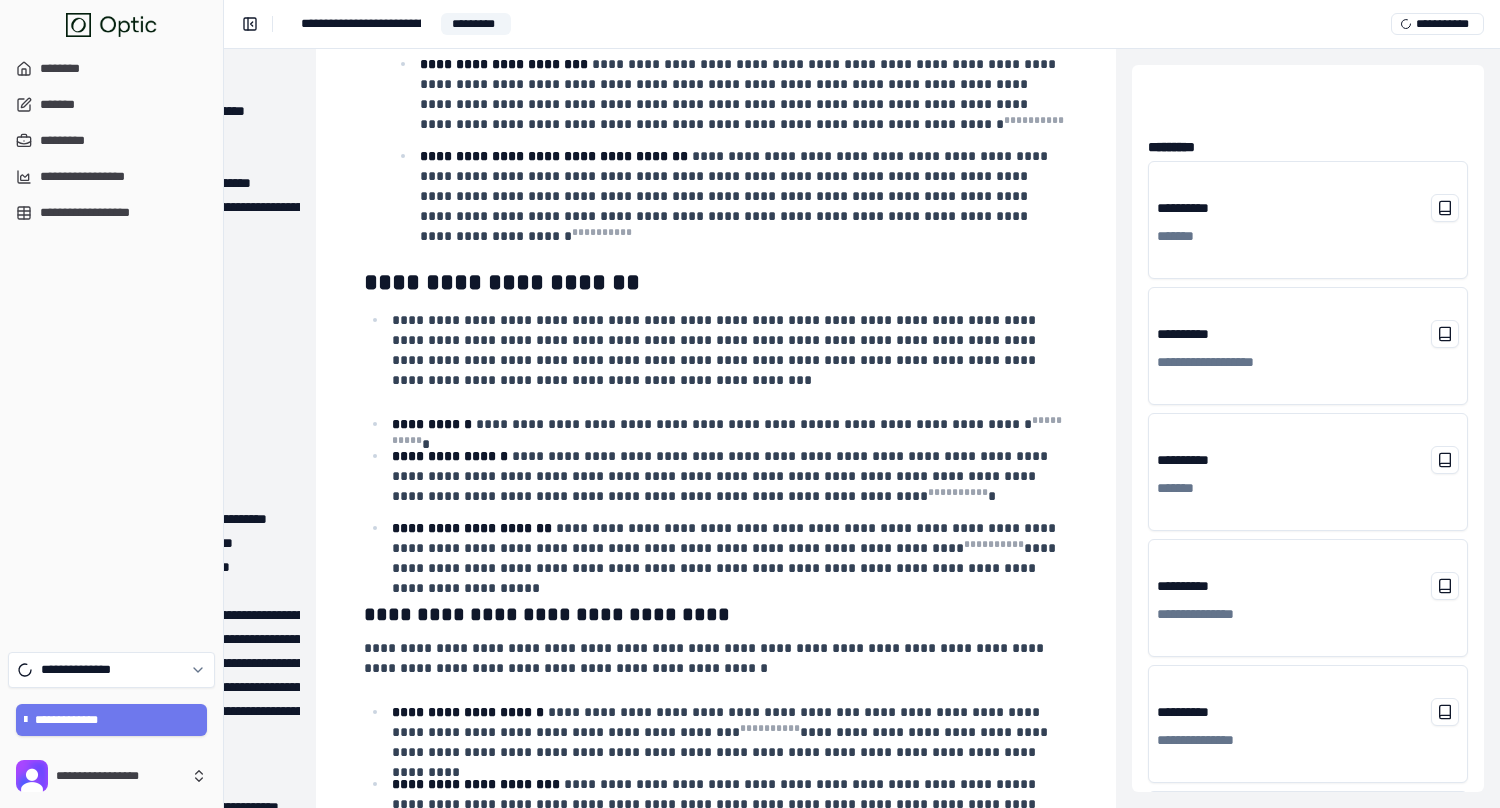 scroll, scrollTop: 31608, scrollLeft: 220, axis: both 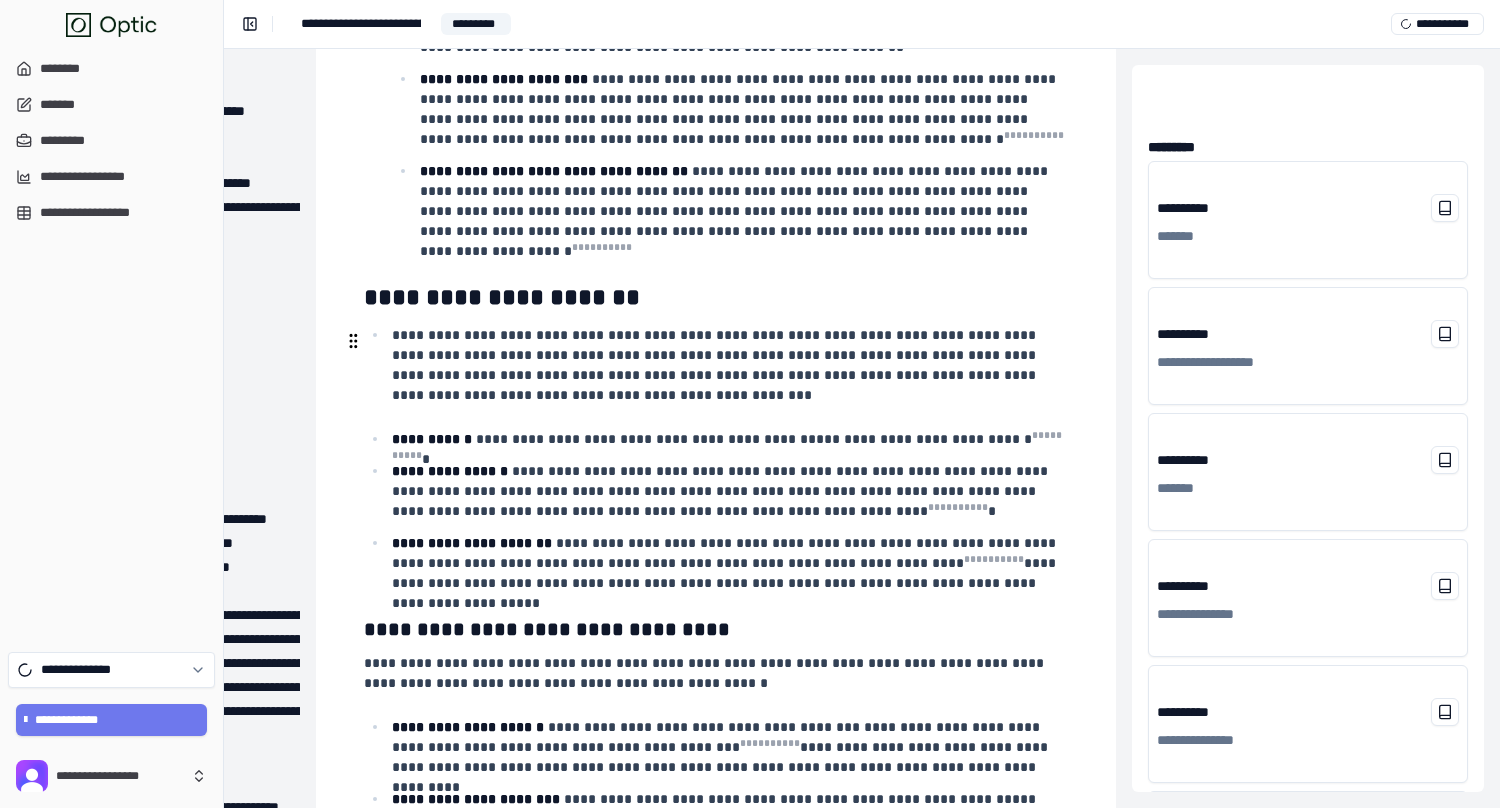 click on "**********" at bounding box center (714, 1235) 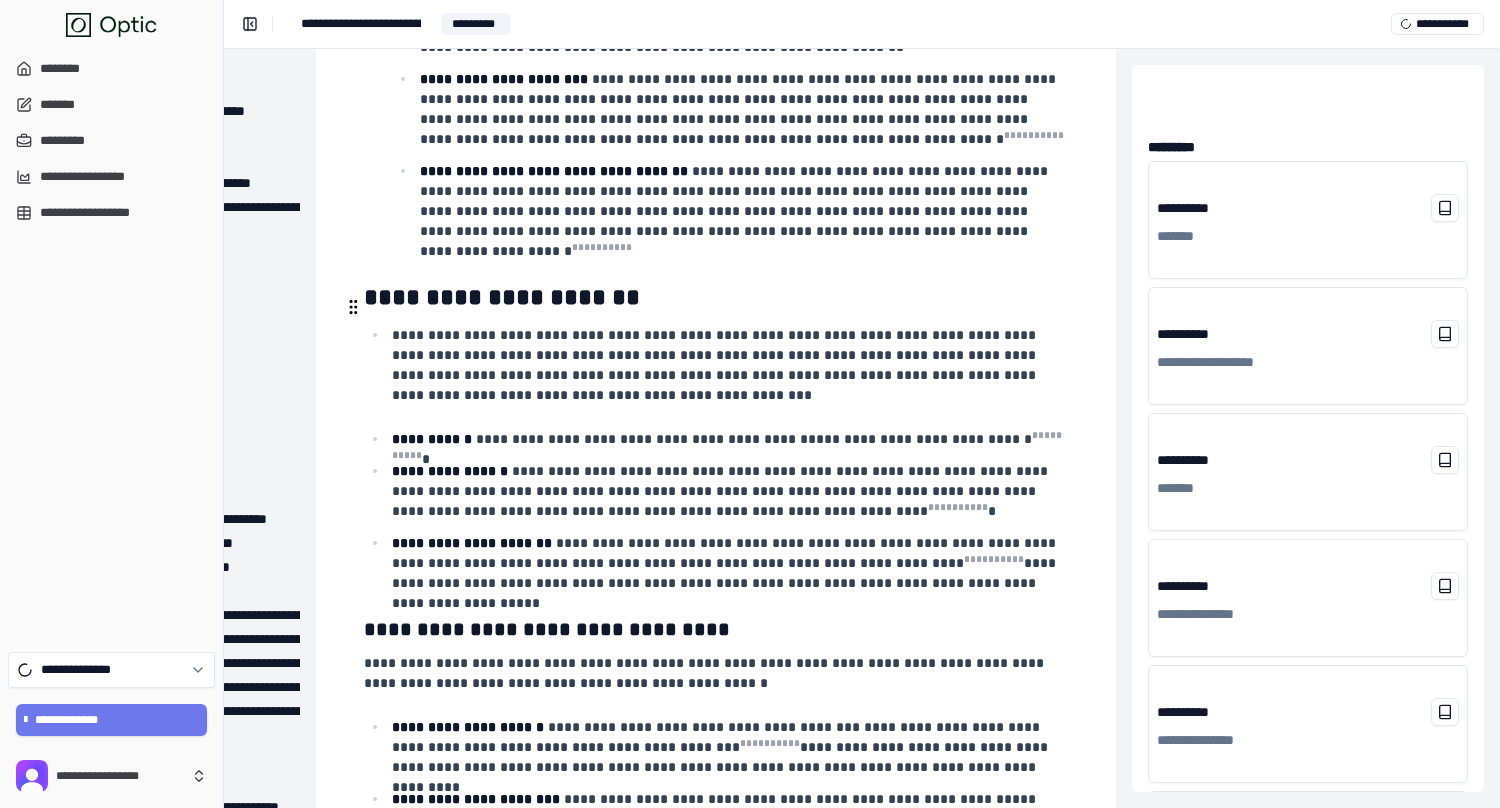 click at bounding box center (716, 1161) 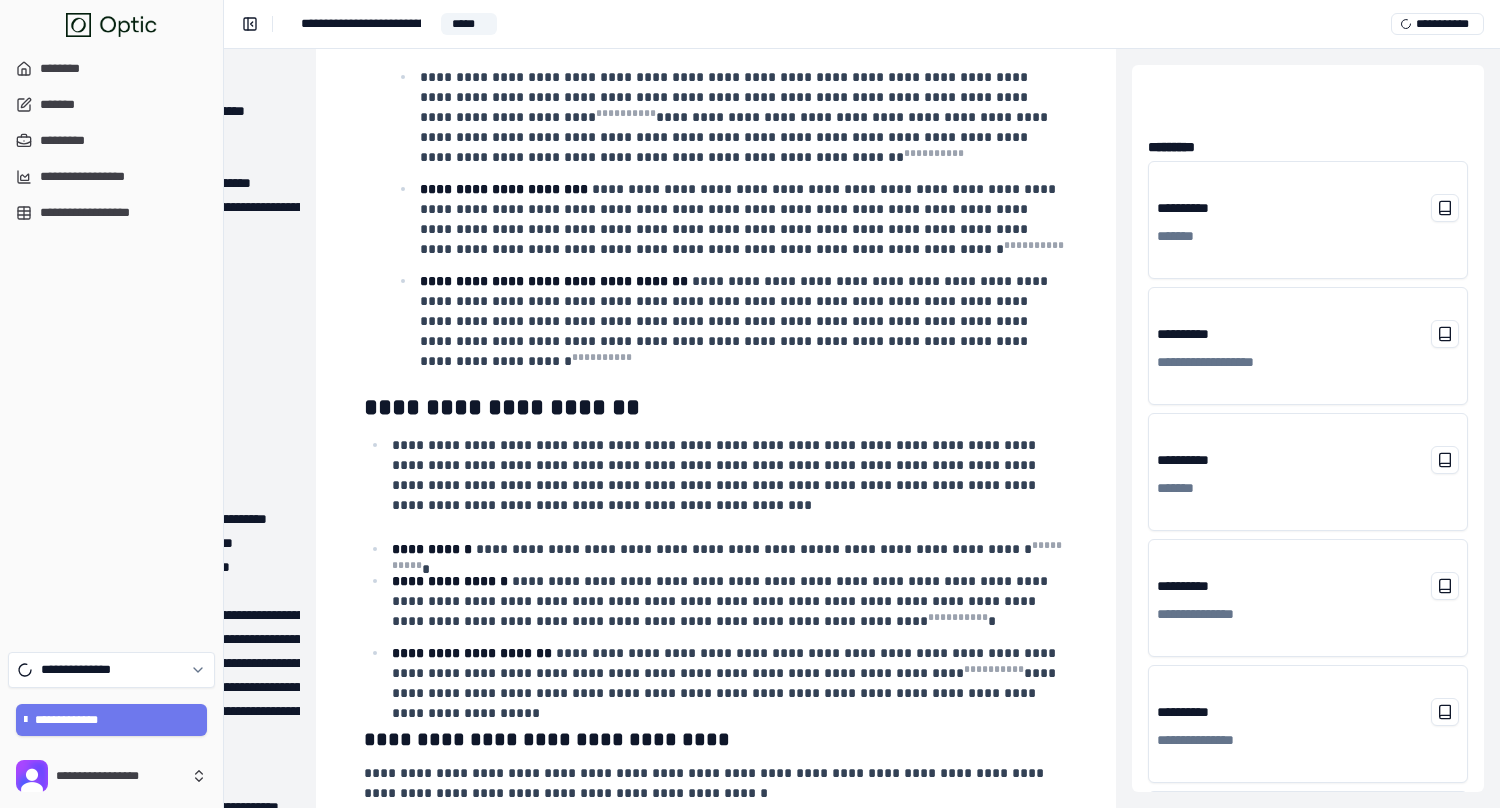 scroll, scrollTop: 31507, scrollLeft: 219, axis: both 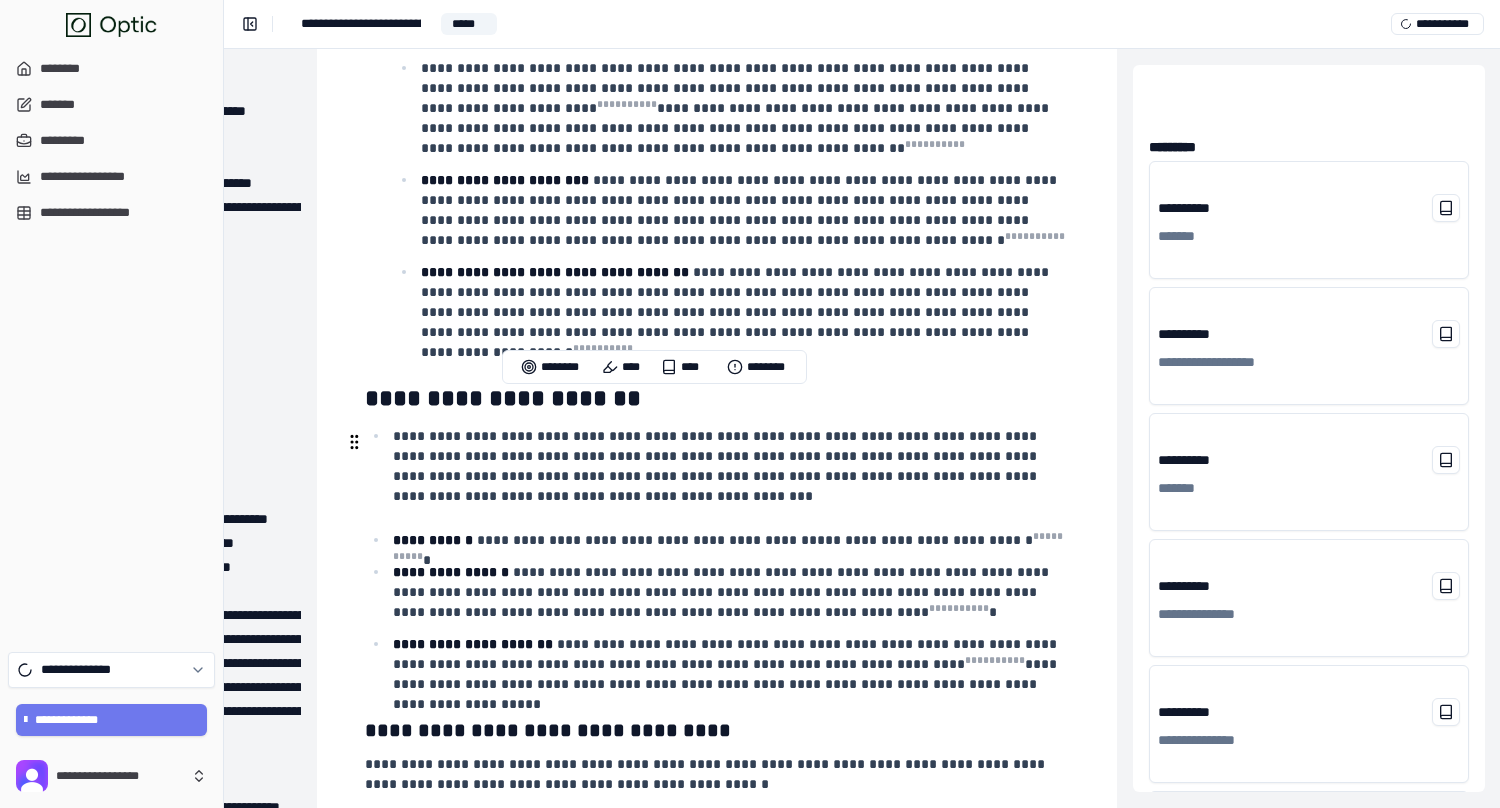 click on "**********" at bounding box center [715, 1336] 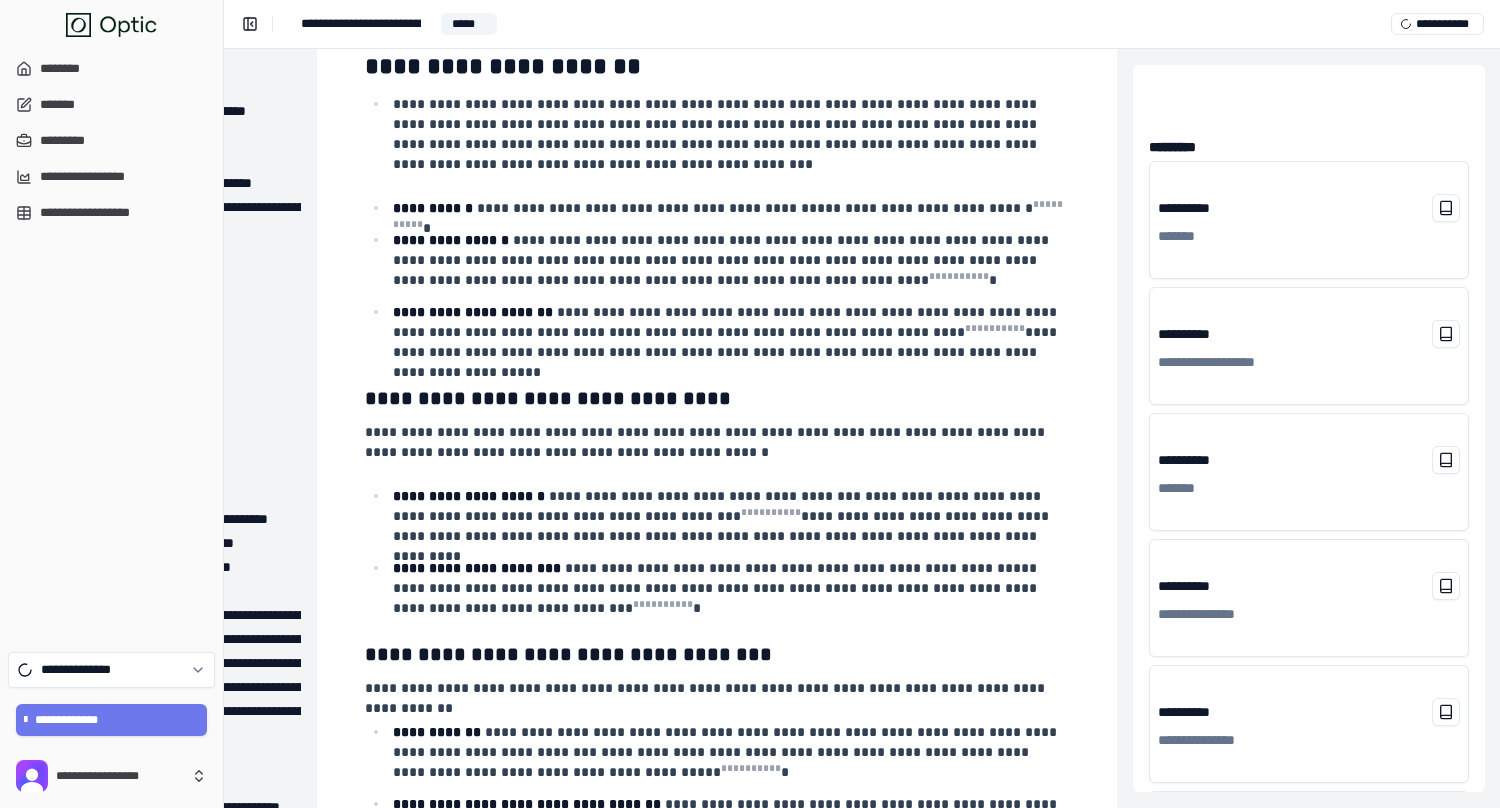 scroll, scrollTop: 31840, scrollLeft: 219, axis: both 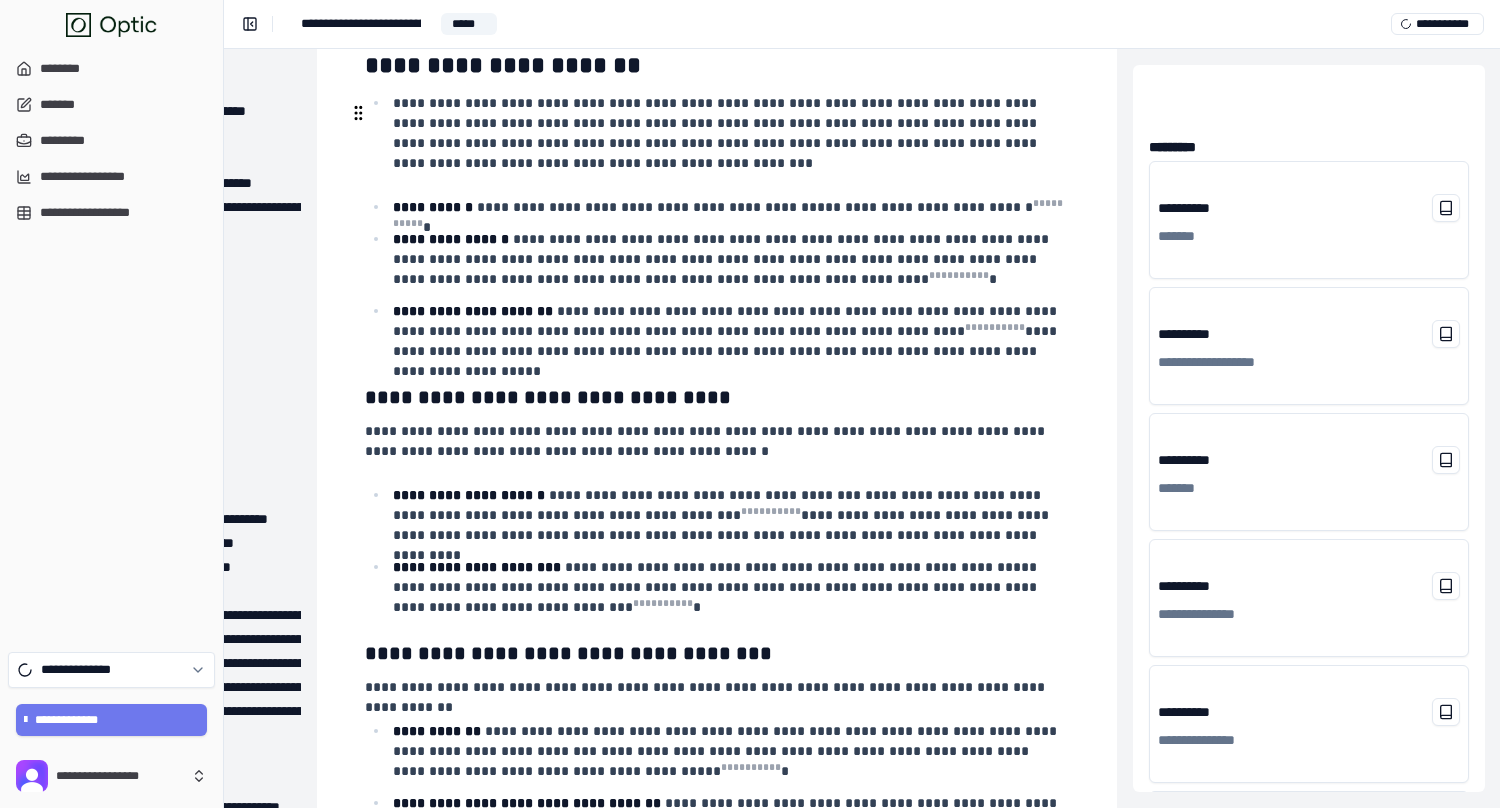 click on "**********" at bounding box center [729, 1007] 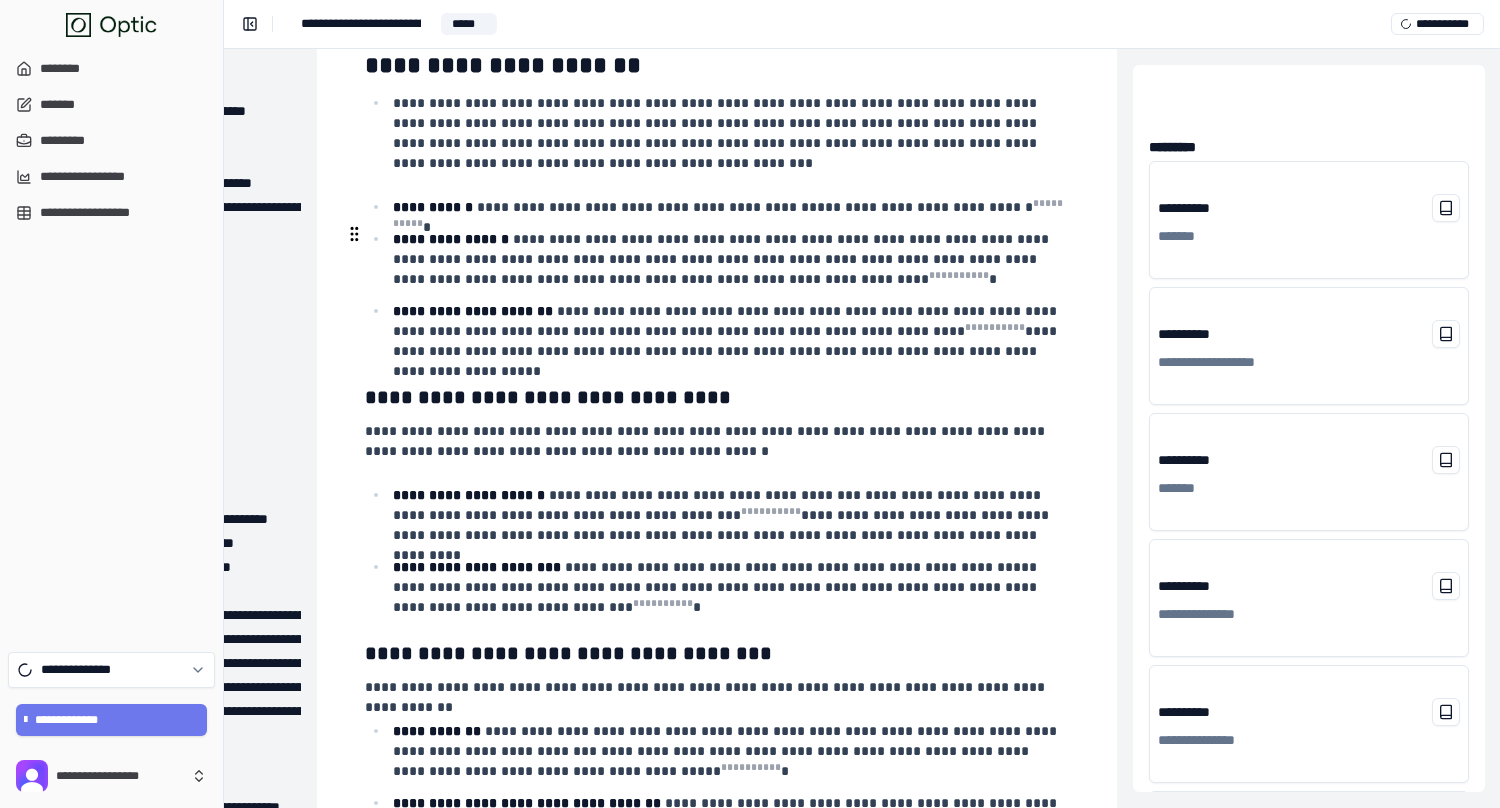 click on "**********" at bounding box center (715, 1127) 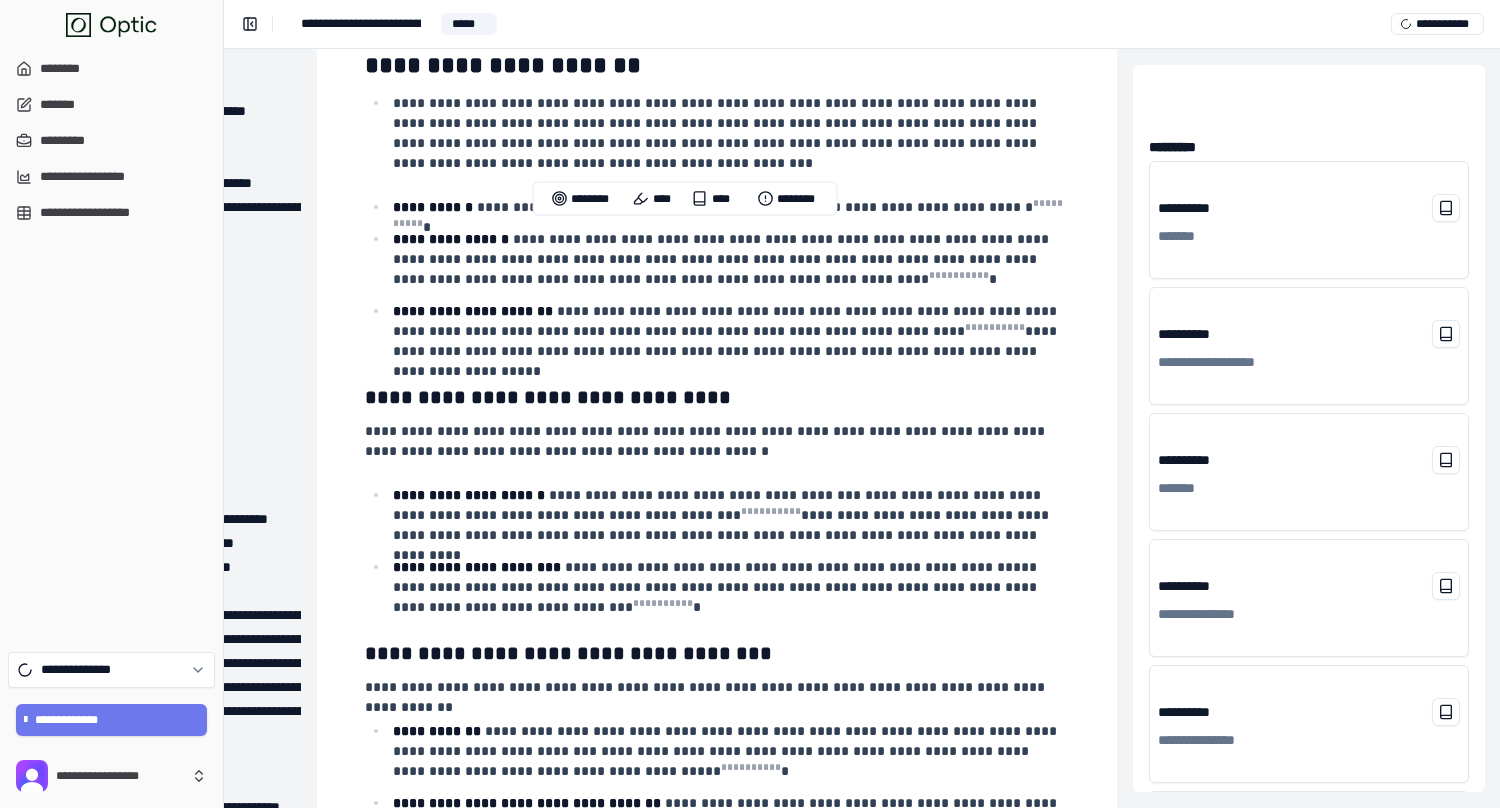 drag, startPoint x: 365, startPoint y: 235, endPoint x: 1006, endPoint y: 230, distance: 641.0195 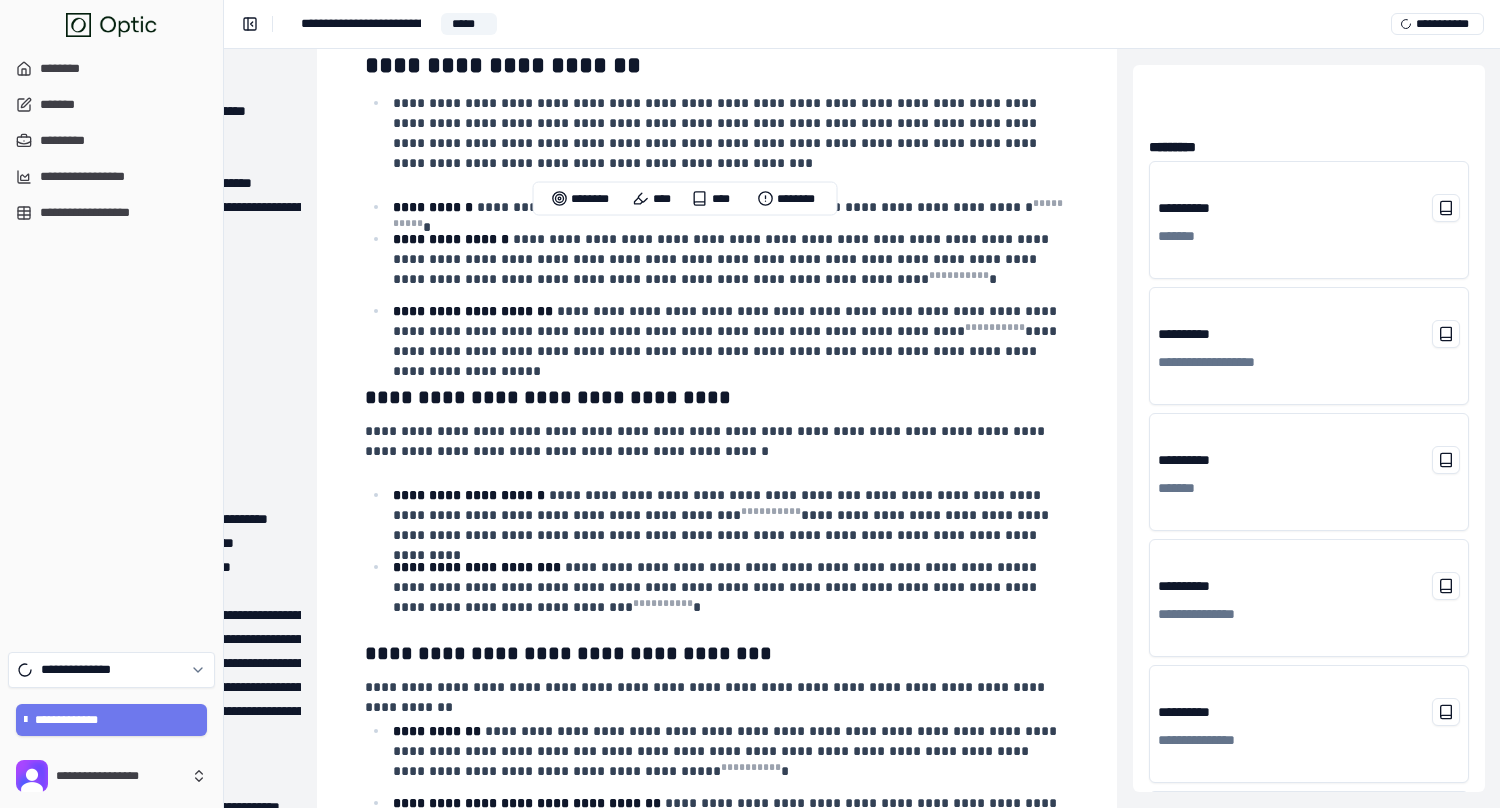click on "**********" at bounding box center (715, 1127) 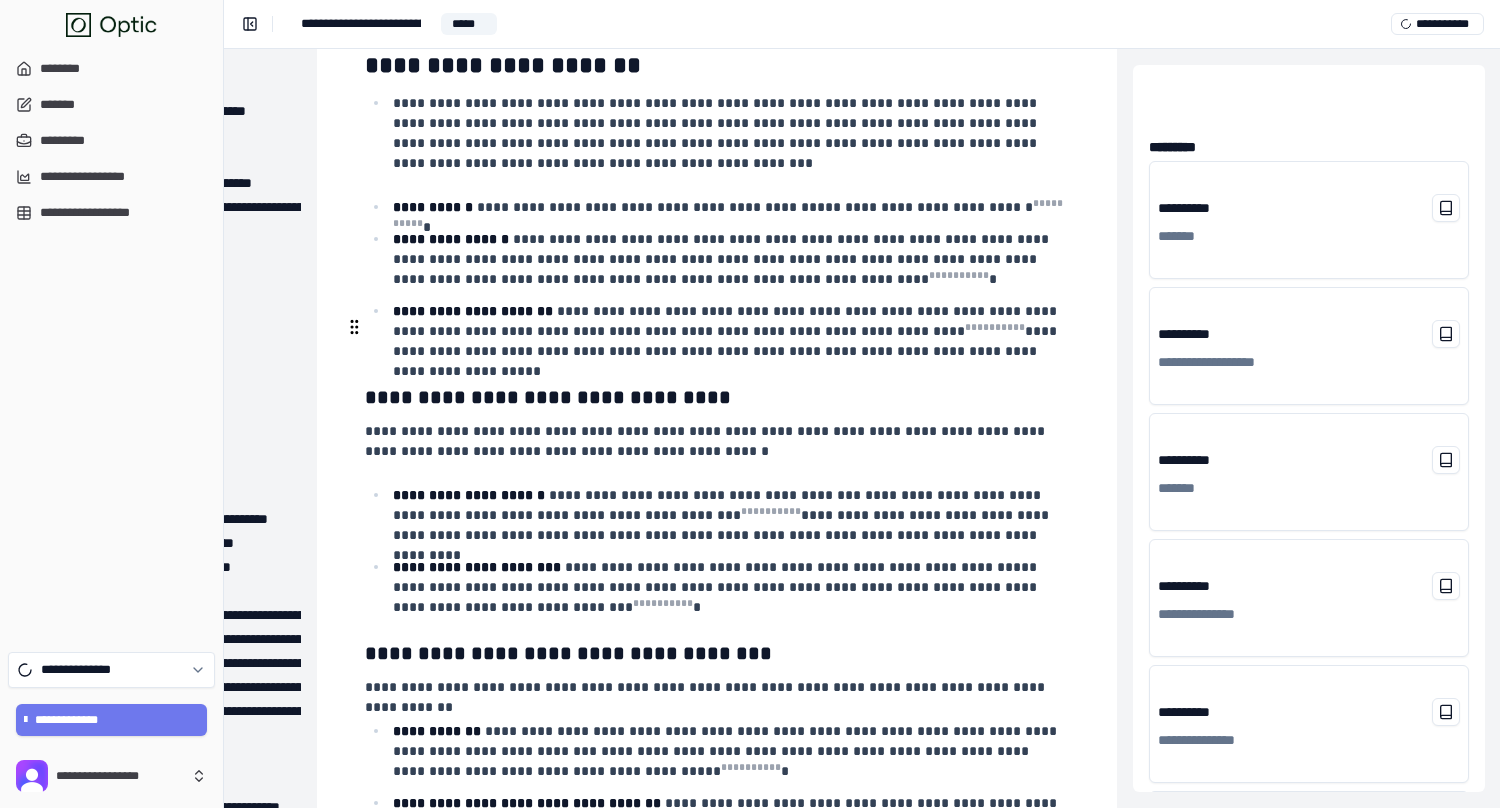 click on "**********" at bounding box center (715, 1219) 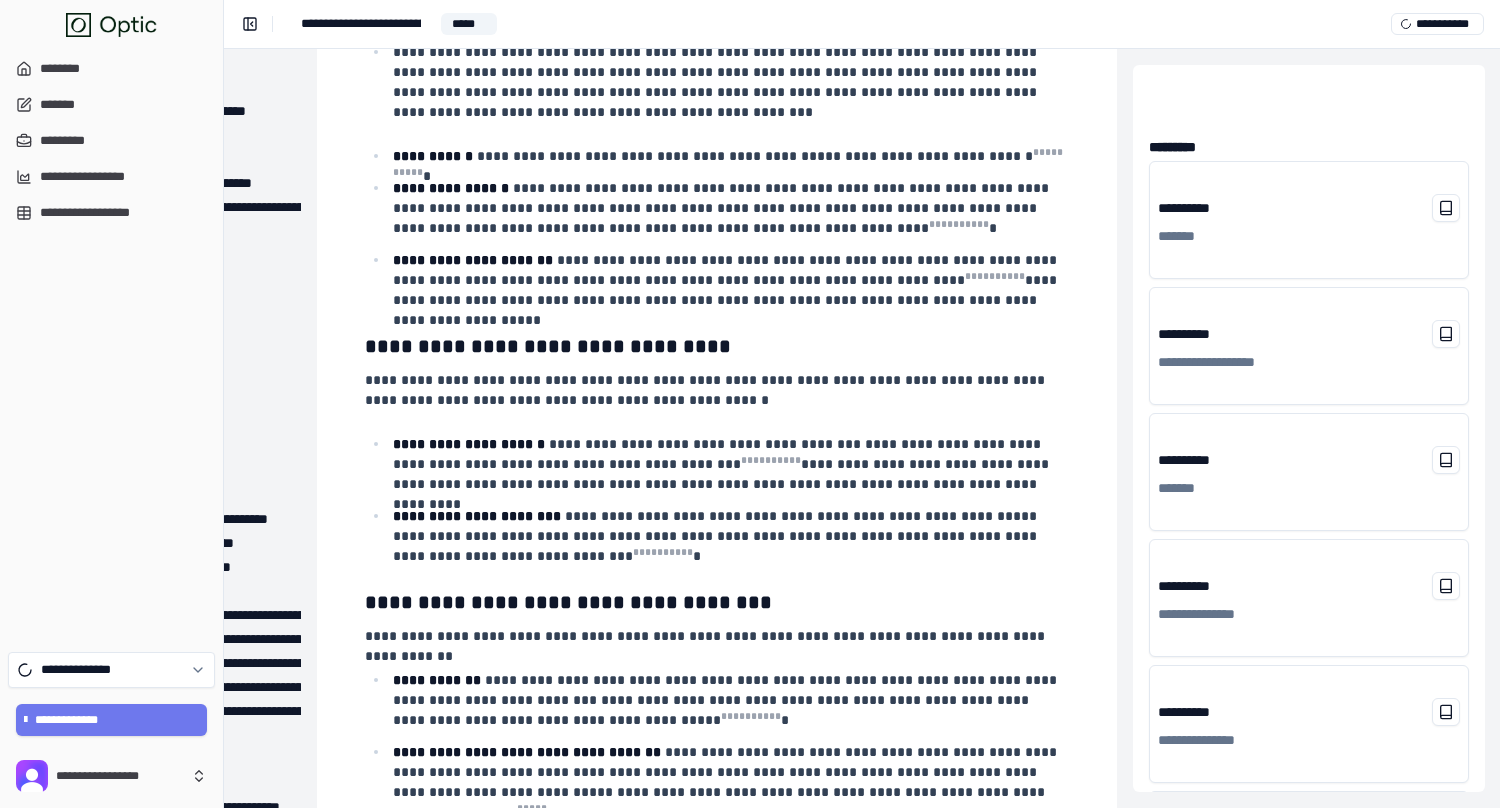 scroll, scrollTop: 31893, scrollLeft: 219, axis: both 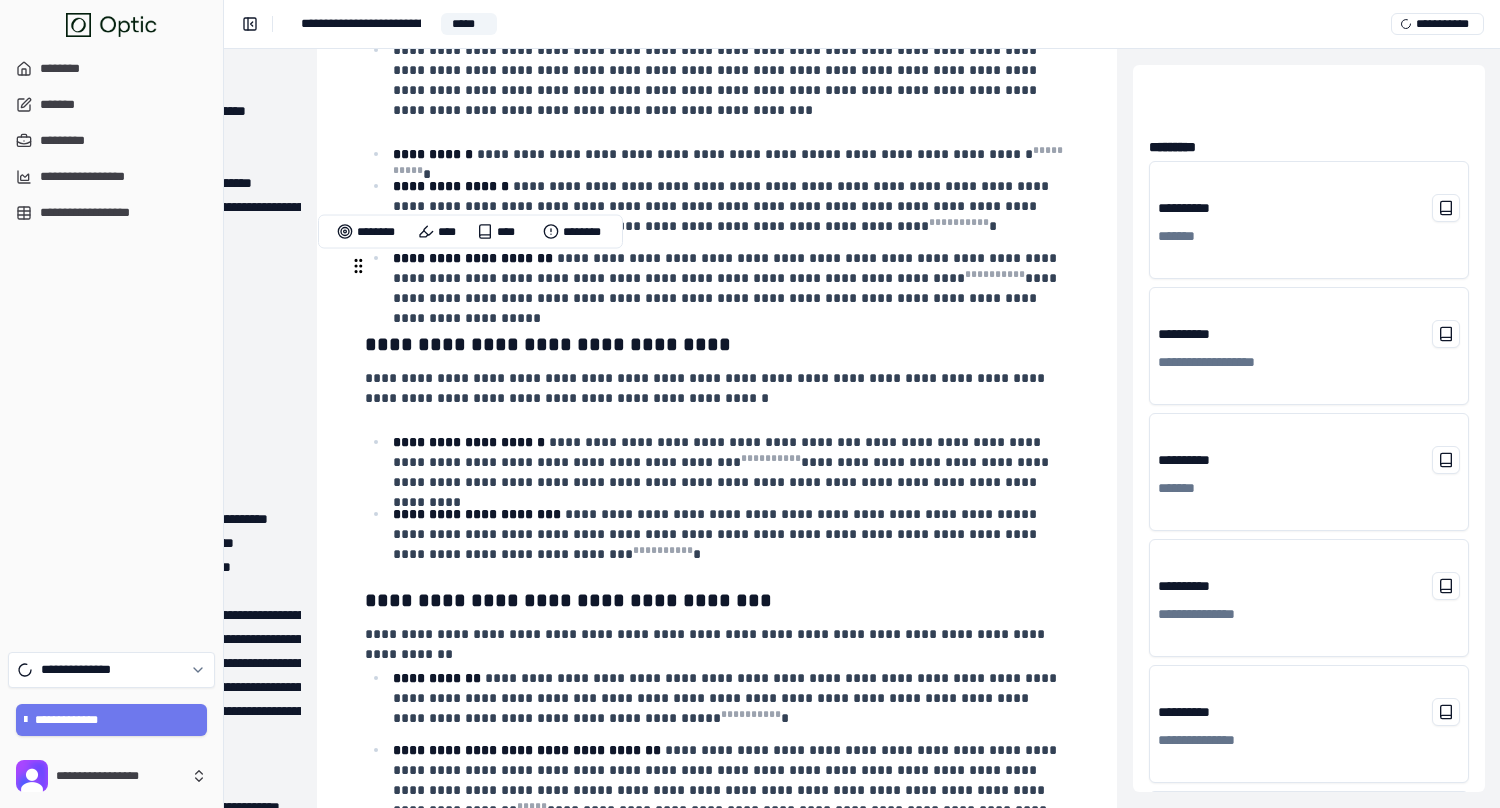 drag, startPoint x: 394, startPoint y: 264, endPoint x: 536, endPoint y: 308, distance: 148.66069 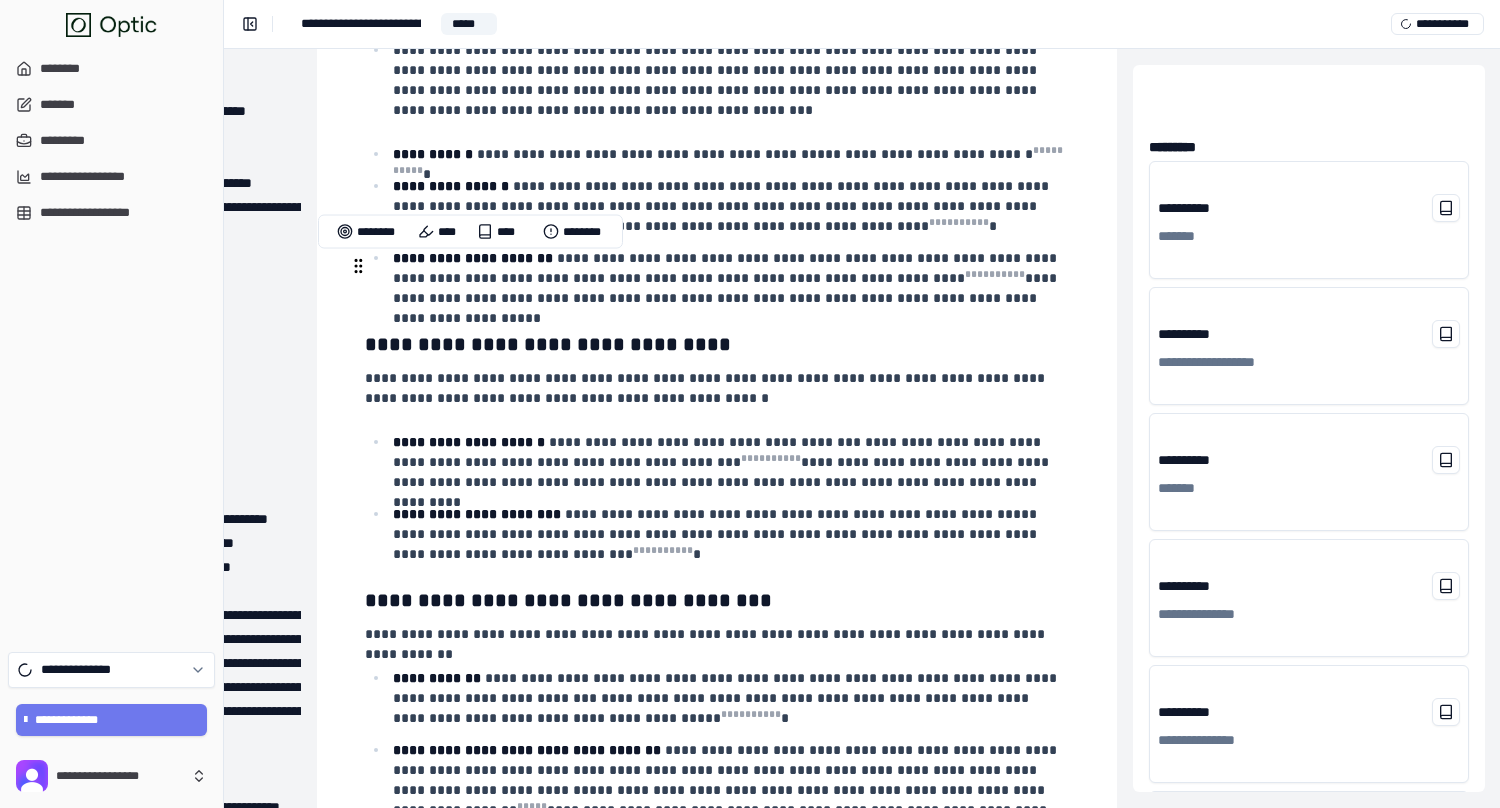 click on "**********" at bounding box center [729, 1158] 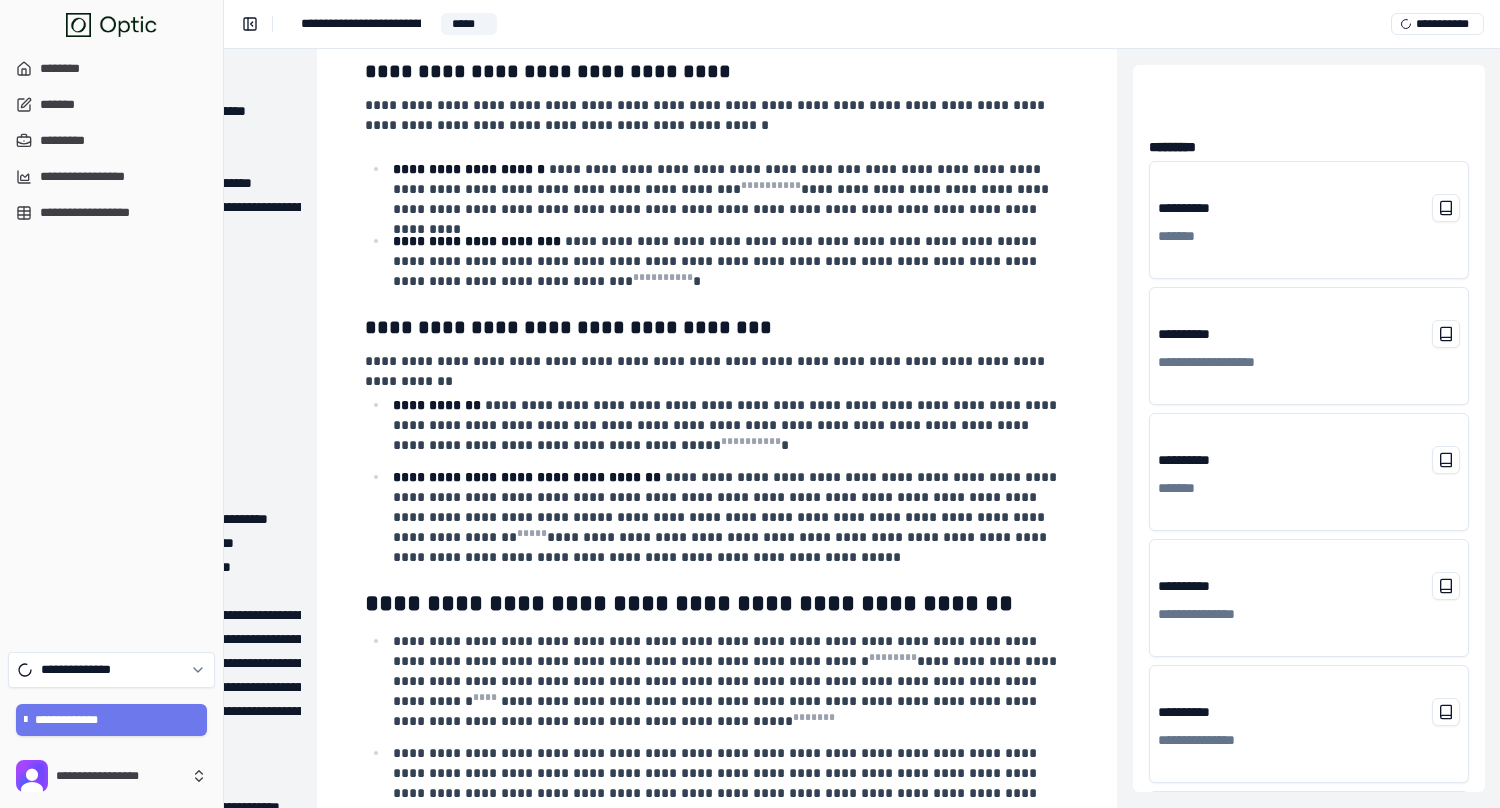 scroll, scrollTop: 32169, scrollLeft: 219, axis: both 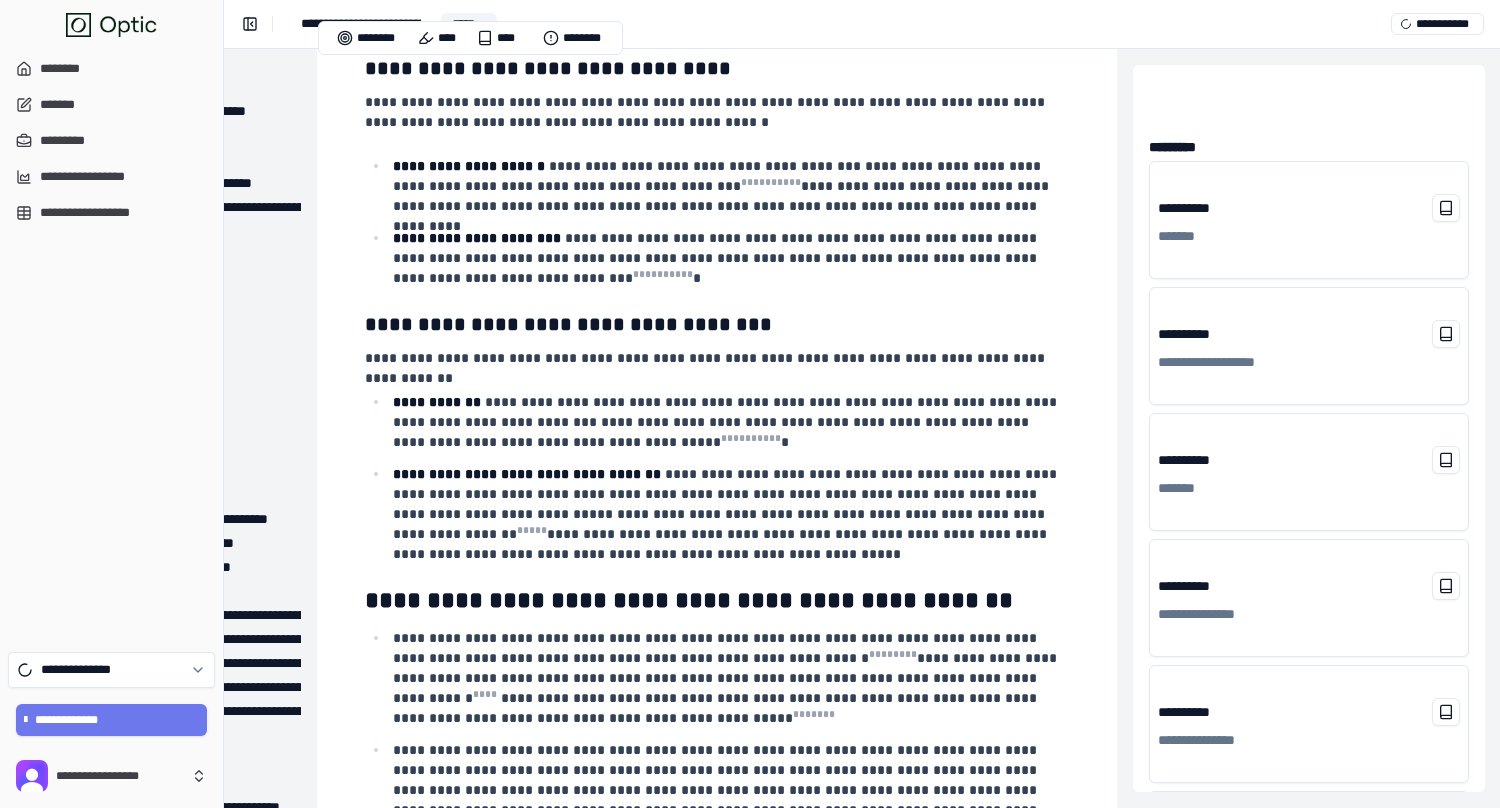 drag, startPoint x: 369, startPoint y: 75, endPoint x: 1076, endPoint y: 276, distance: 735.017 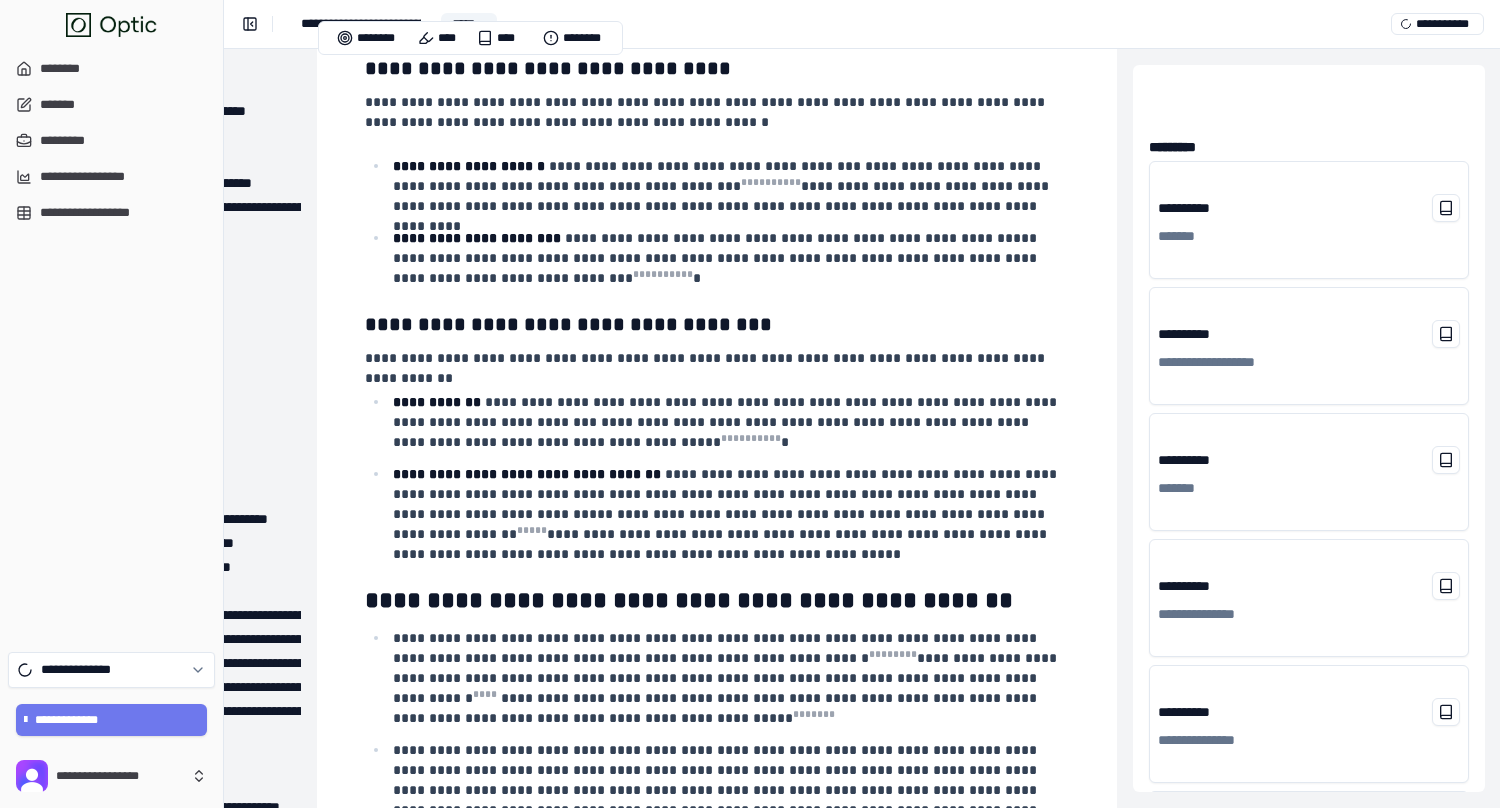 click on "**********" at bounding box center [717, -13787] 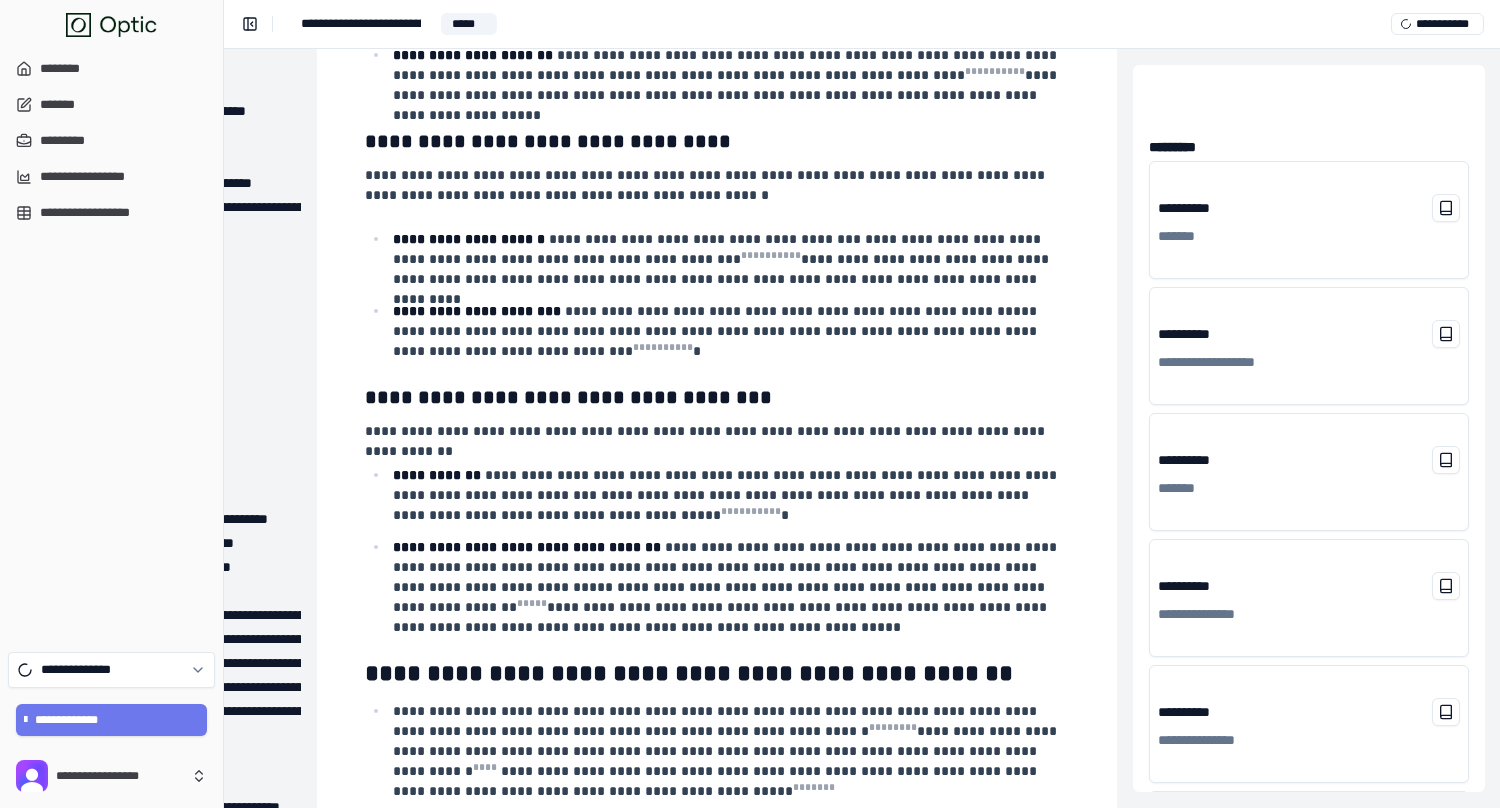 scroll, scrollTop: 32093, scrollLeft: 219, axis: both 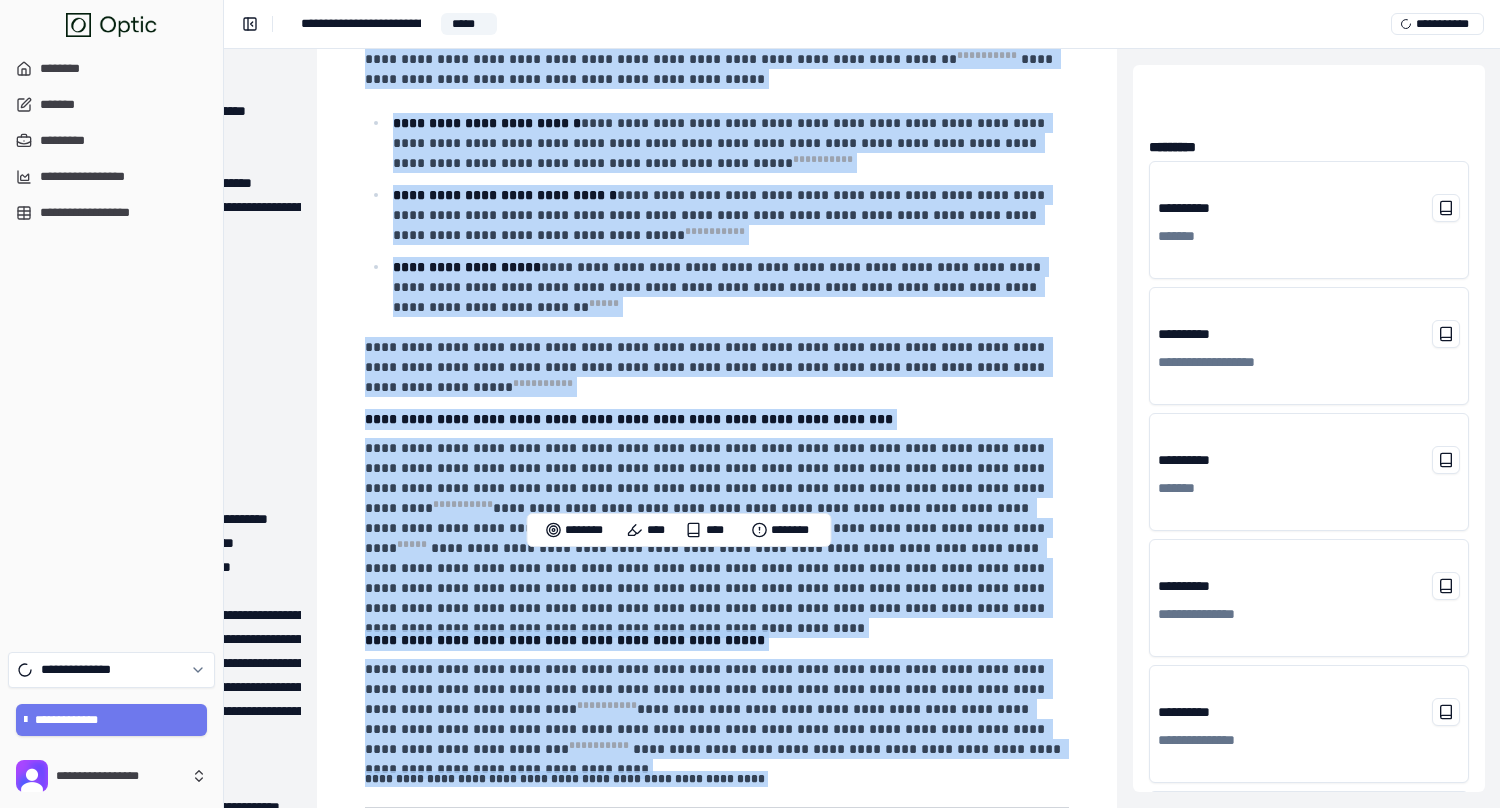 drag, startPoint x: 525, startPoint y: 233, endPoint x: 1061, endPoint y: 457, distance: 580.9234 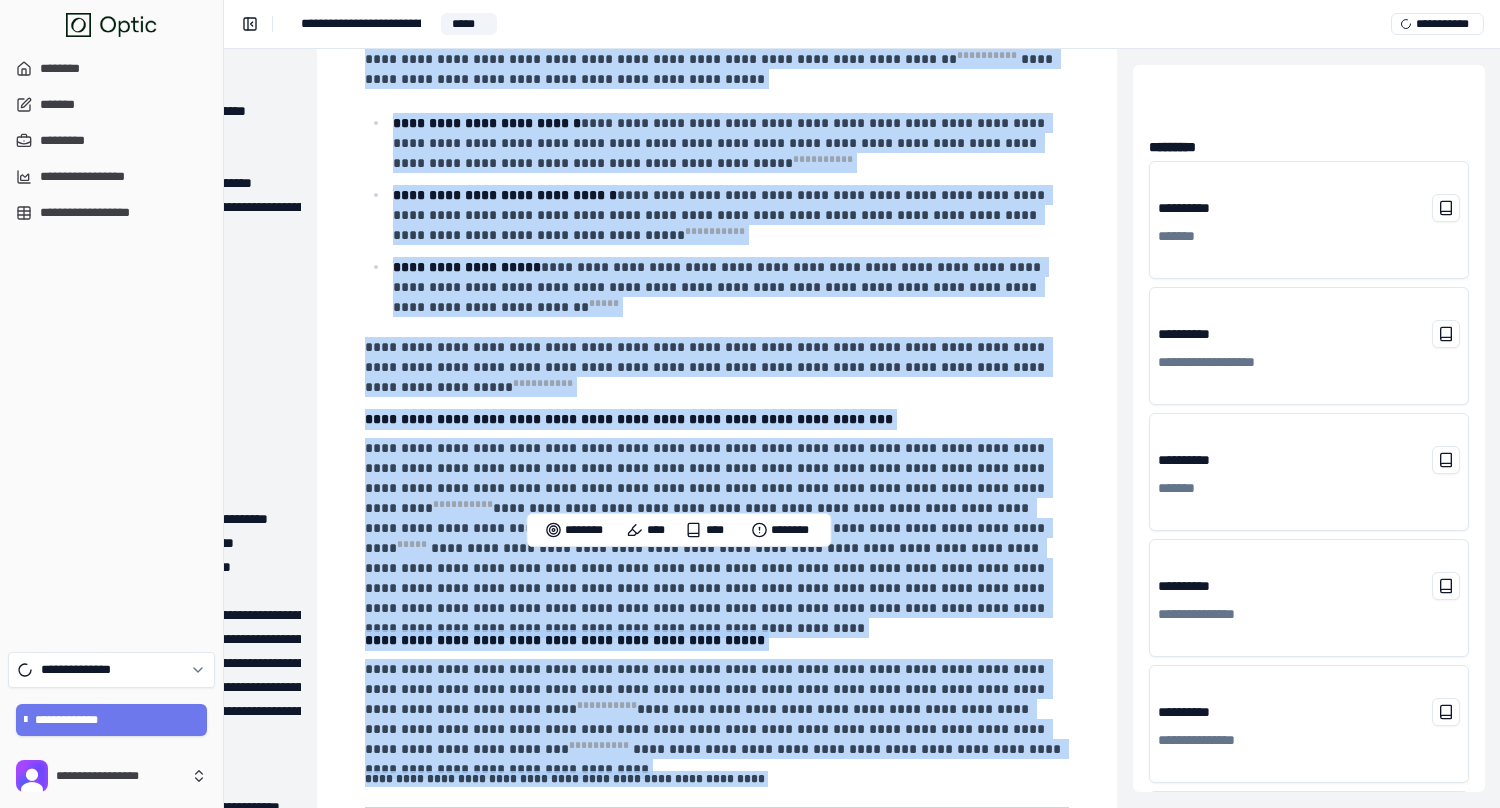 click on "**********" at bounding box center (717, -15016) 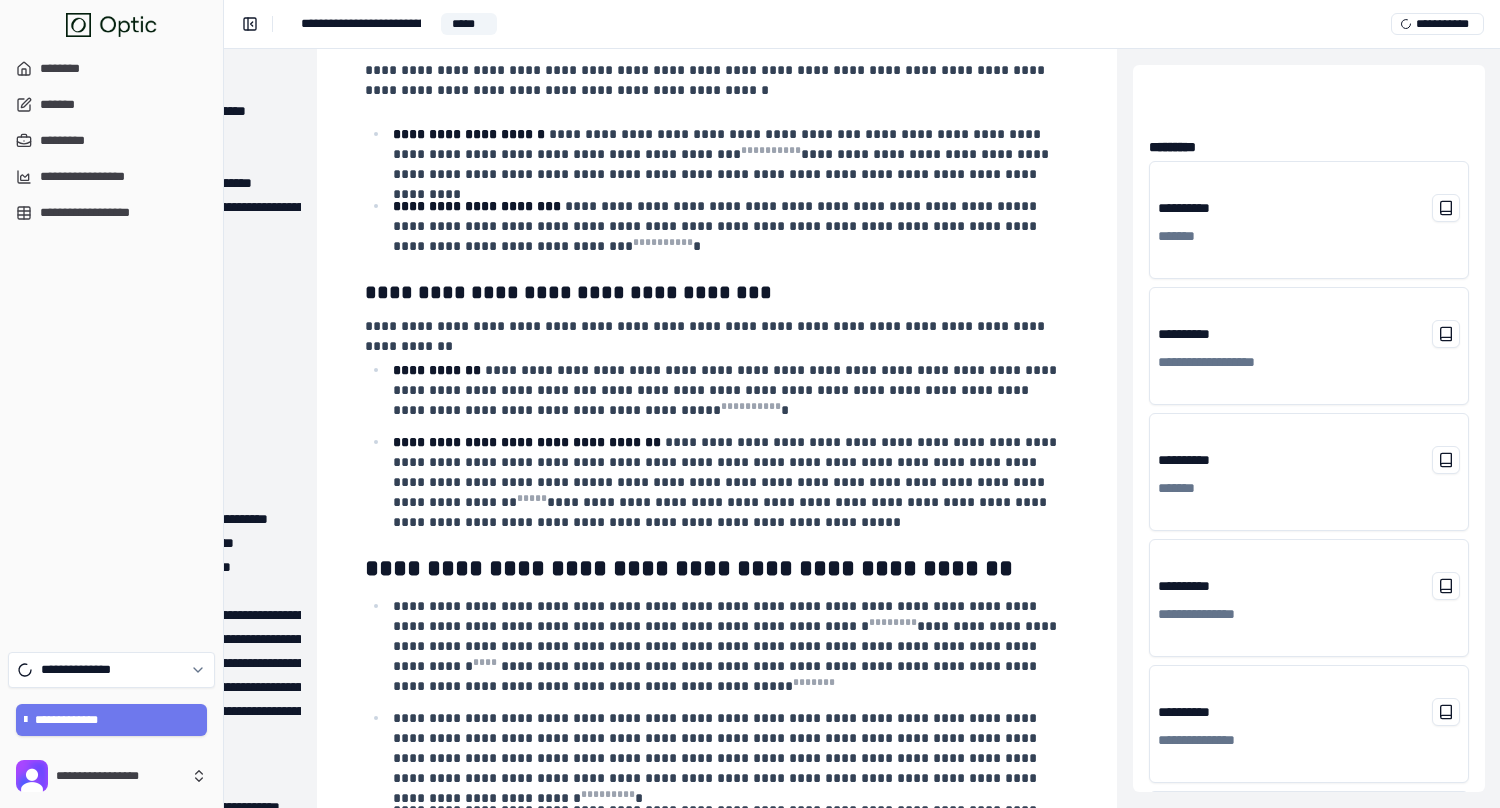 scroll, scrollTop: 32258, scrollLeft: 219, axis: both 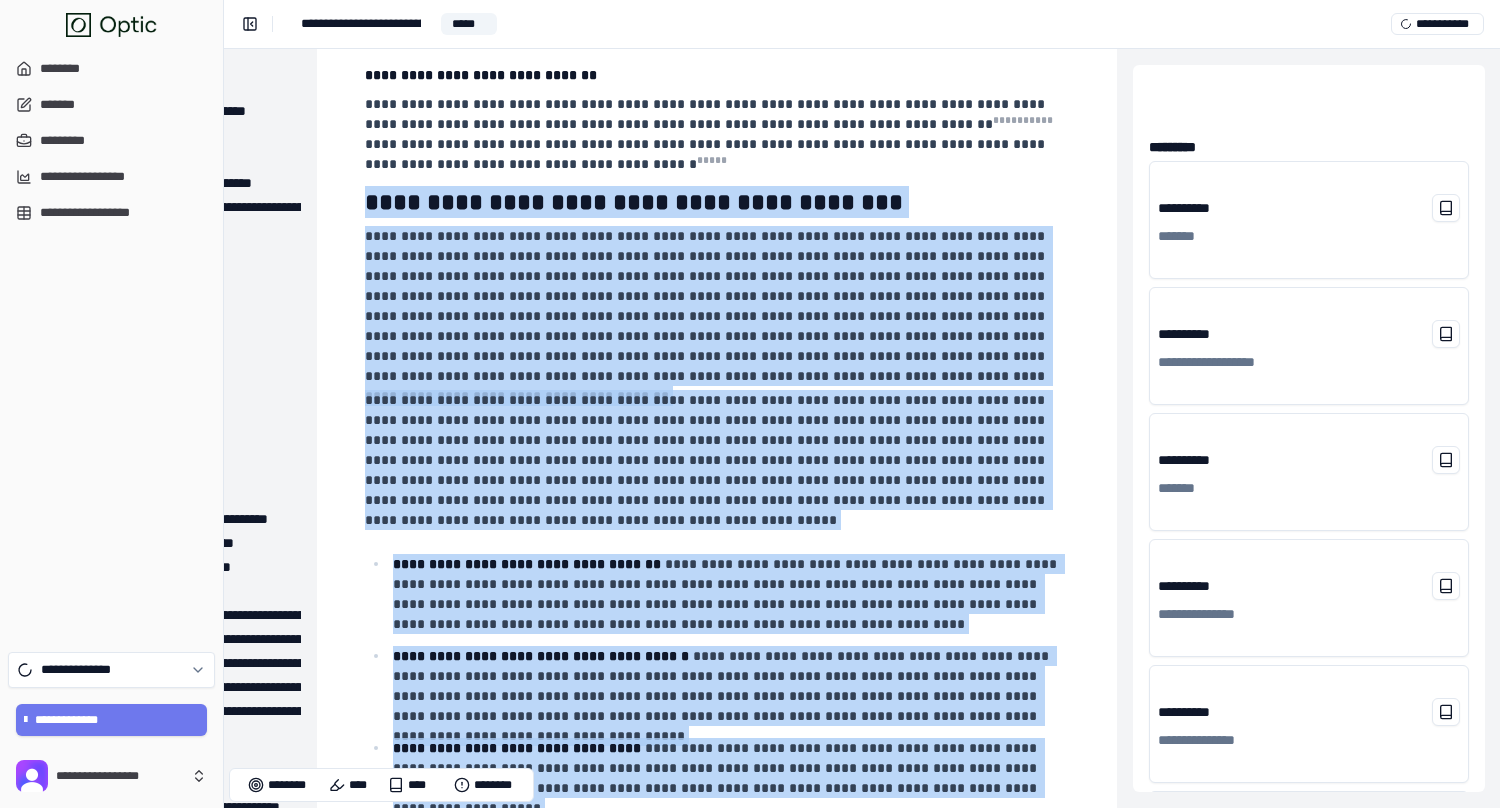 drag, startPoint x: 367, startPoint y: 109, endPoint x: 659, endPoint y: 736, distance: 691.6596 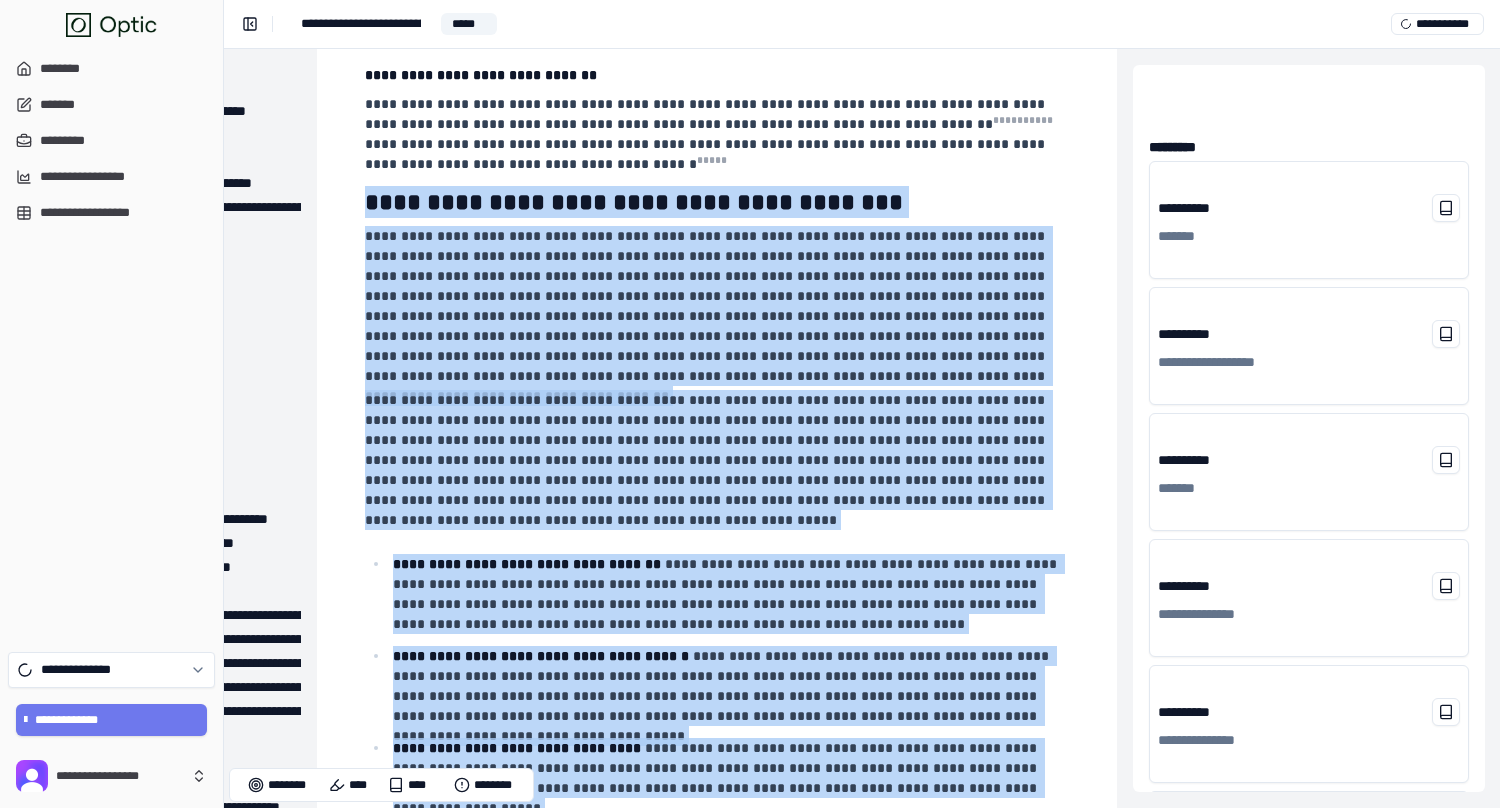 click on "**********" at bounding box center (717, -15471) 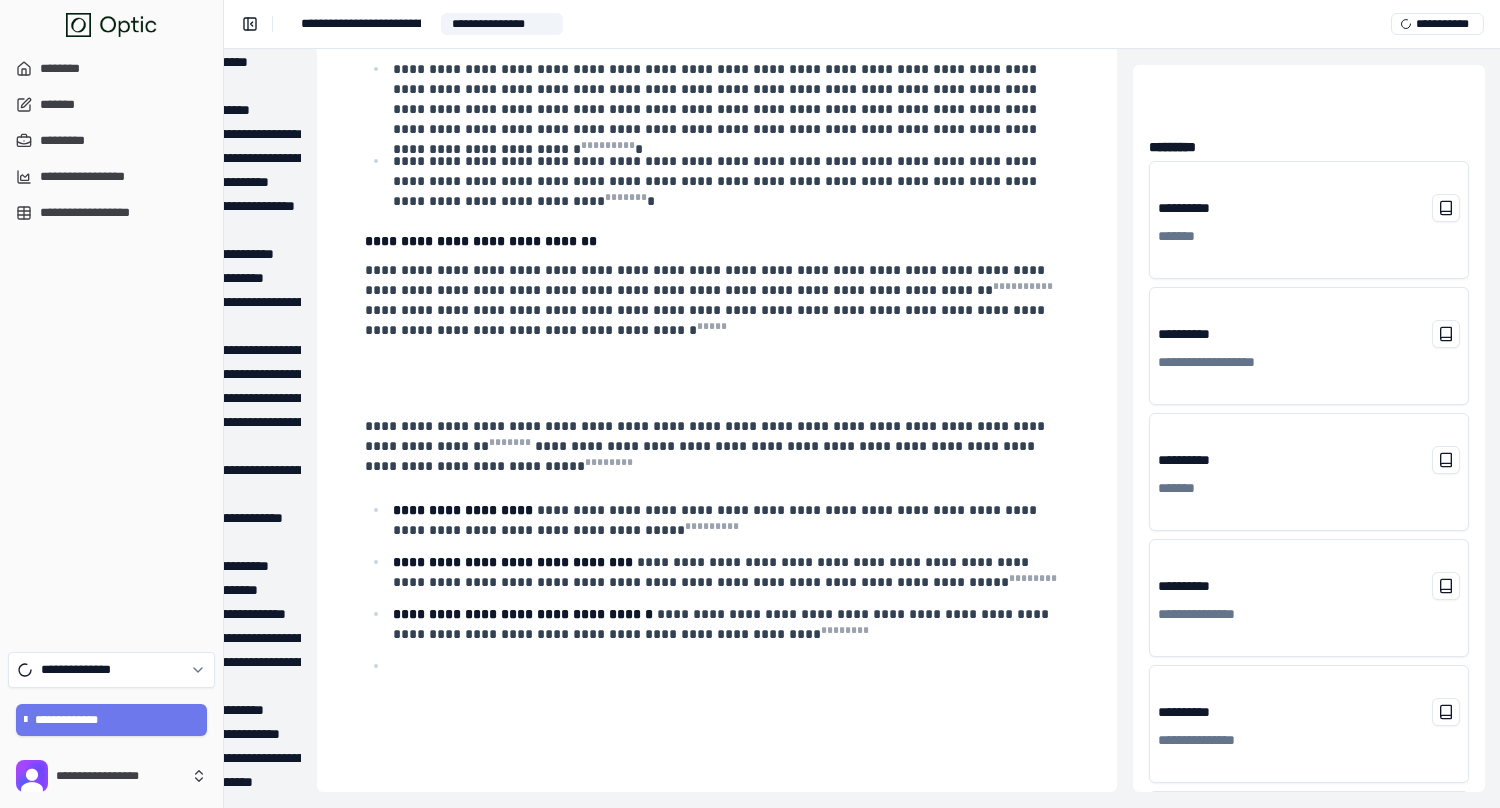 scroll, scrollTop: 32003, scrollLeft: 219, axis: both 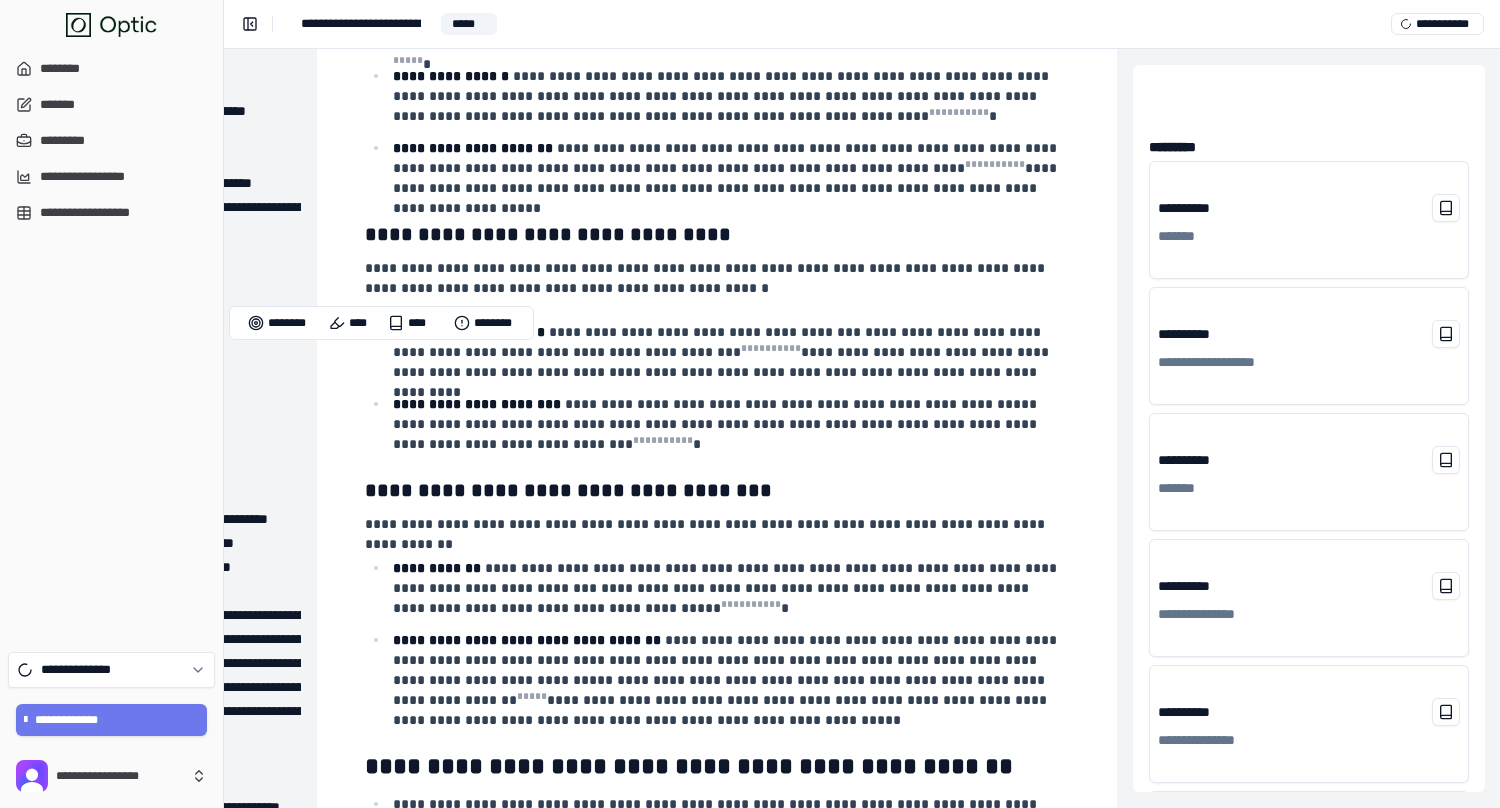 drag, startPoint x: 410, startPoint y: 360, endPoint x: 671, endPoint y: 698, distance: 427.04214 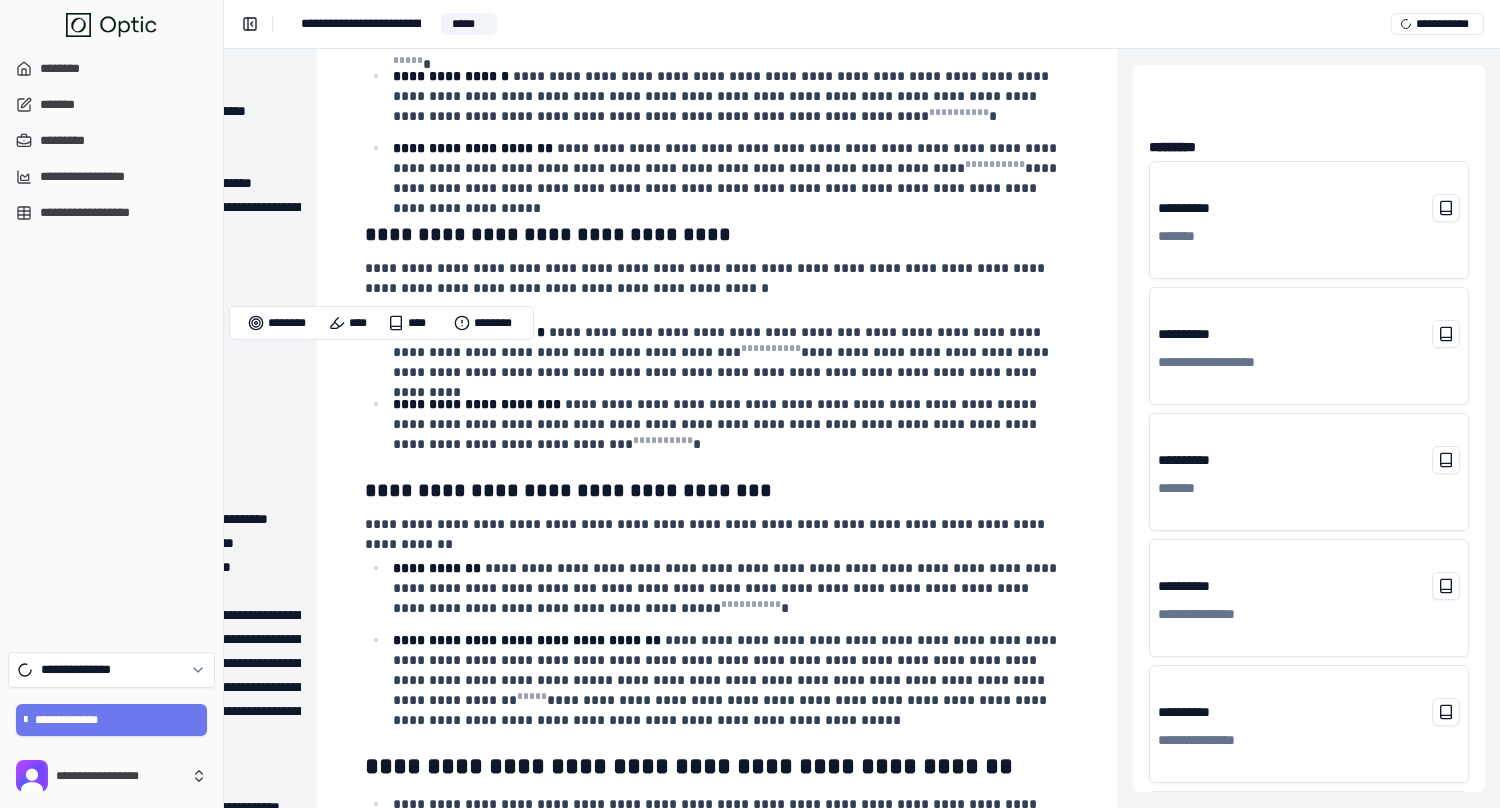 click on "**********" at bounding box center (717, -15150) 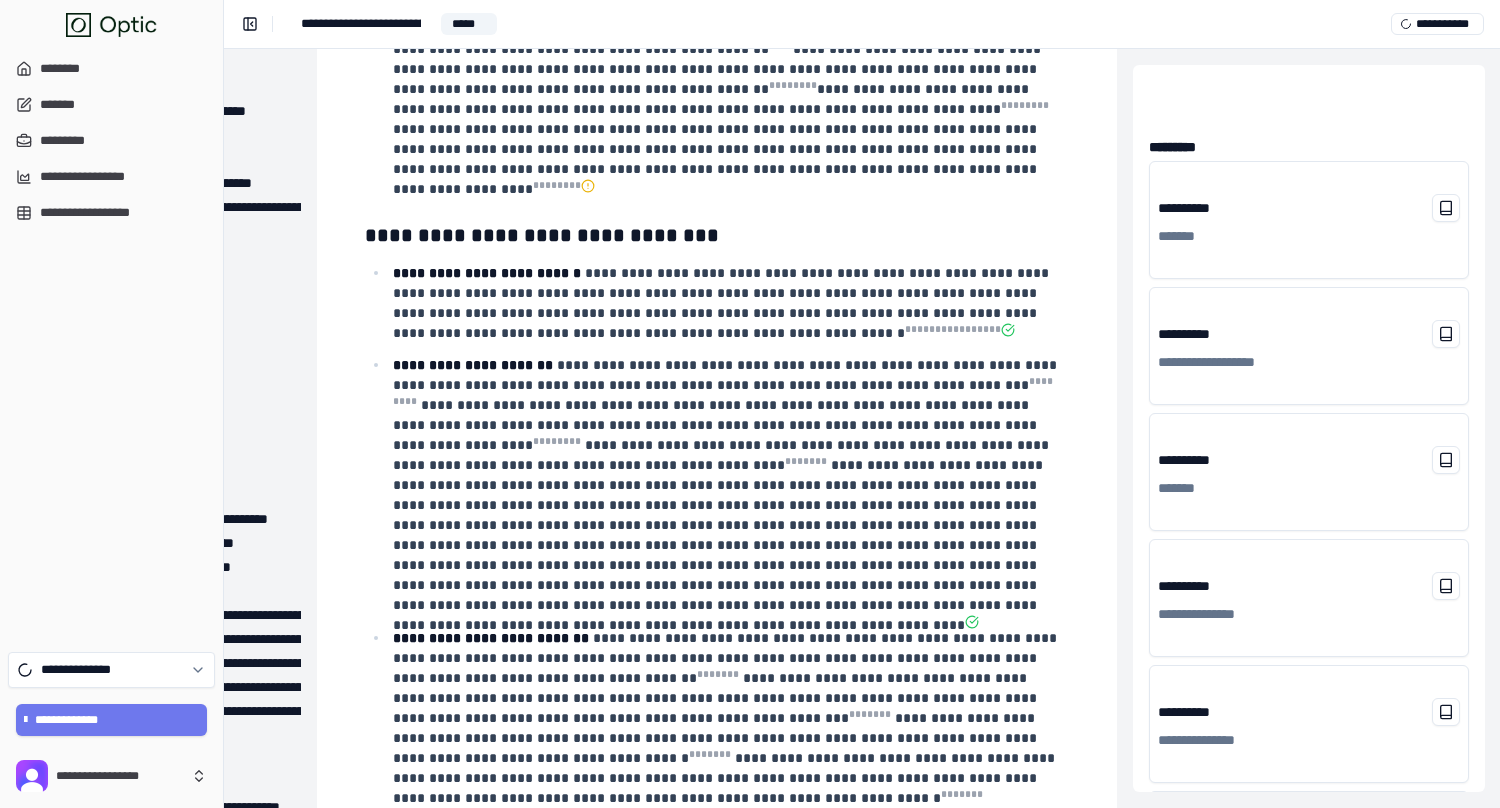 scroll, scrollTop: 1121, scrollLeft: 219, axis: both 